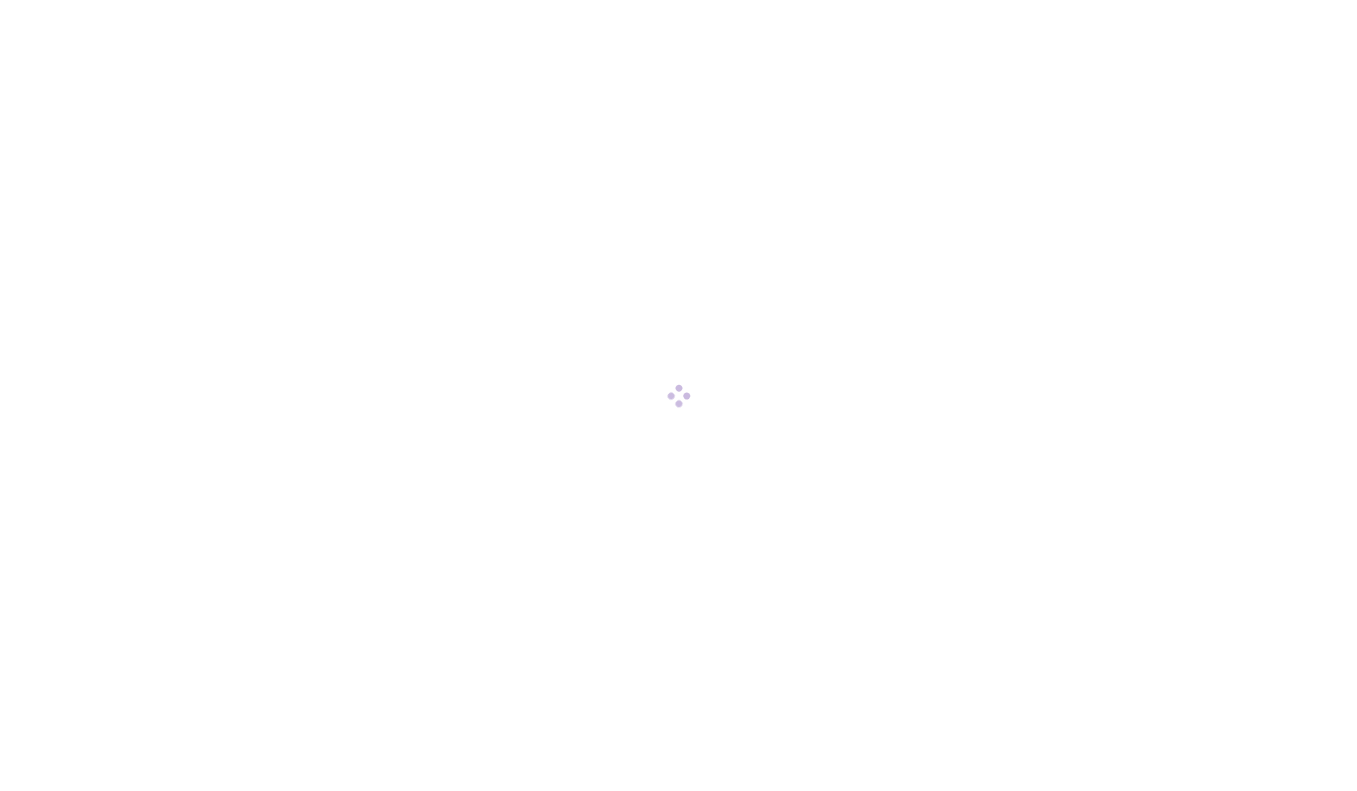 scroll, scrollTop: 0, scrollLeft: 0, axis: both 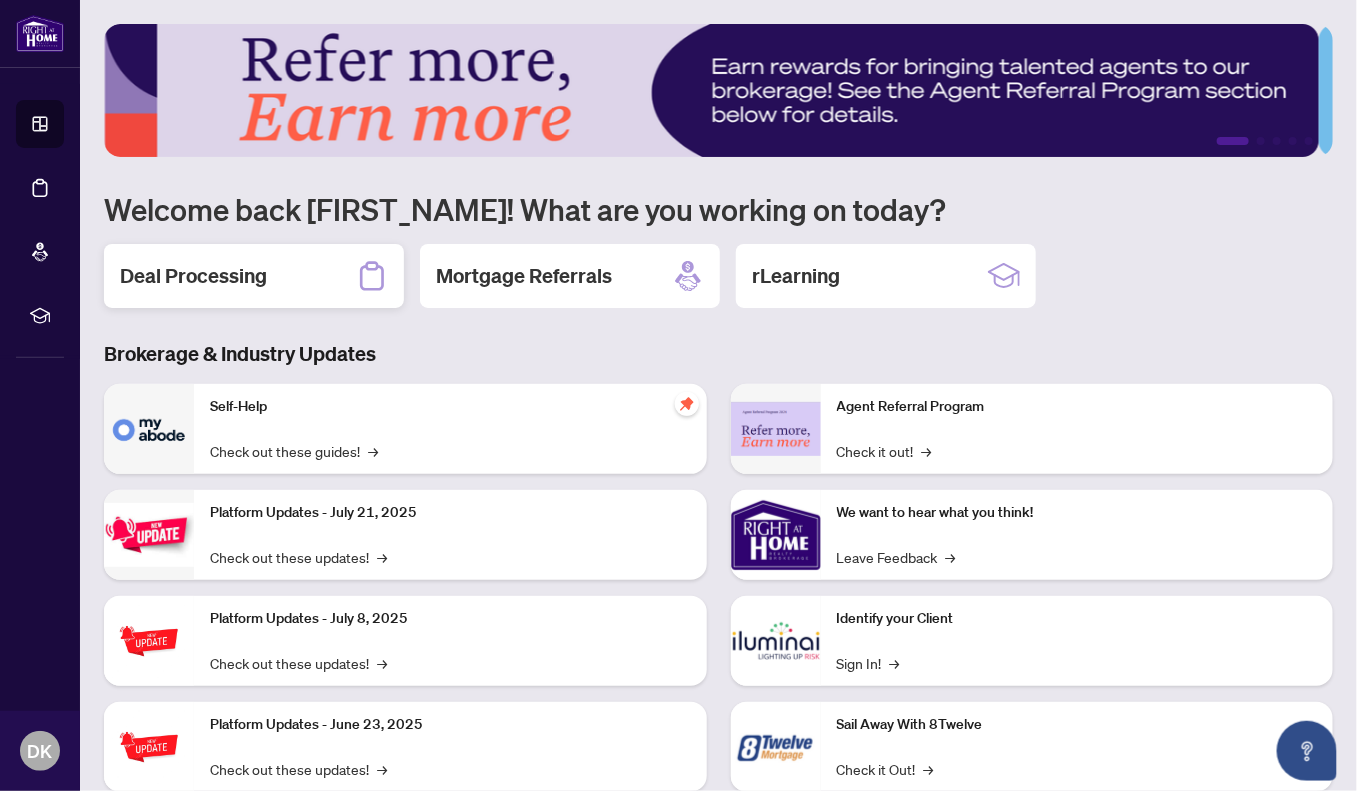 click on "Deal Processing" at bounding box center (193, 276) 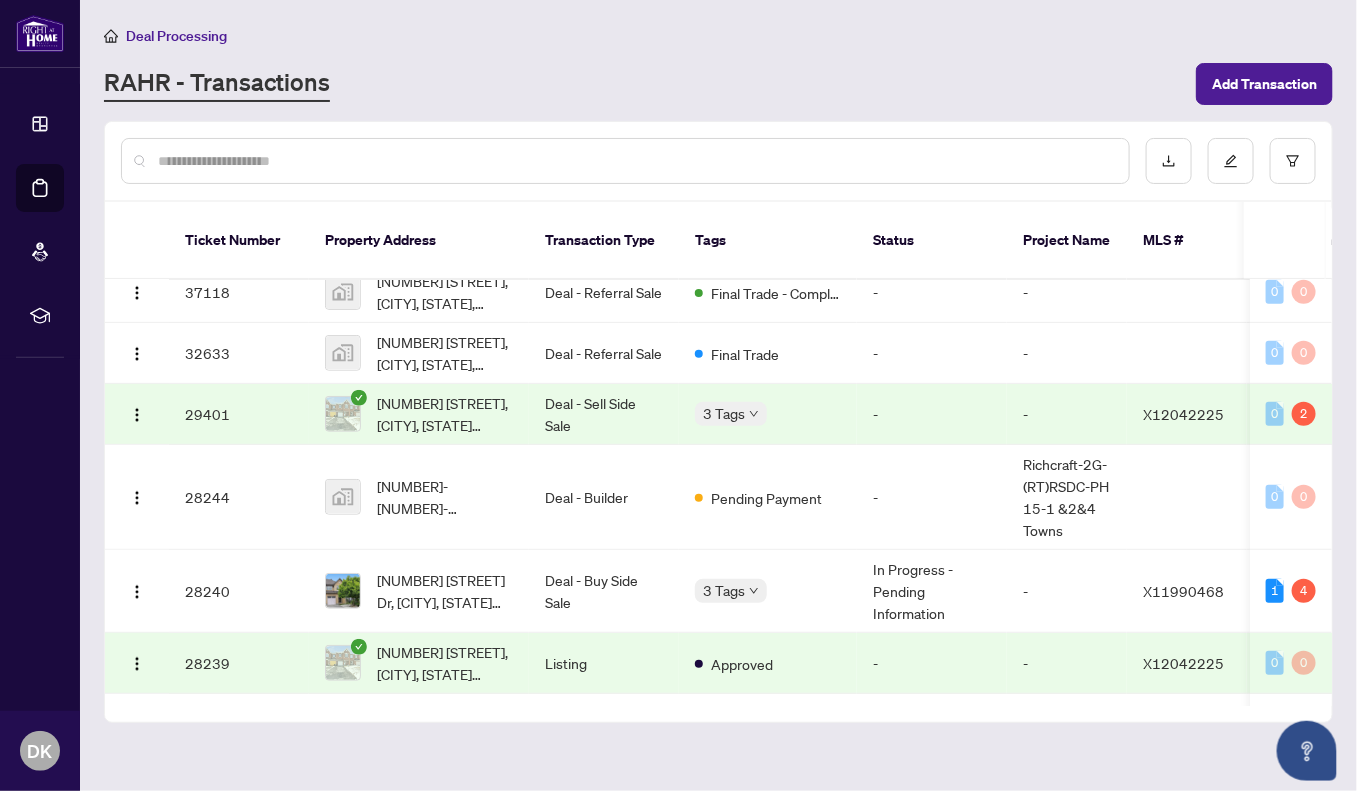 scroll, scrollTop: 0, scrollLeft: 0, axis: both 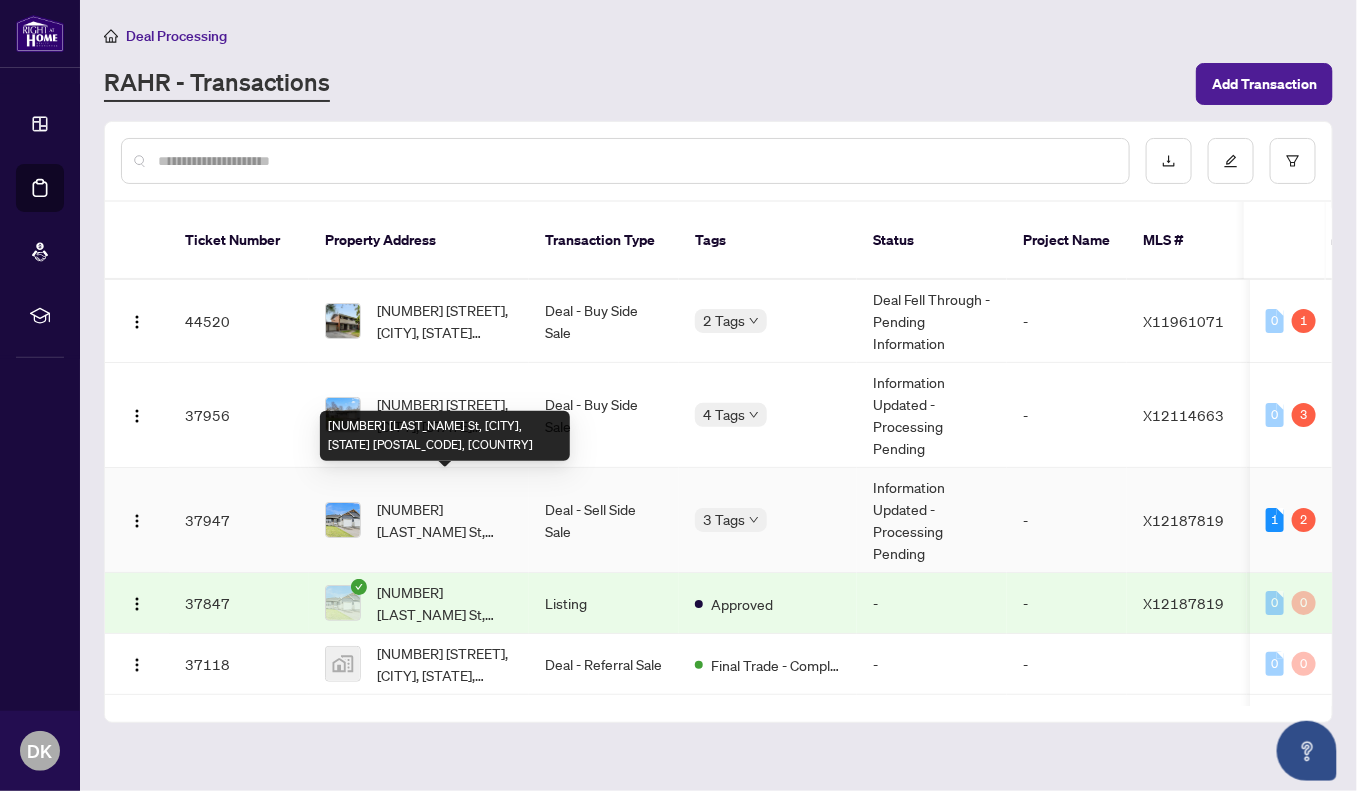 click on "[NUMBER] [LAST_NAME] St, [CITY], [STATE] [POSTAL_CODE], [COUNTRY]" at bounding box center [445, 520] 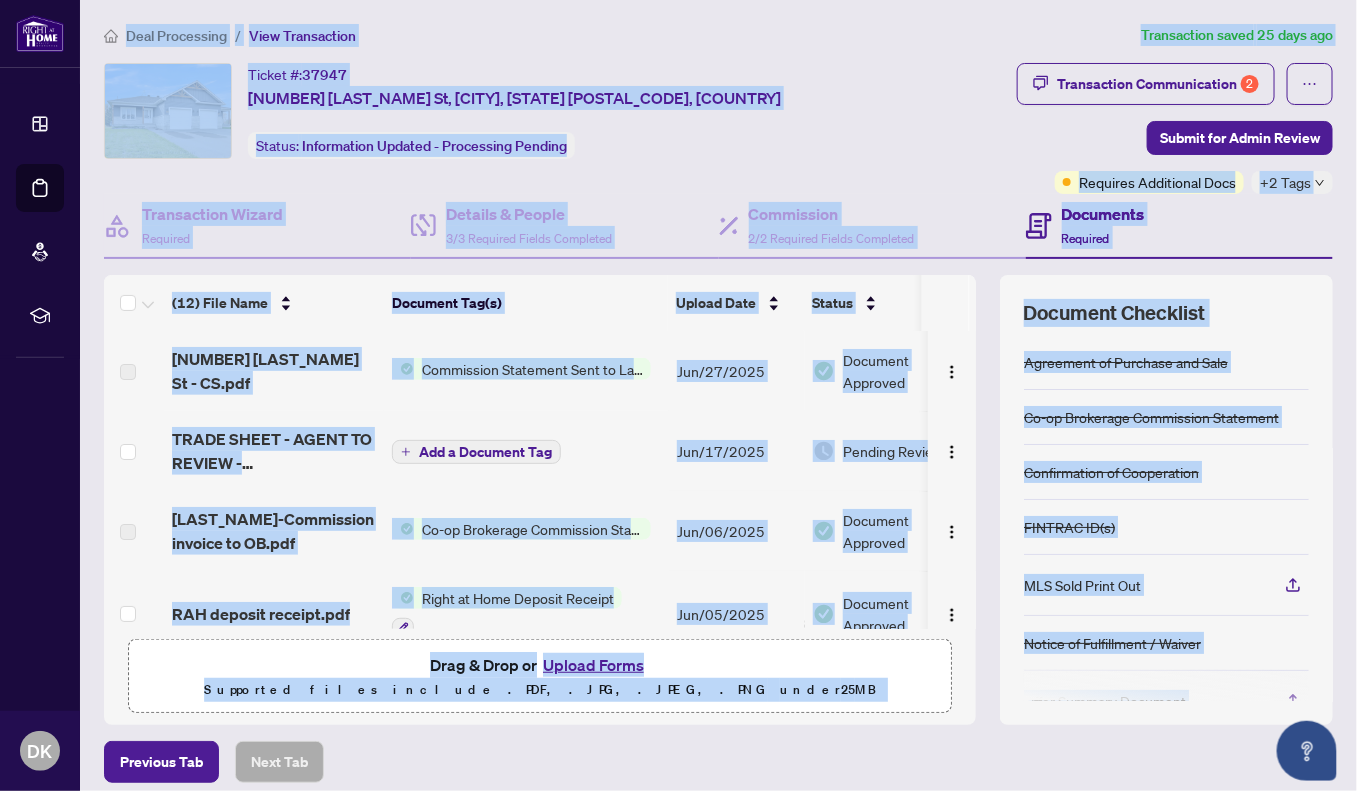 click on "Drag & Drop or Upload Forms Supported files include   .PDF, .JPG, .JPEG, .PNG   under  25 MB" at bounding box center [540, 677] 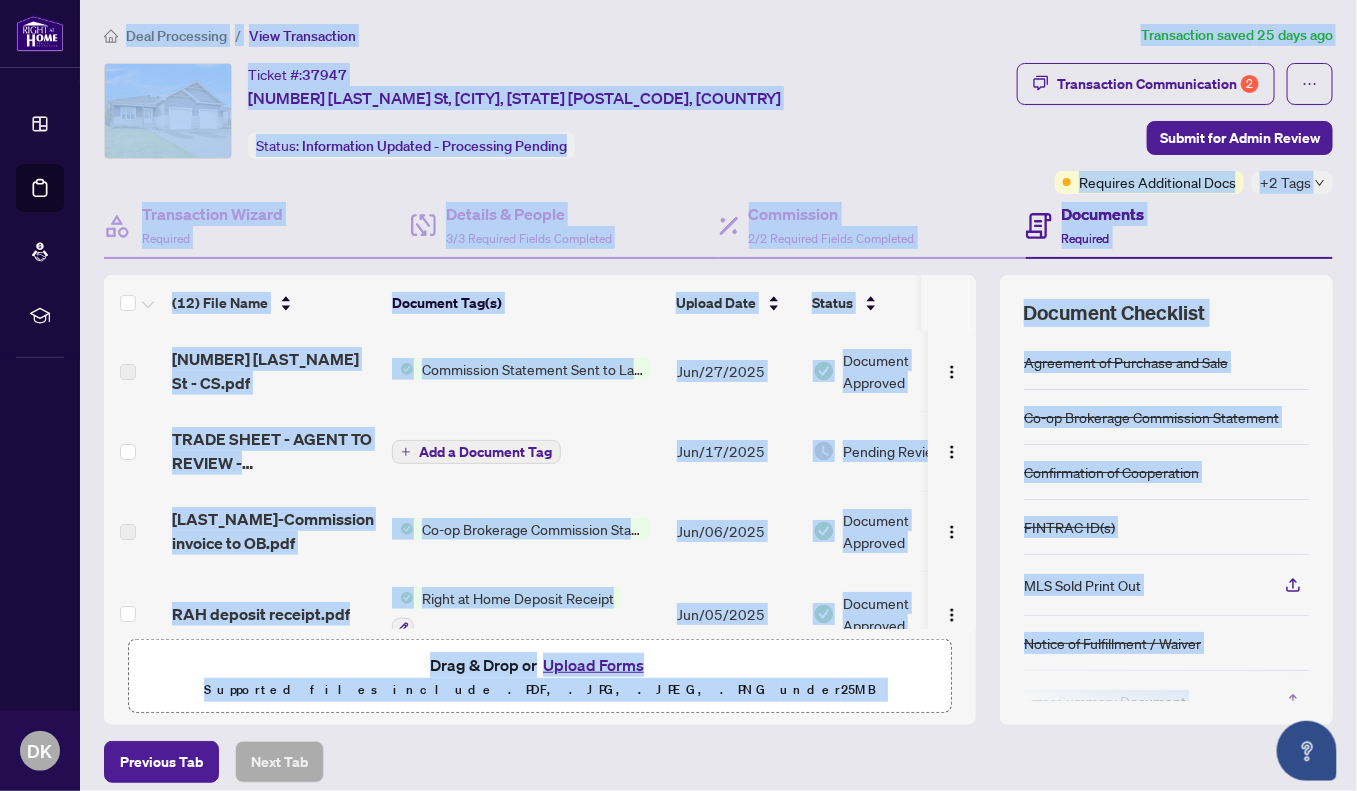 click on "Ticket #:  37947 48 Adam St, The Nation, Ontario K0A 3C0, Canada Status:   Information Updated - Processing Pending" at bounding box center [499, 111] 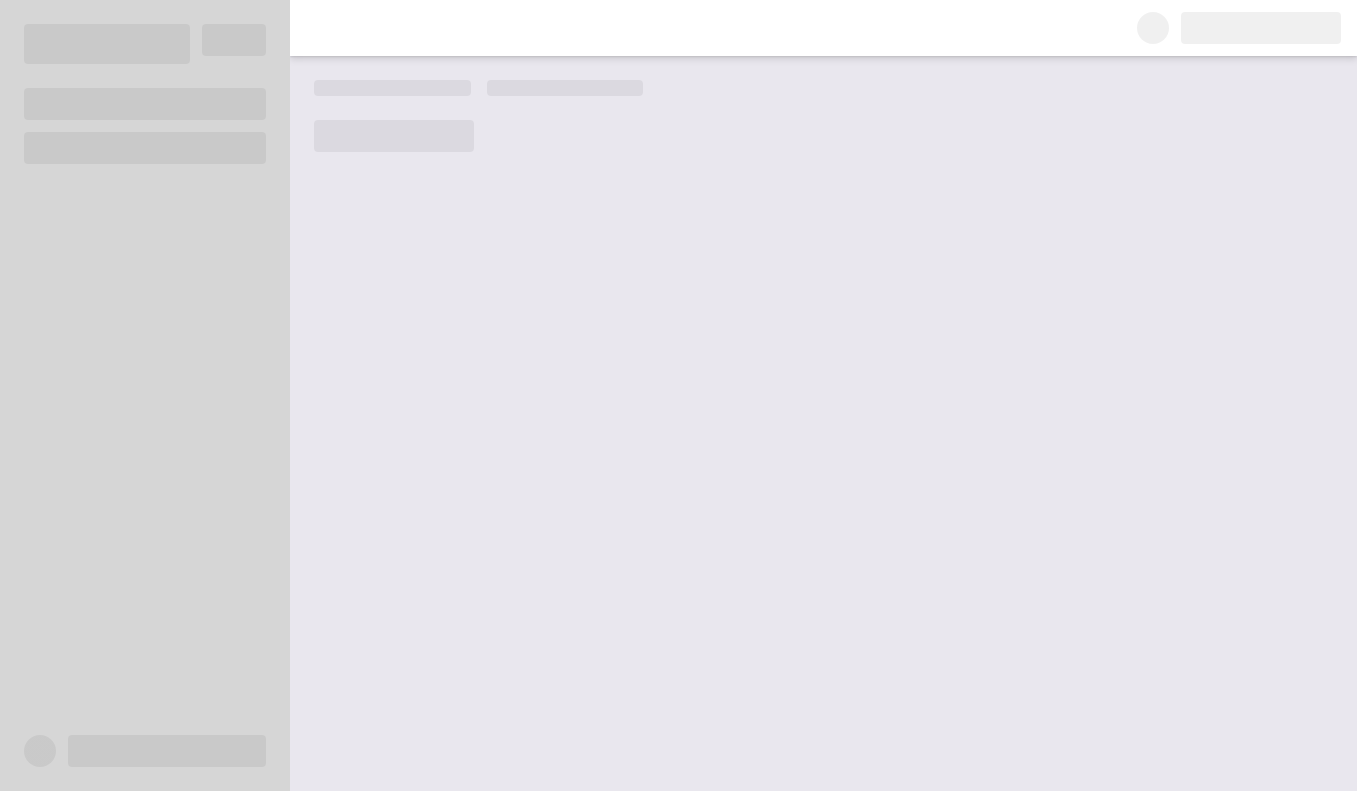 scroll, scrollTop: 0, scrollLeft: 0, axis: both 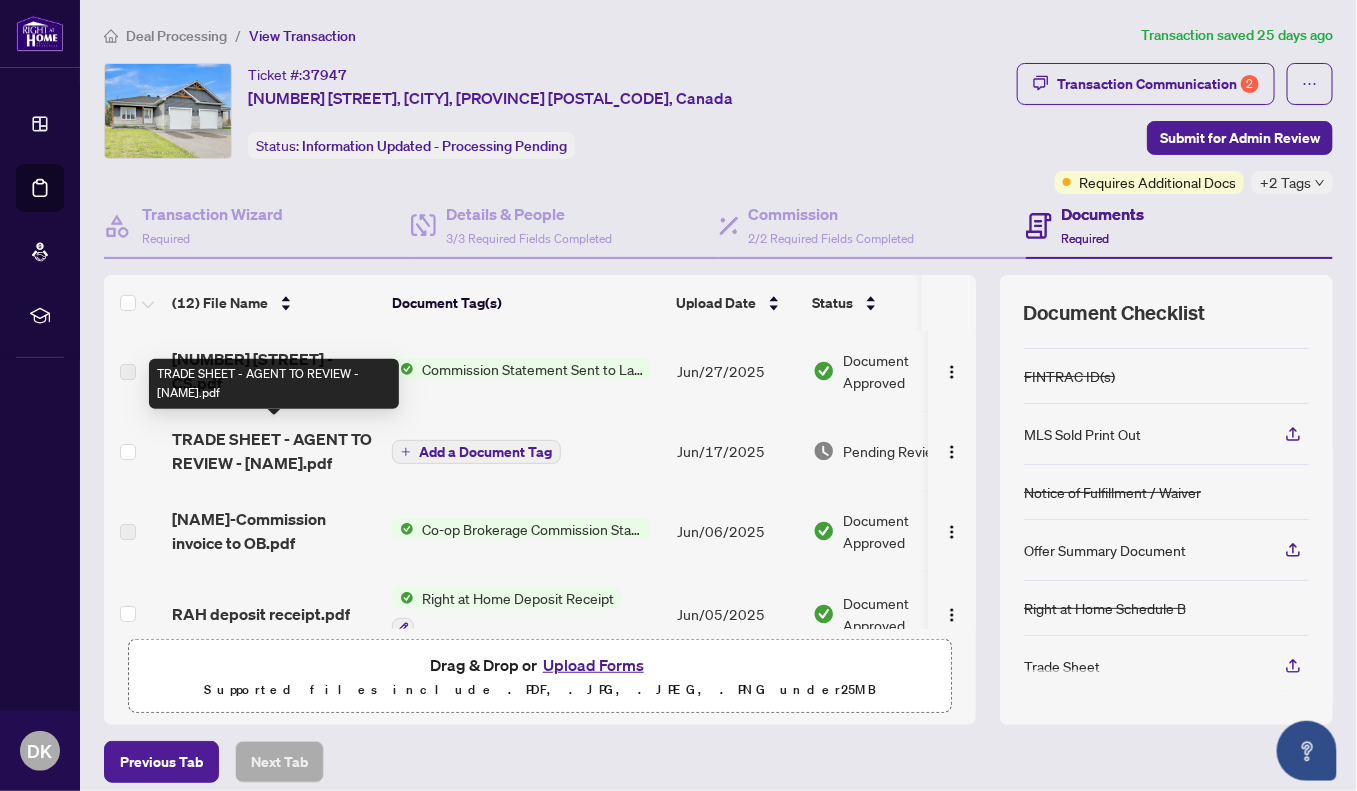 click on "TRADE SHEET - AGENT TO REVIEW - [NAME].pdf" at bounding box center (274, 451) 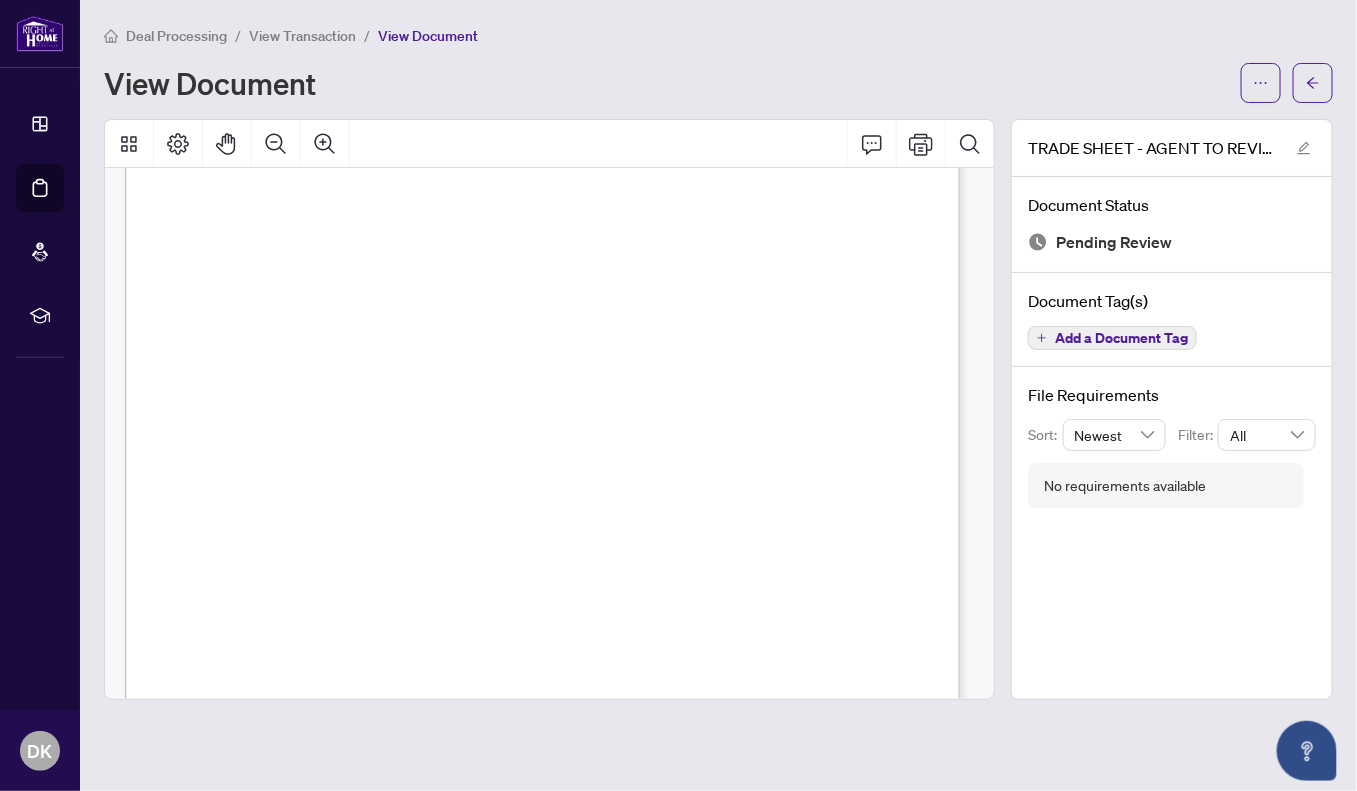 scroll, scrollTop: 99, scrollLeft: 0, axis: vertical 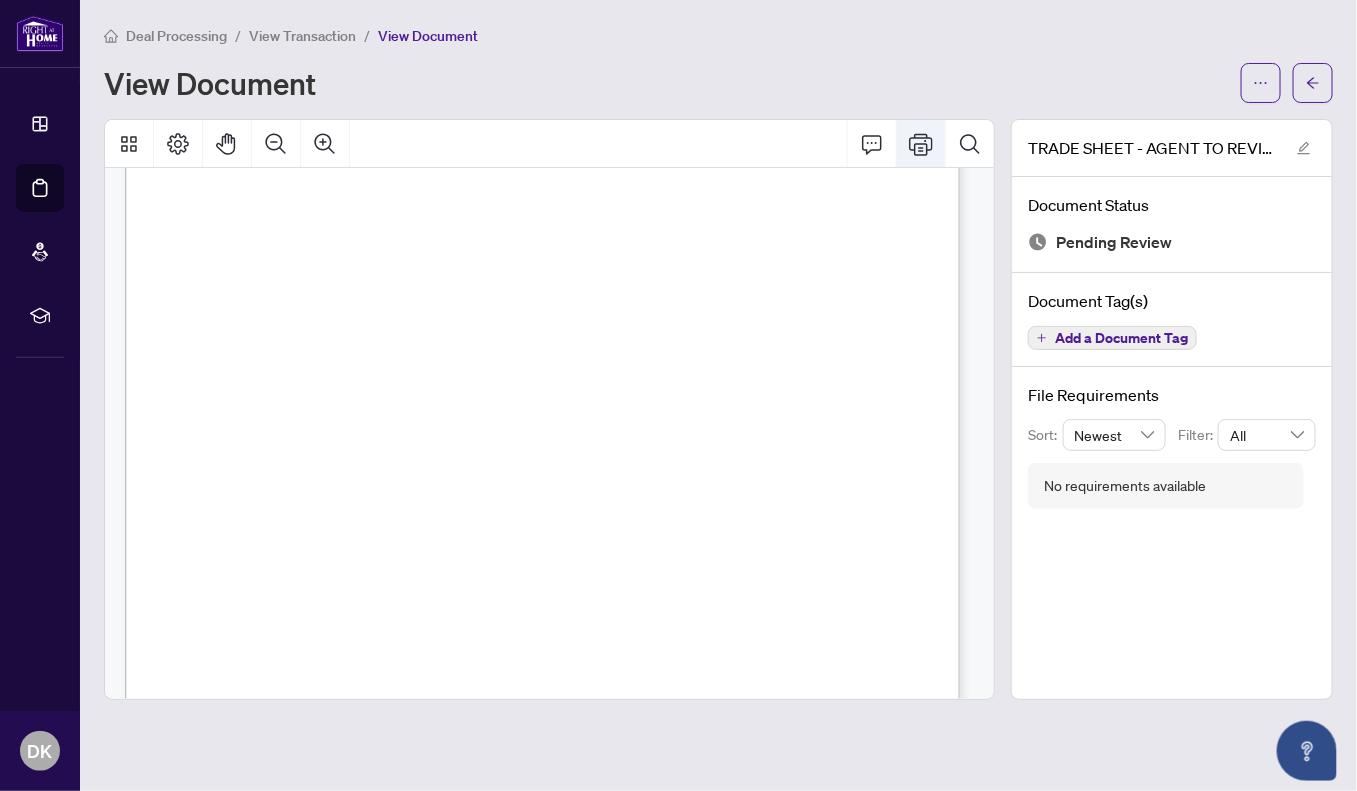 click 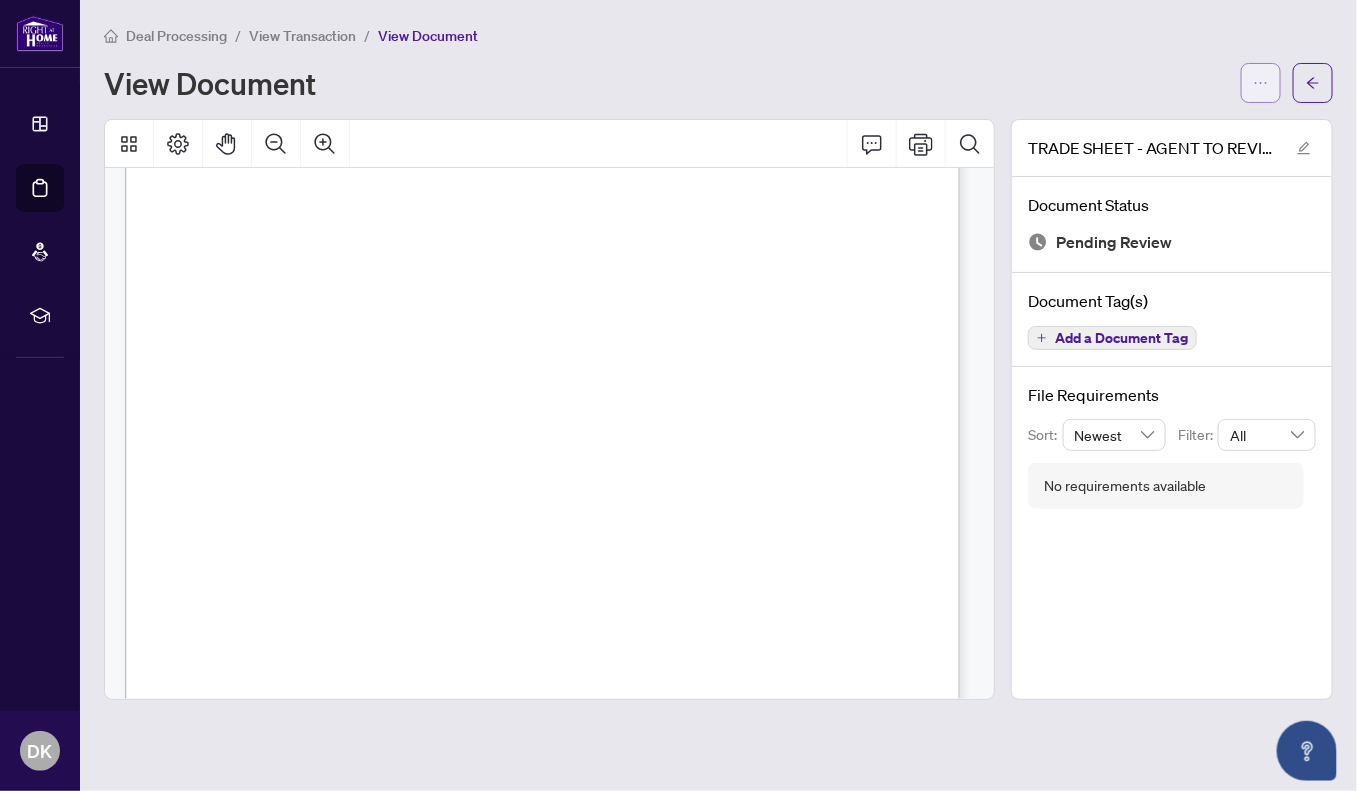 click 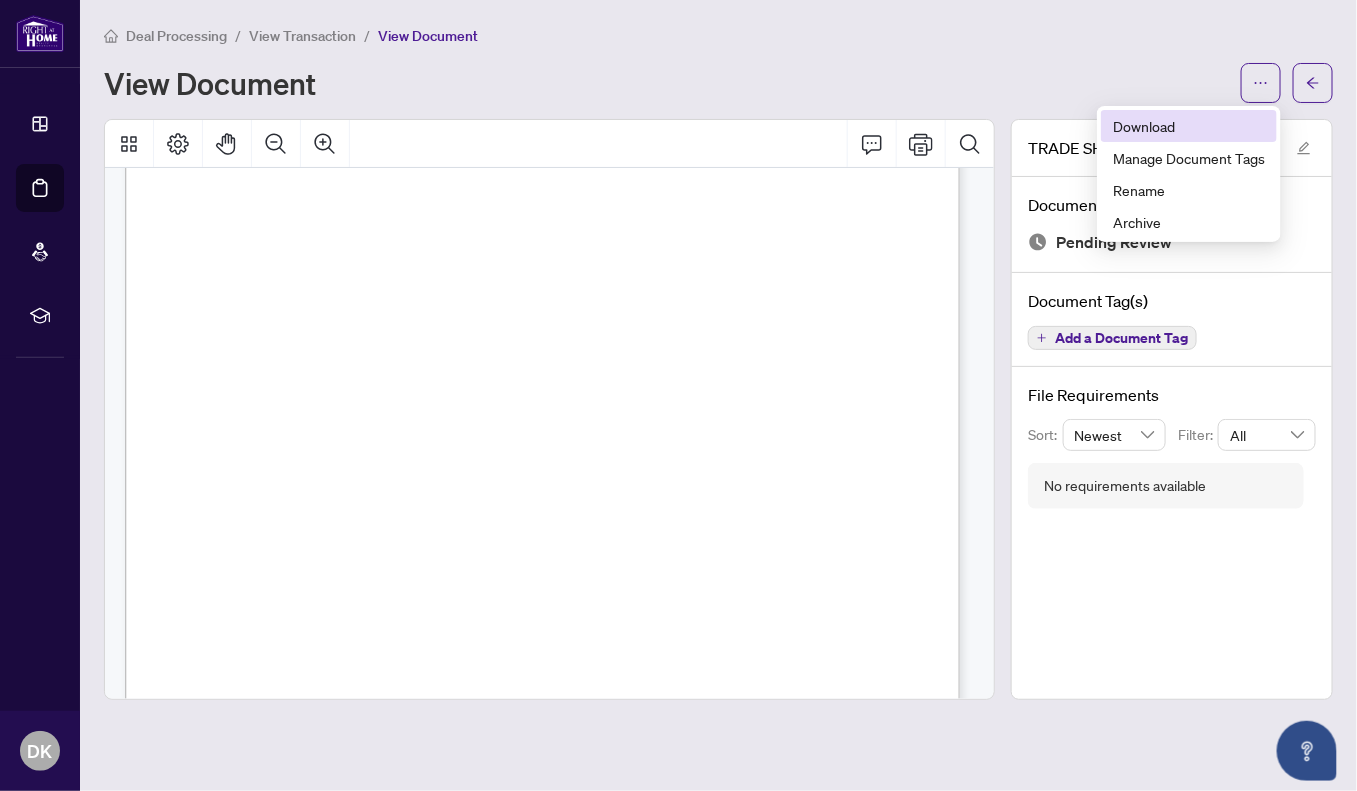 click on "Download" at bounding box center [1189, 126] 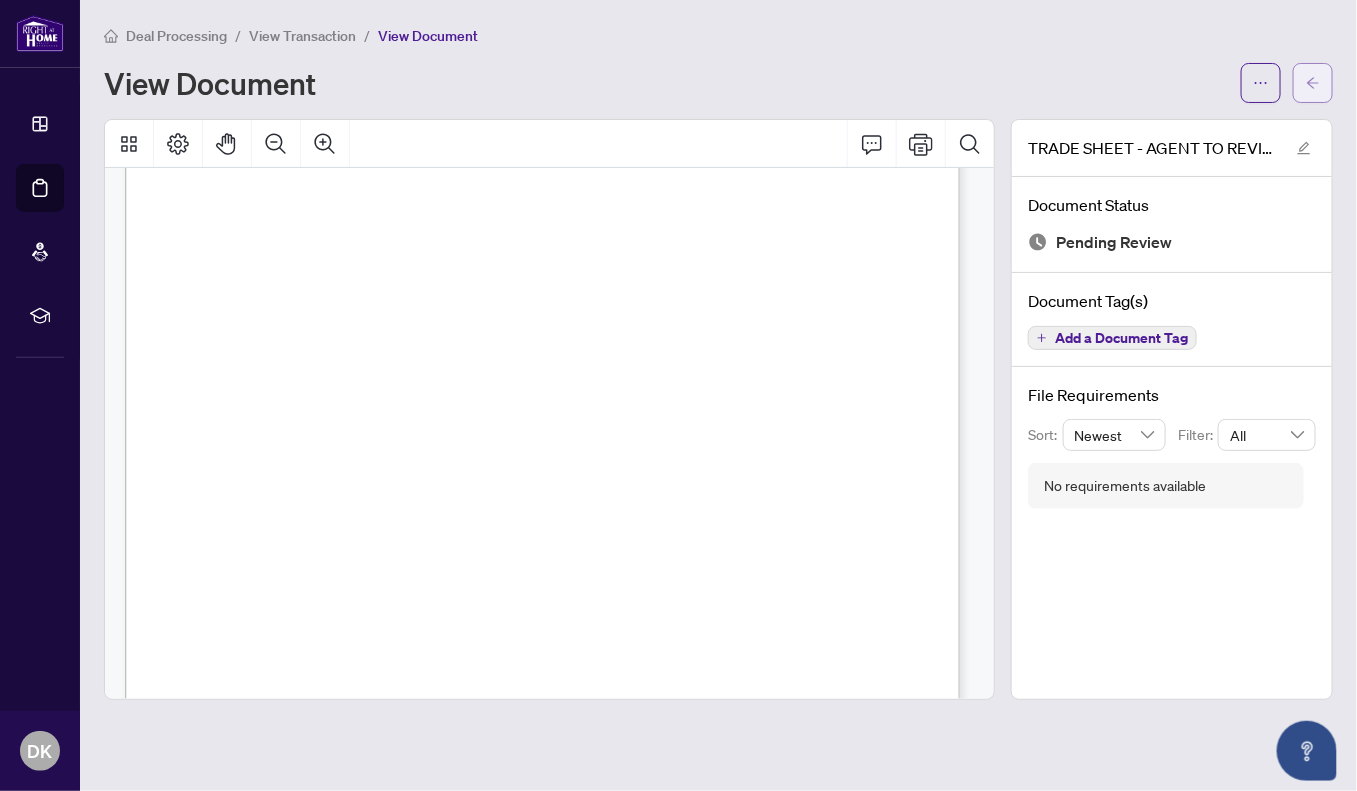 click 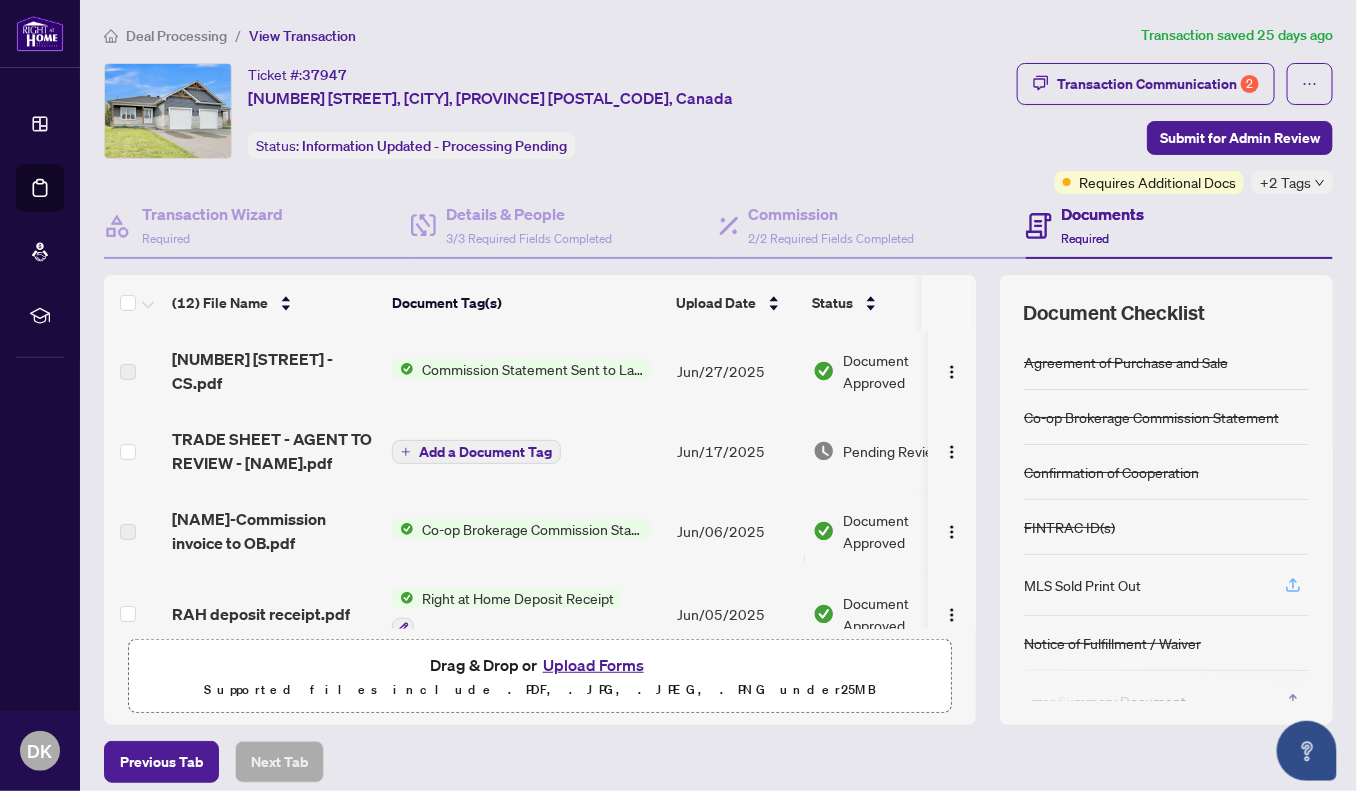 click 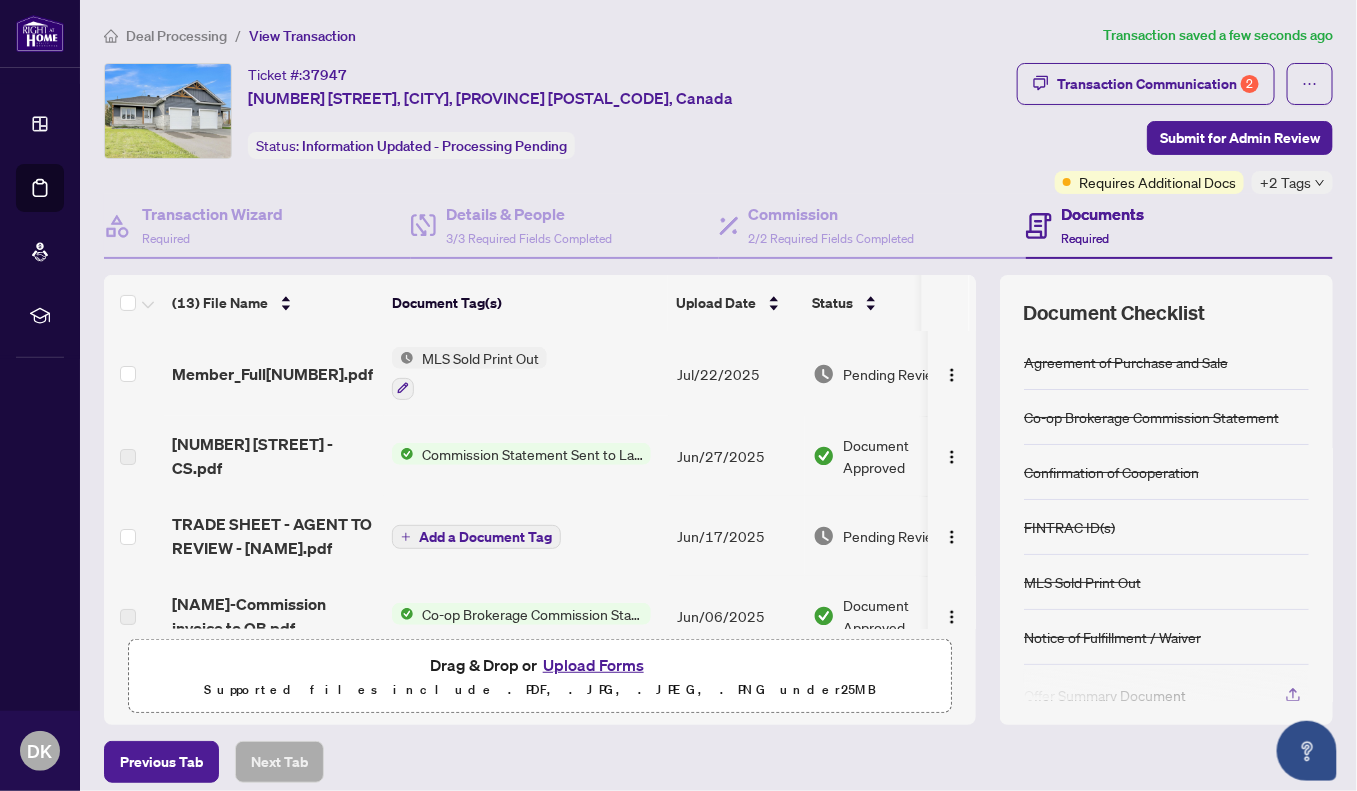 click on "Add a Document Tag" at bounding box center (485, 537) 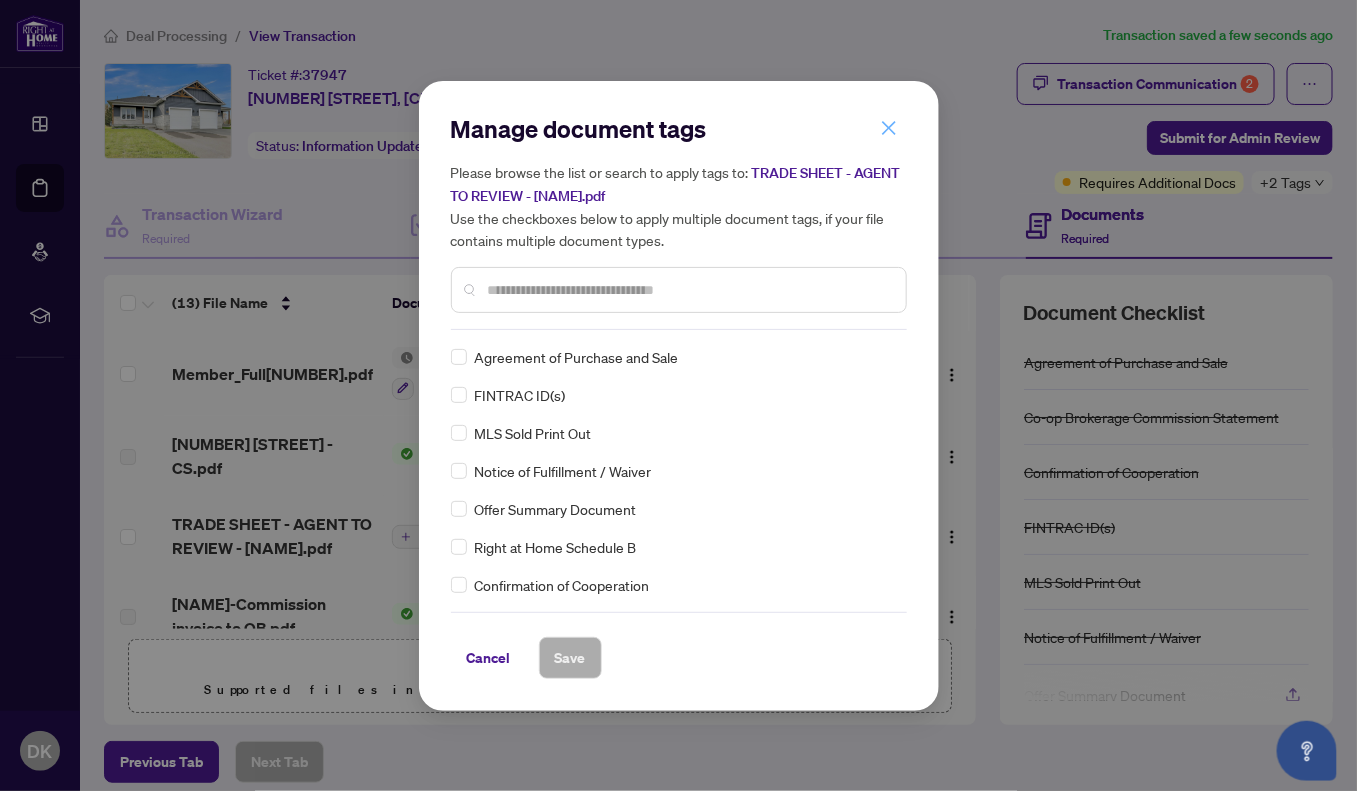 click 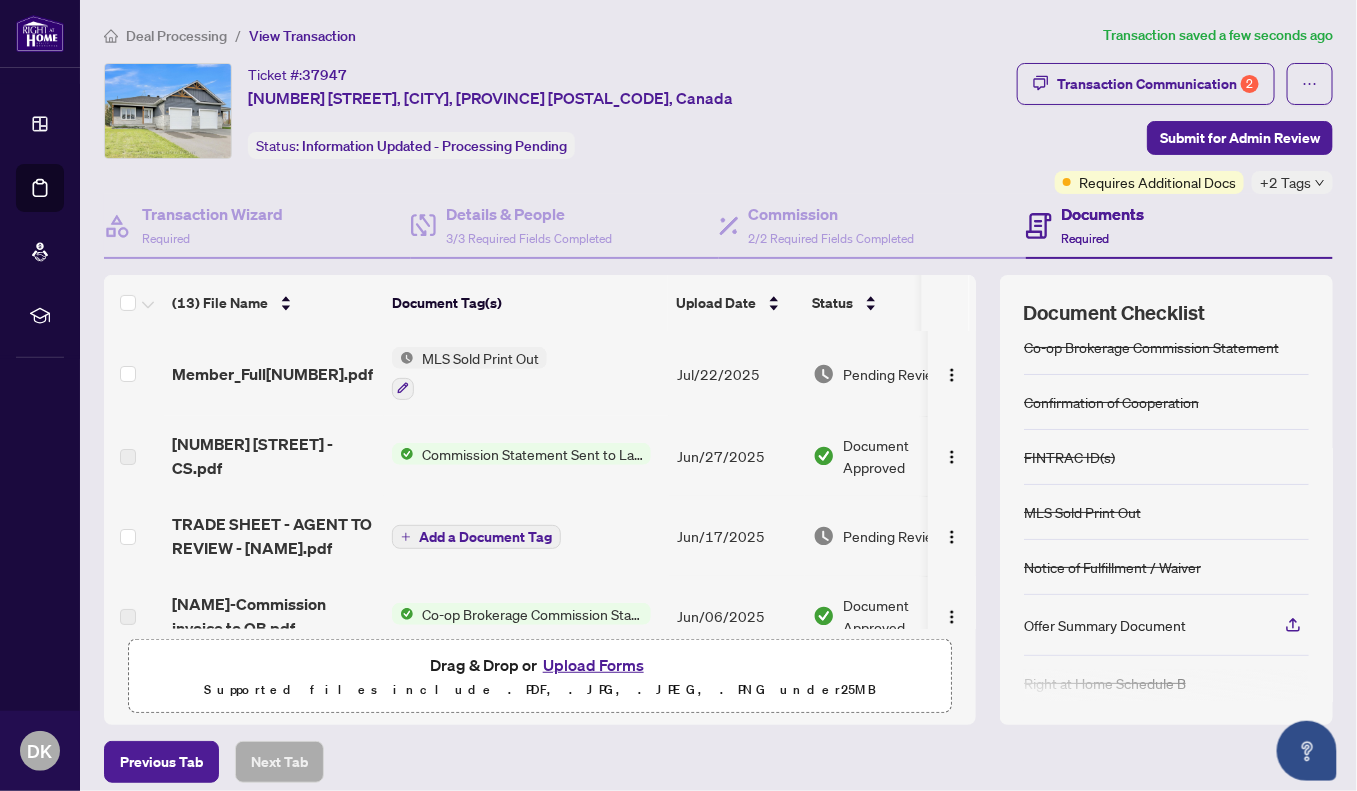 scroll, scrollTop: 99, scrollLeft: 0, axis: vertical 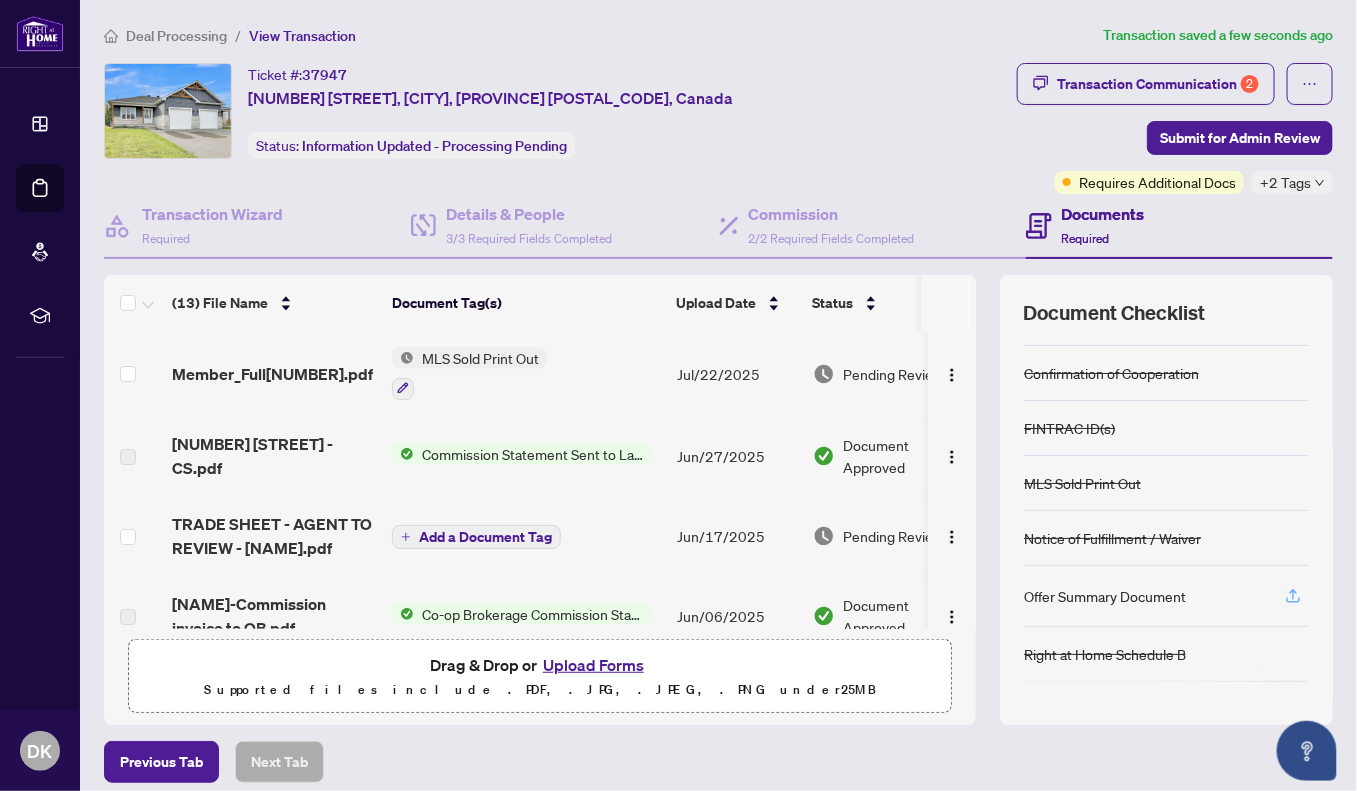 click 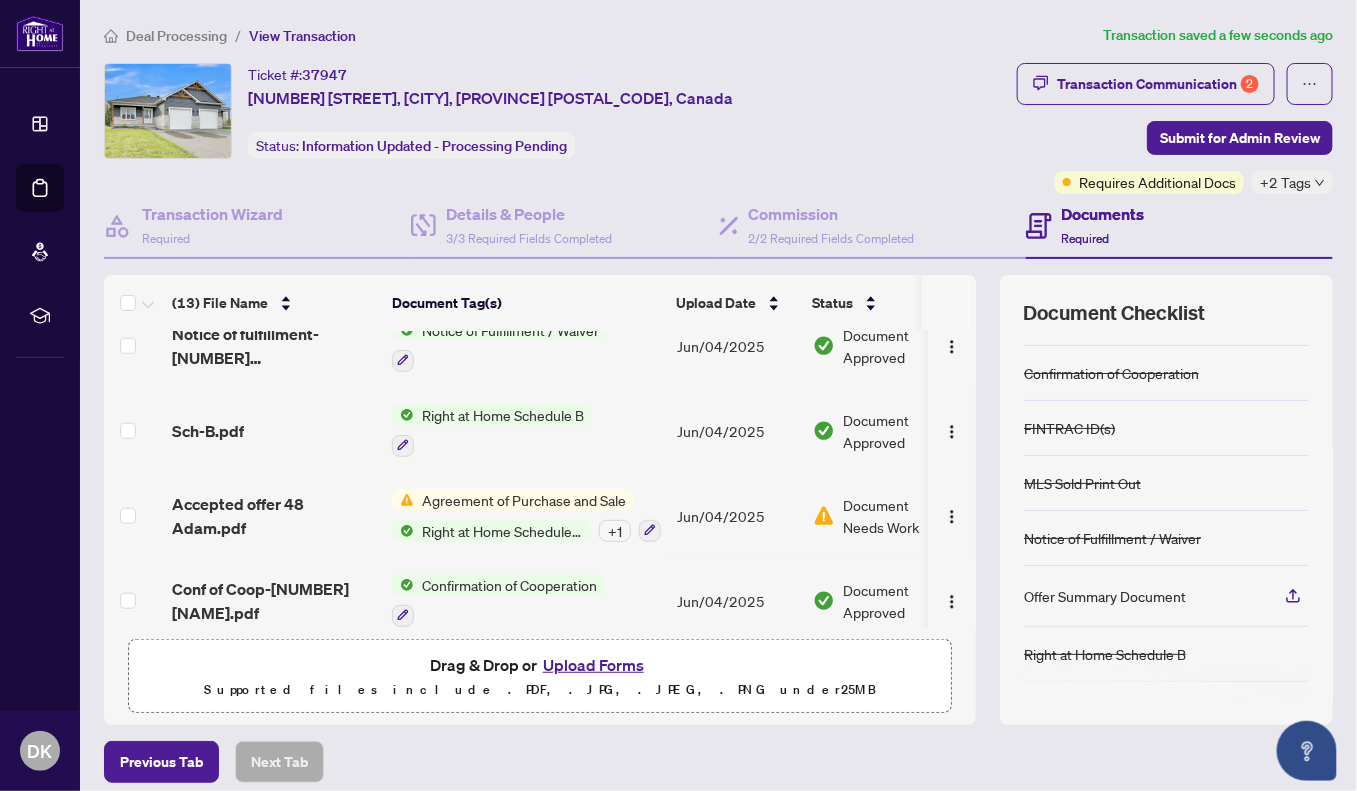 scroll, scrollTop: 779, scrollLeft: 0, axis: vertical 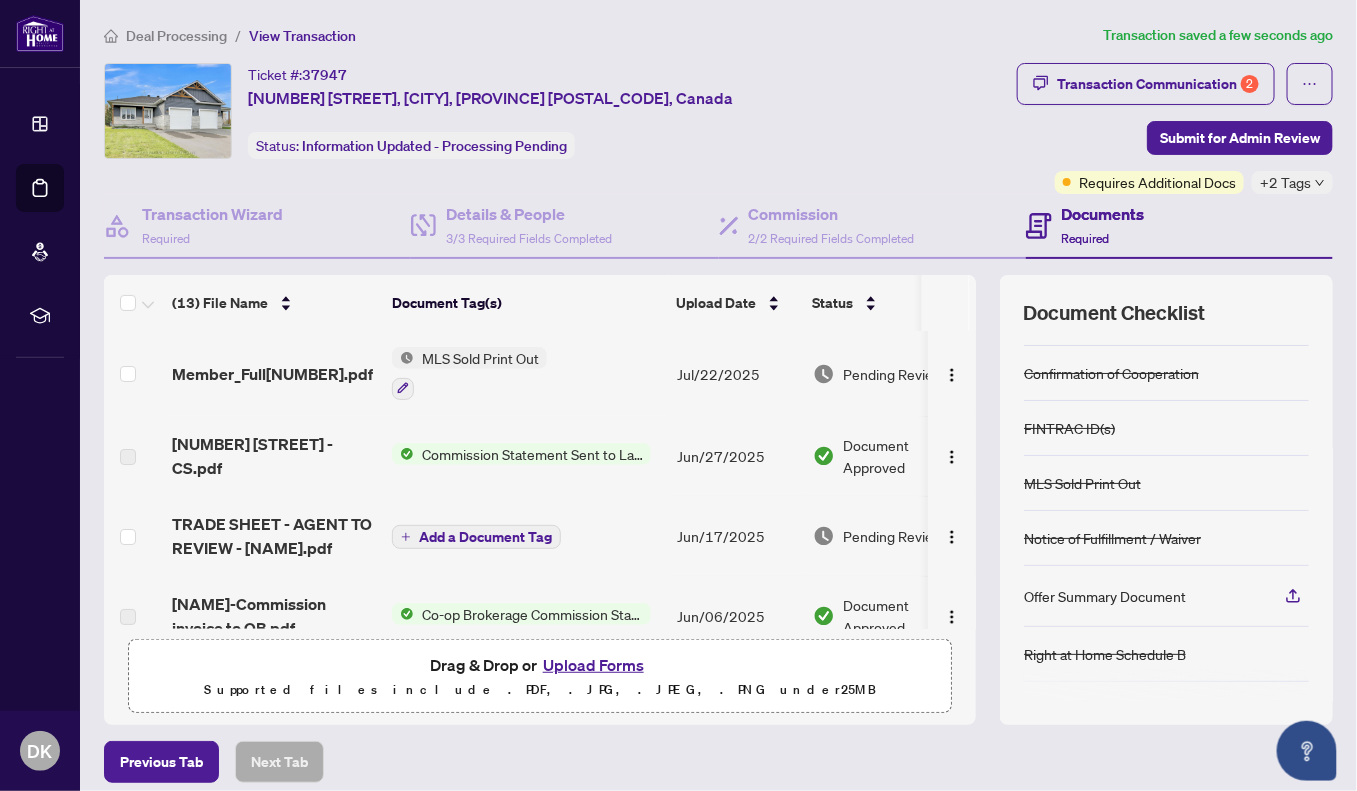 click on "Add a Document Tag" at bounding box center [485, 537] 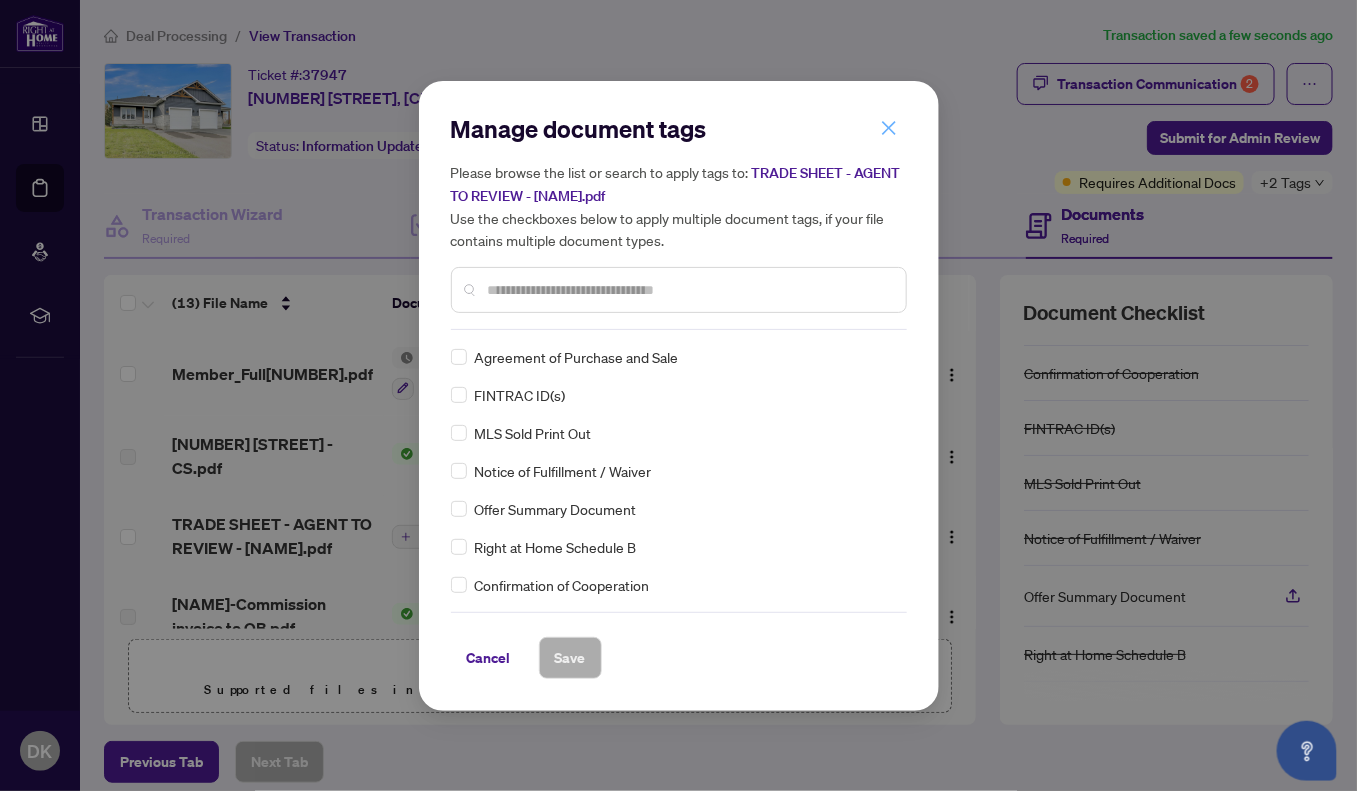 click 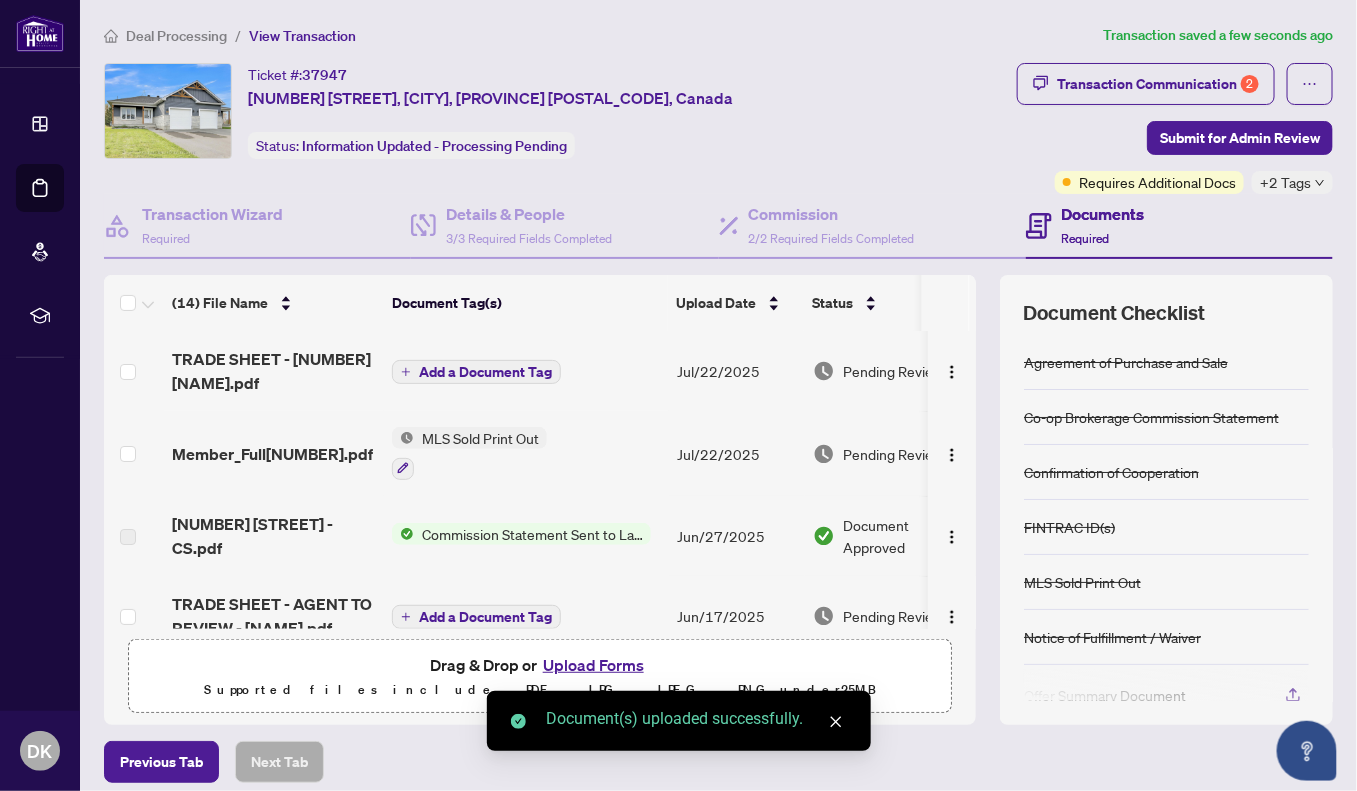 click 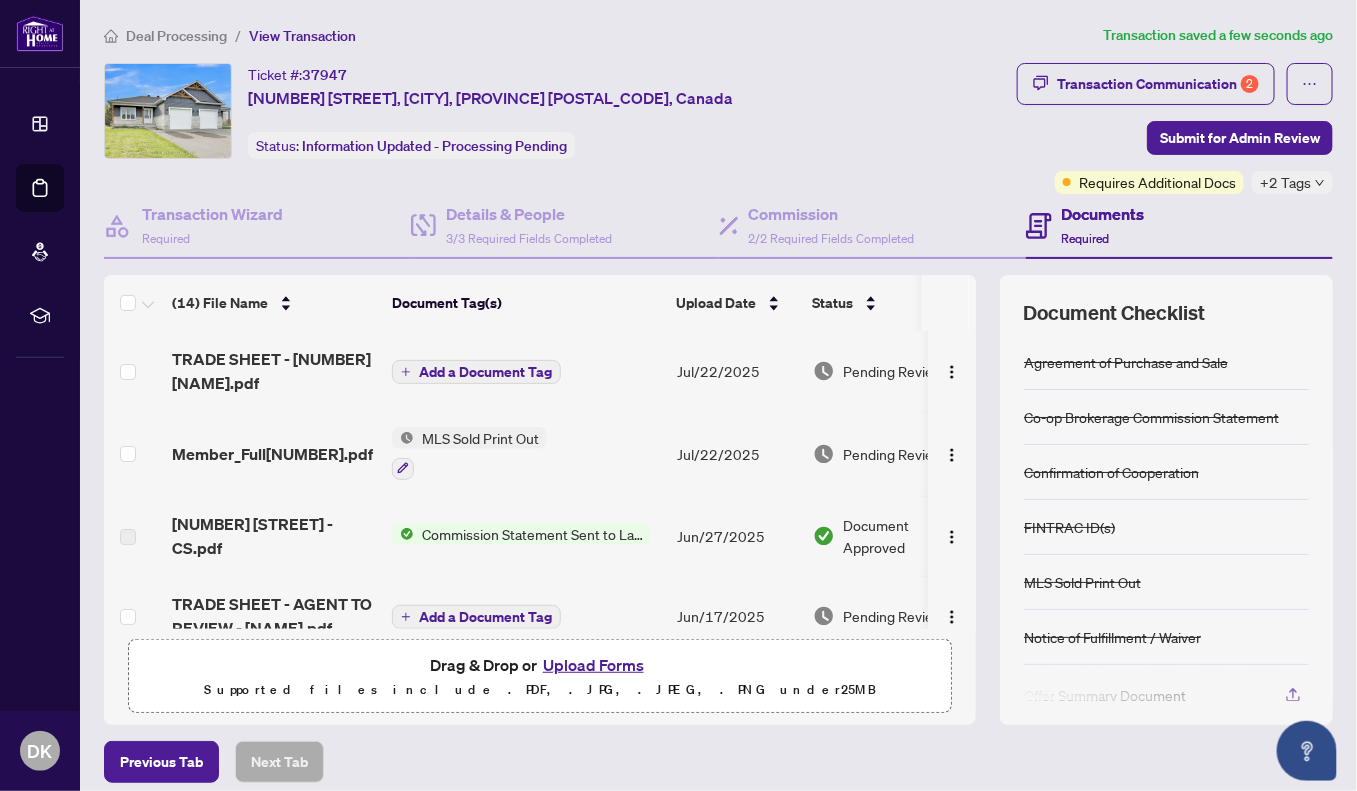 click on "Add a Document Tag" at bounding box center (485, 372) 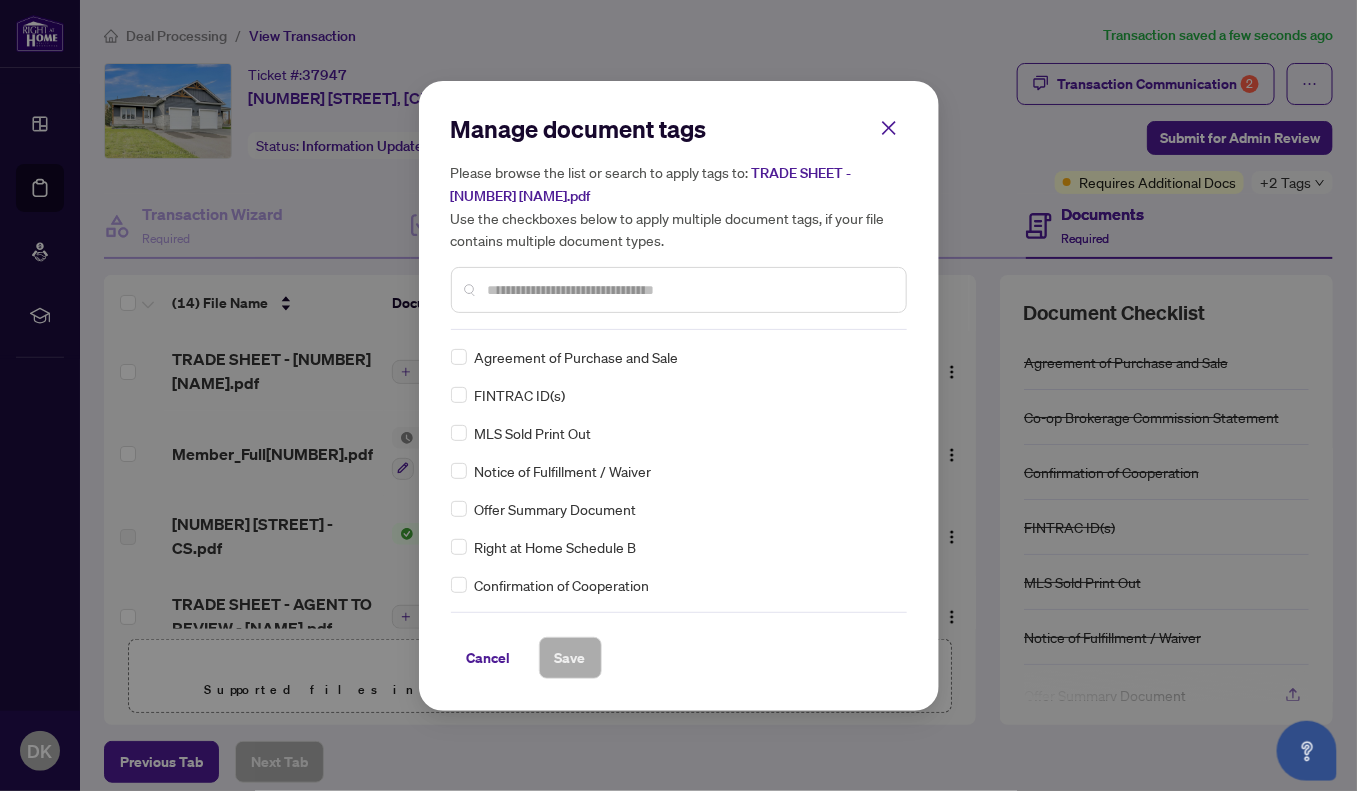 click at bounding box center [689, 290] 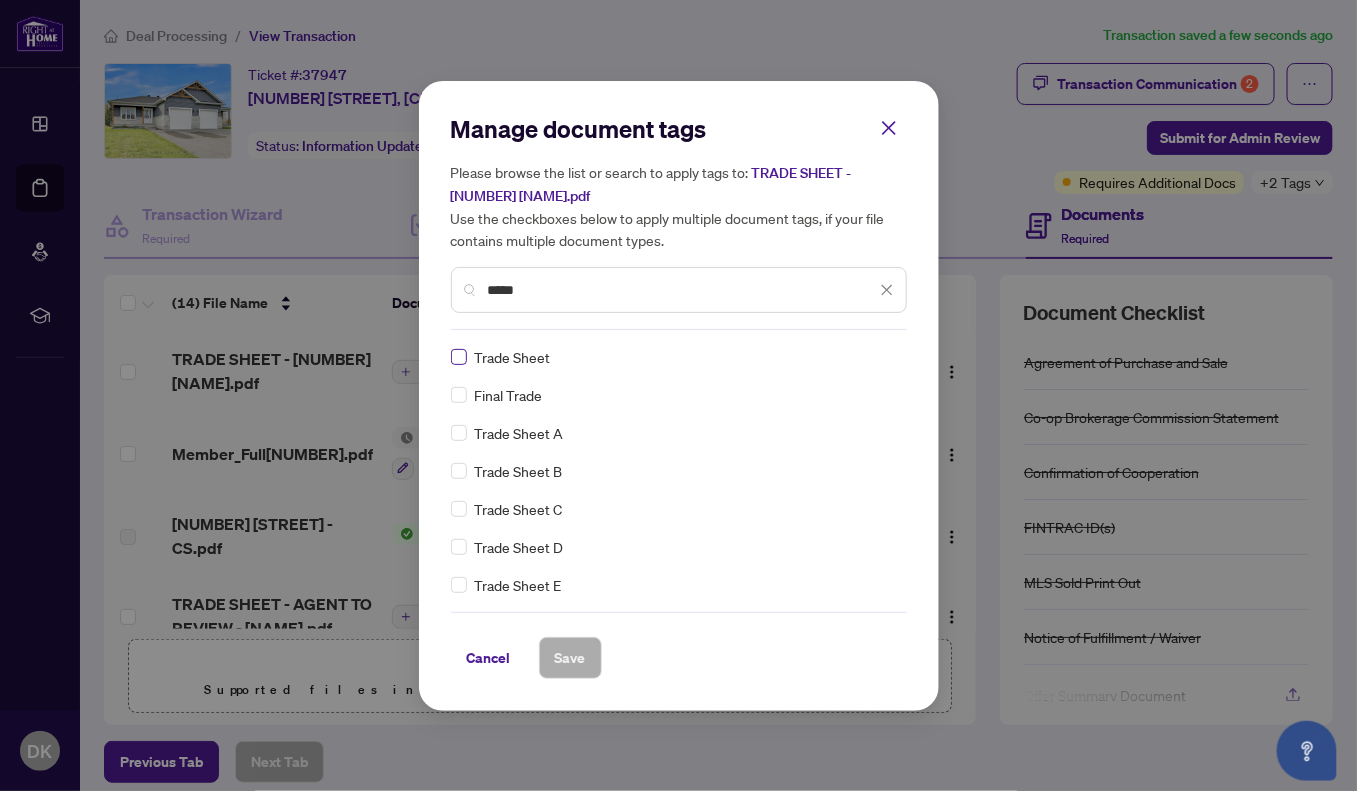 type on "*****" 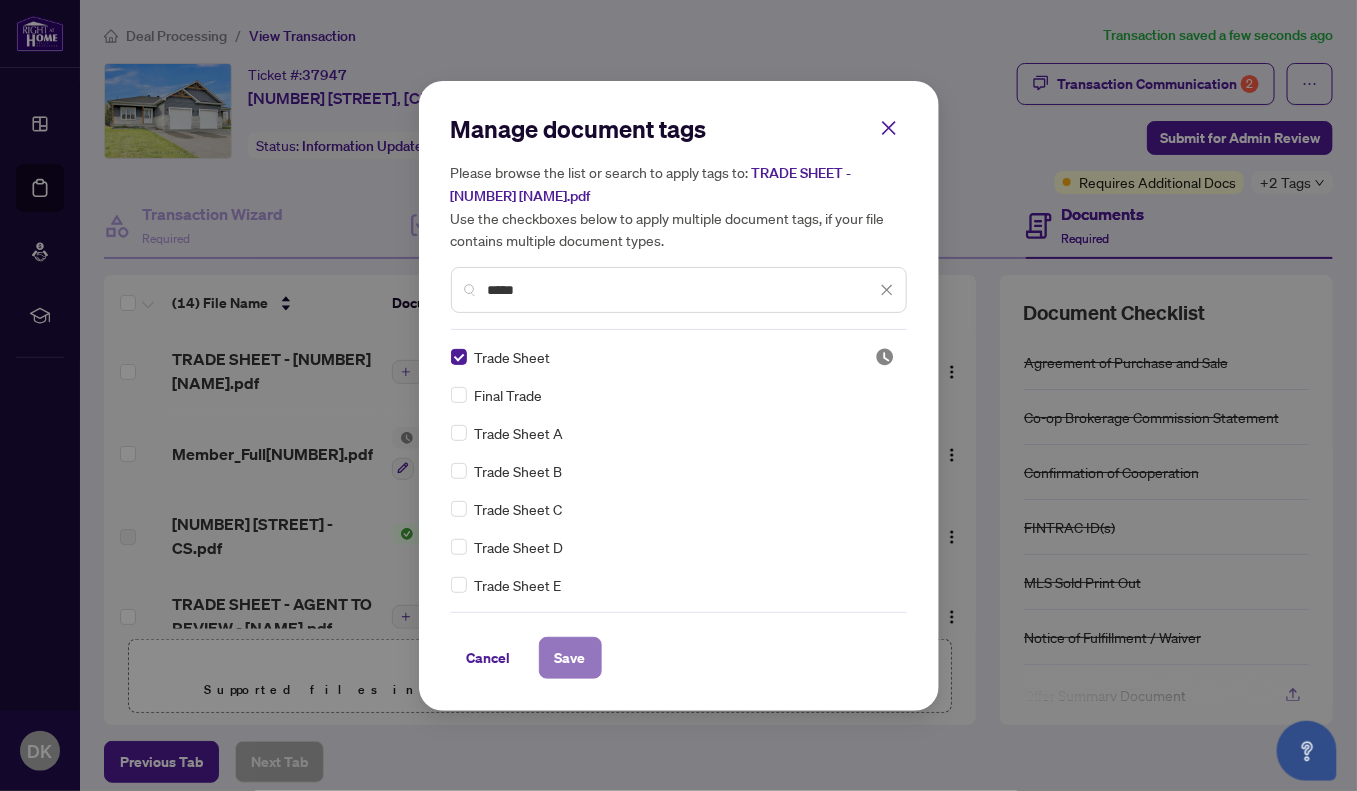 click on "Save" at bounding box center [570, 658] 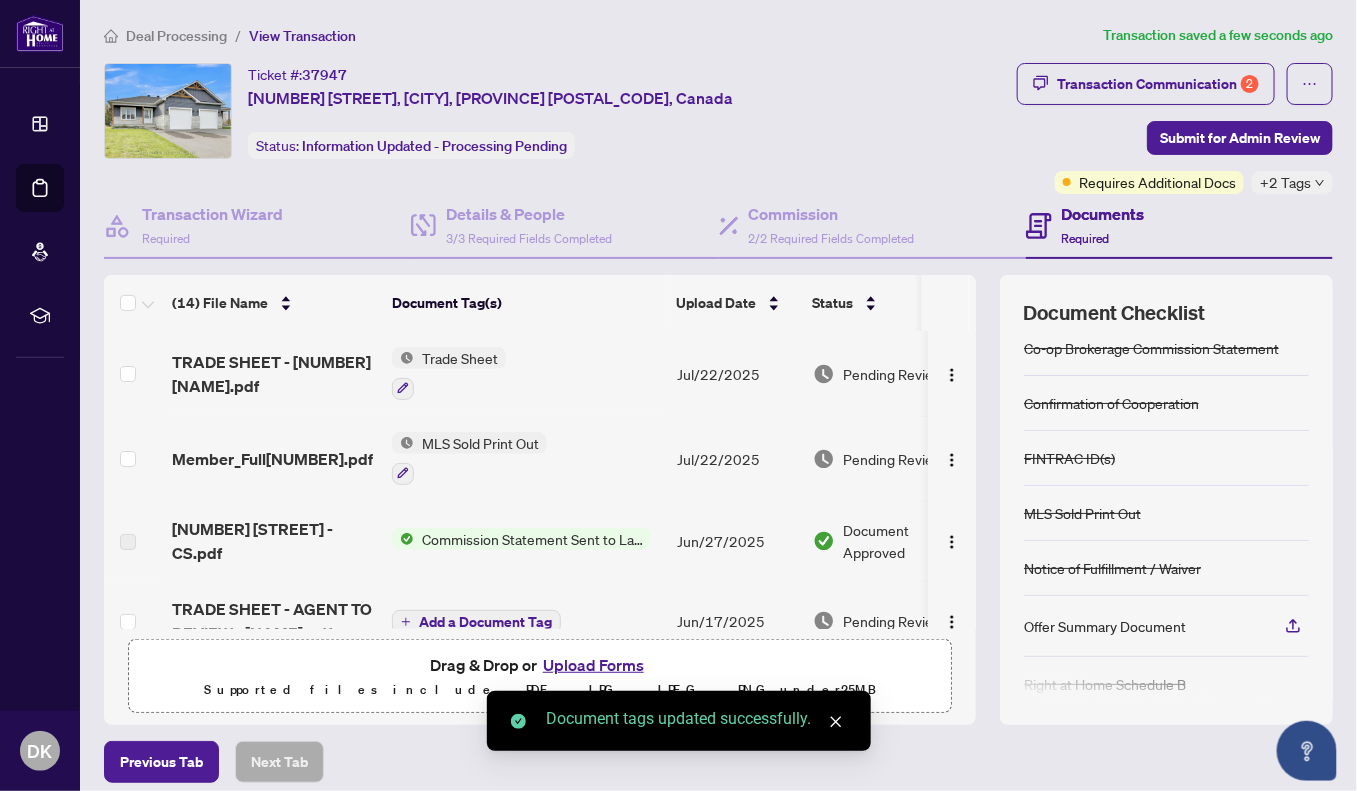 scroll, scrollTop: 140, scrollLeft: 0, axis: vertical 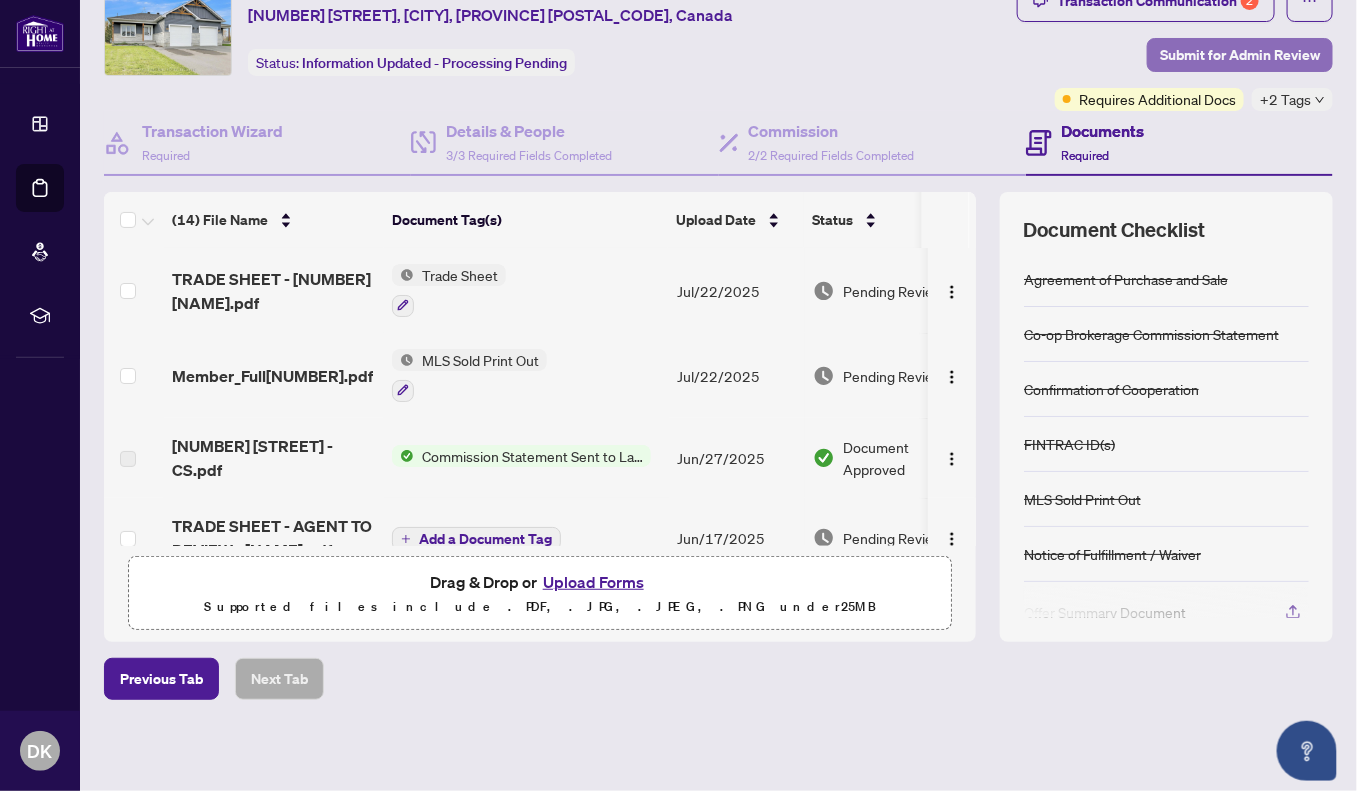 click on "Submit for Admin Review" at bounding box center [1240, 55] 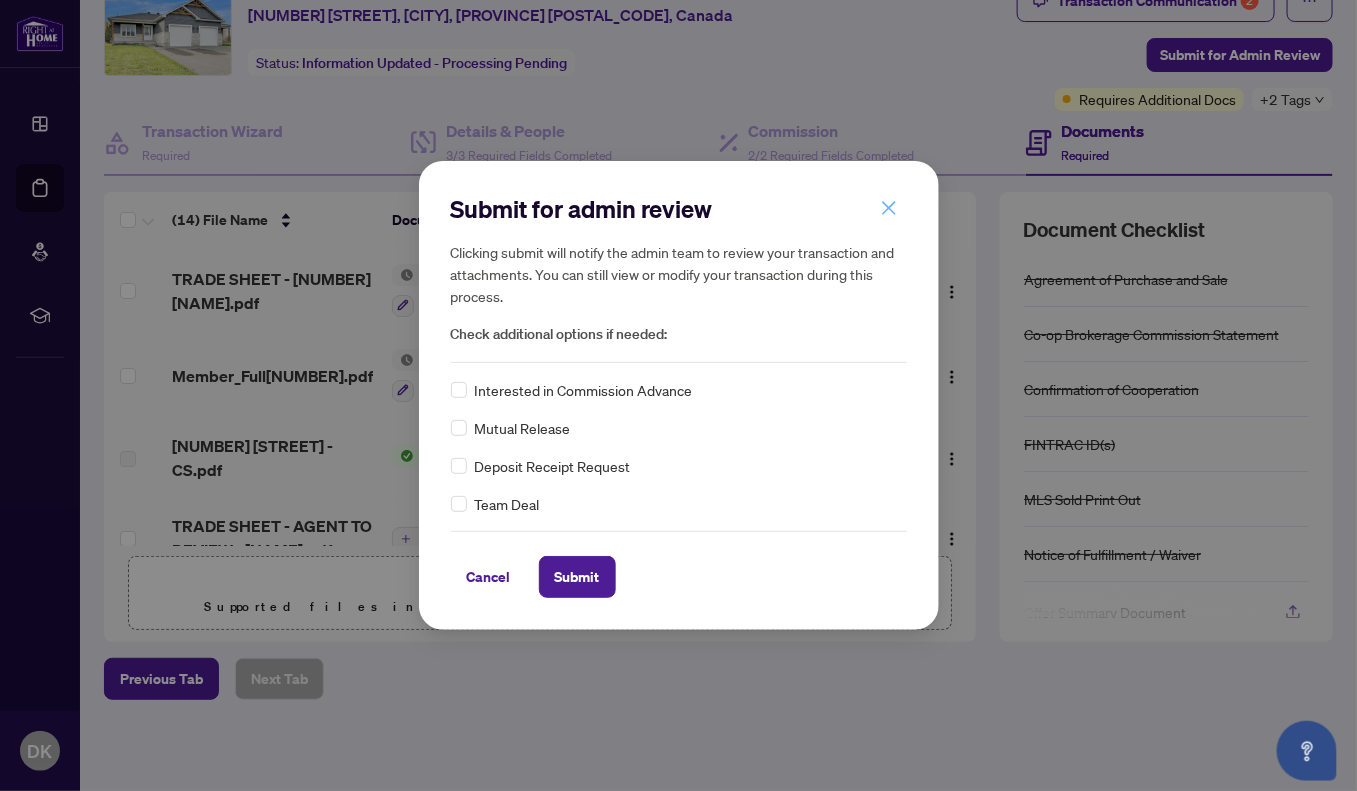 click 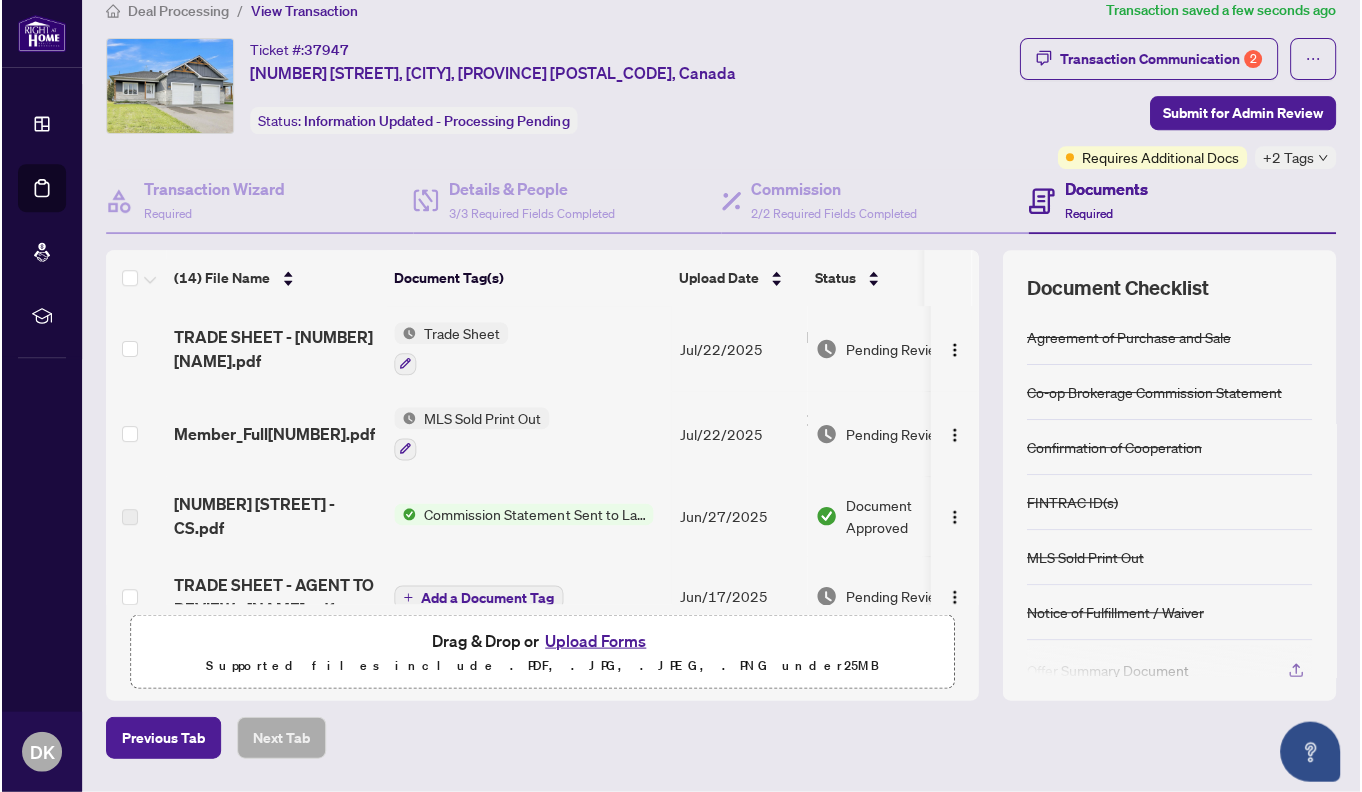 scroll, scrollTop: 0, scrollLeft: 0, axis: both 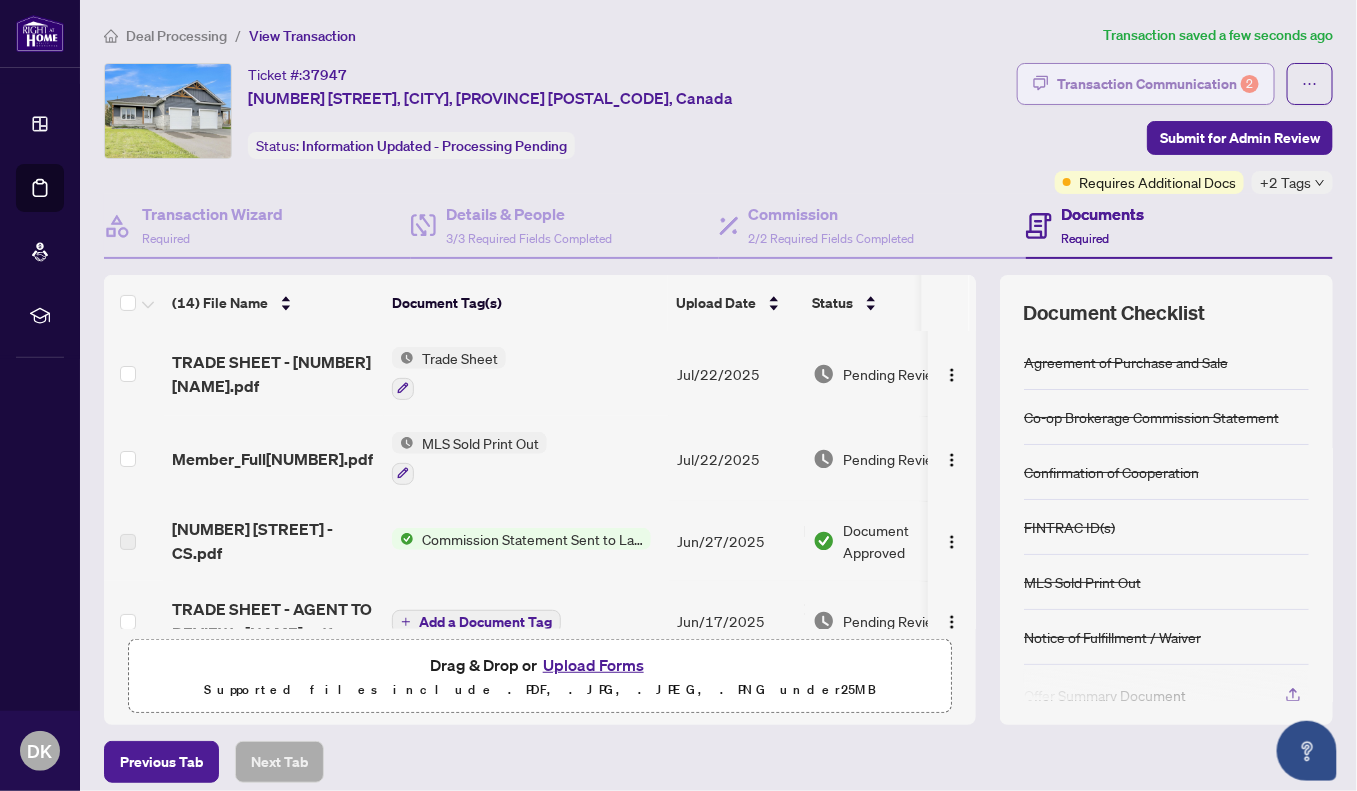 click on "Transaction Communication 2" at bounding box center (1158, 84) 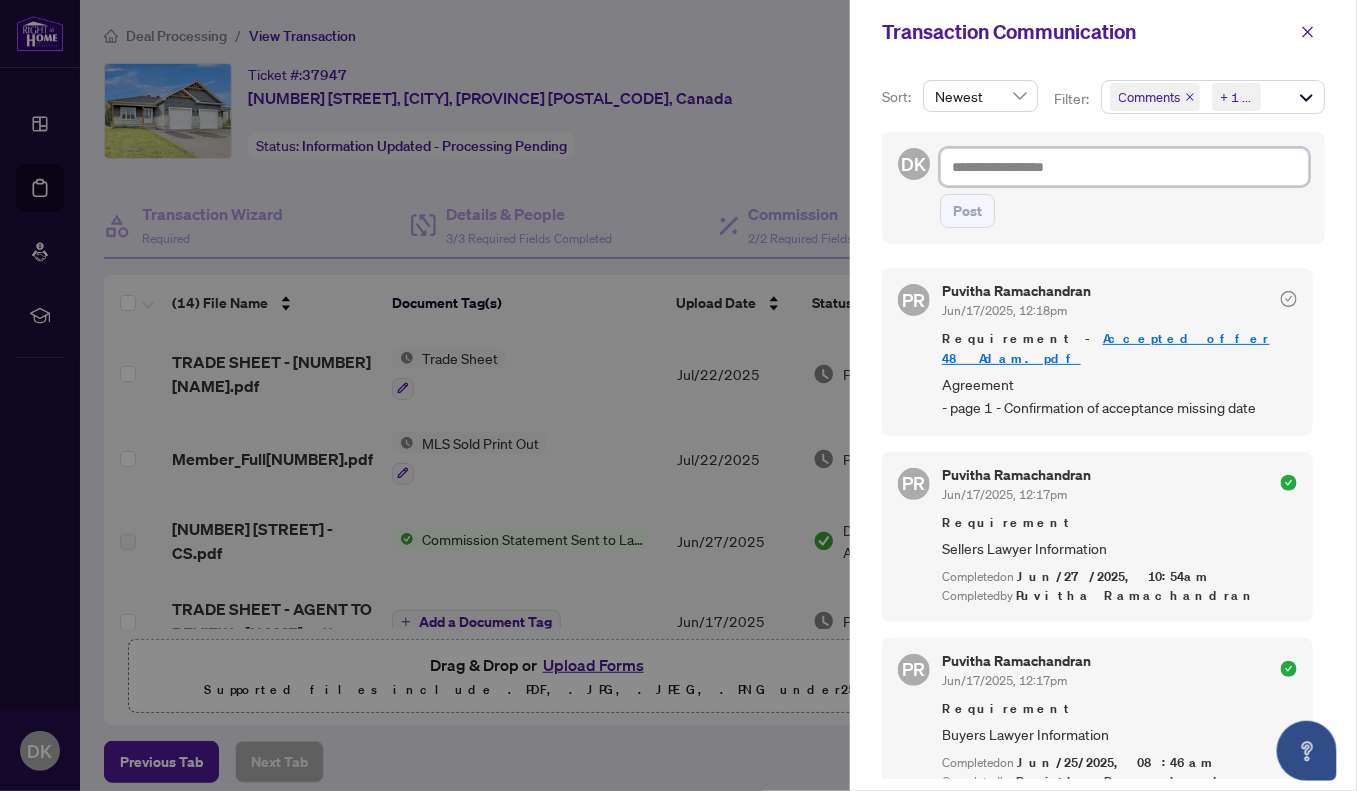 click at bounding box center (1124, 167) 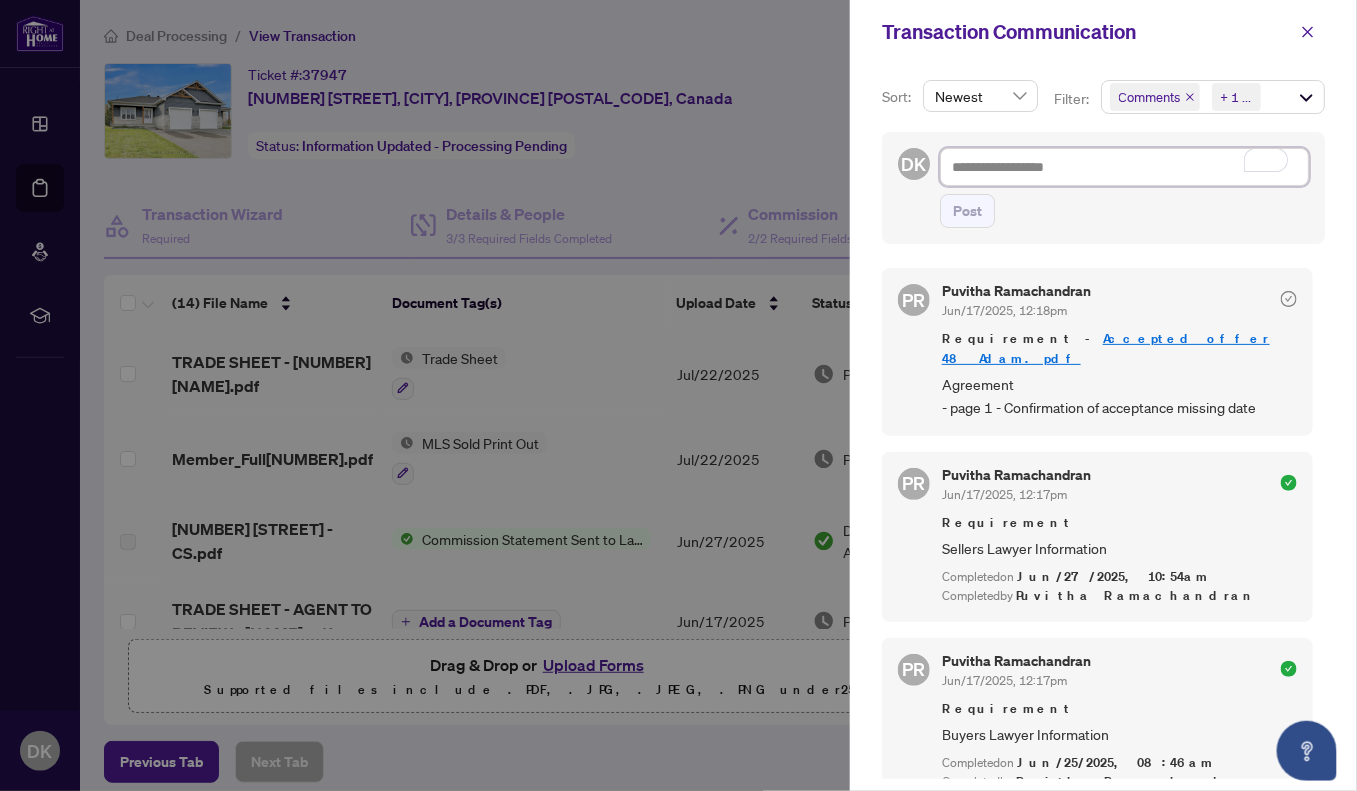 type on "*" 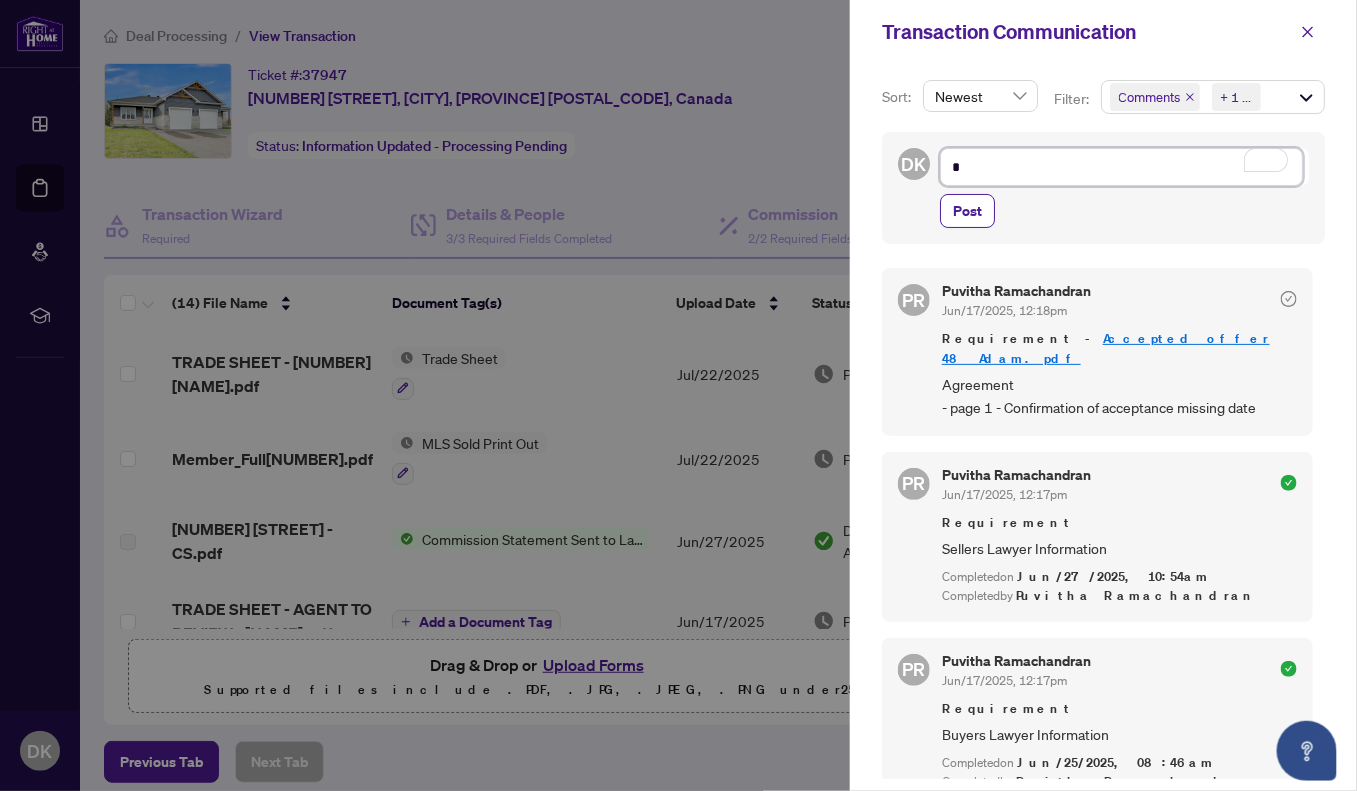 type on "**" 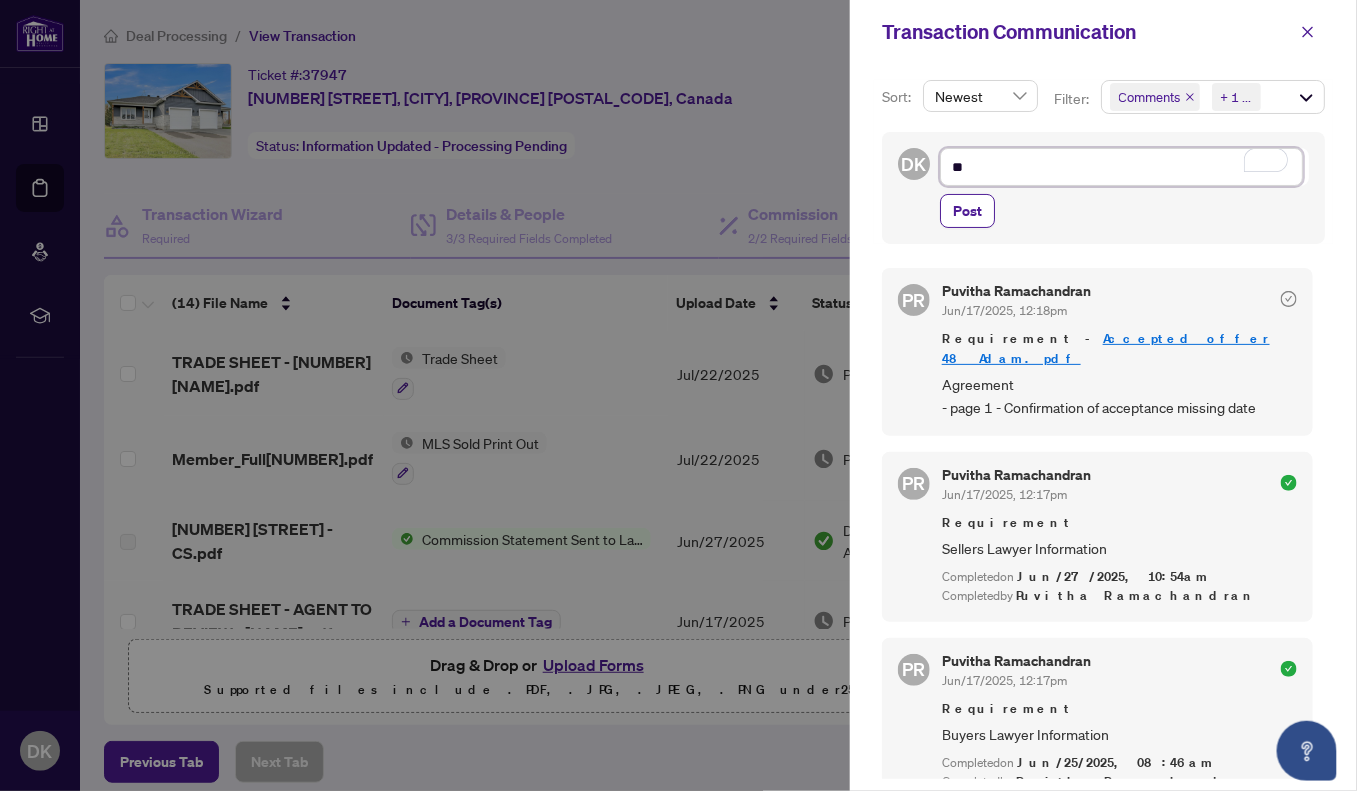 type on "***" 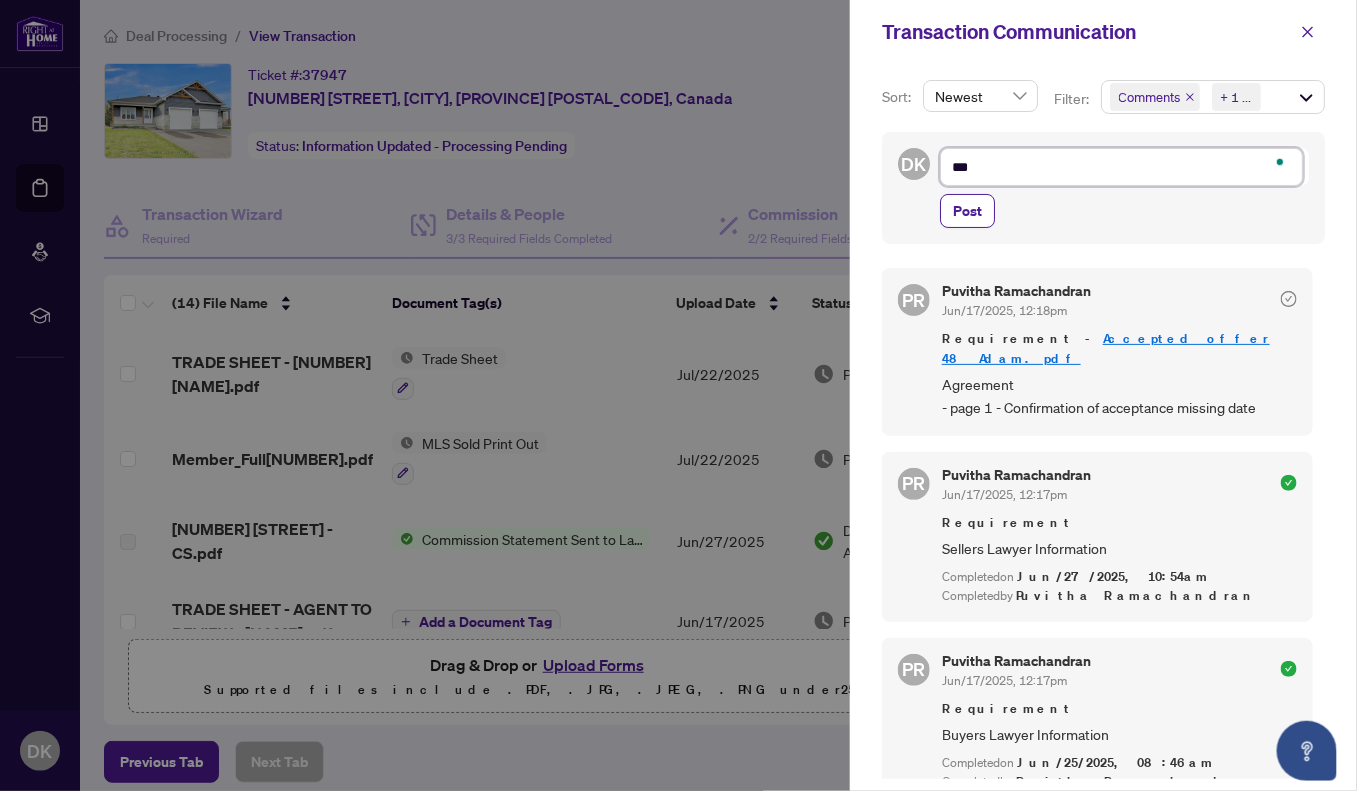 type on "****" 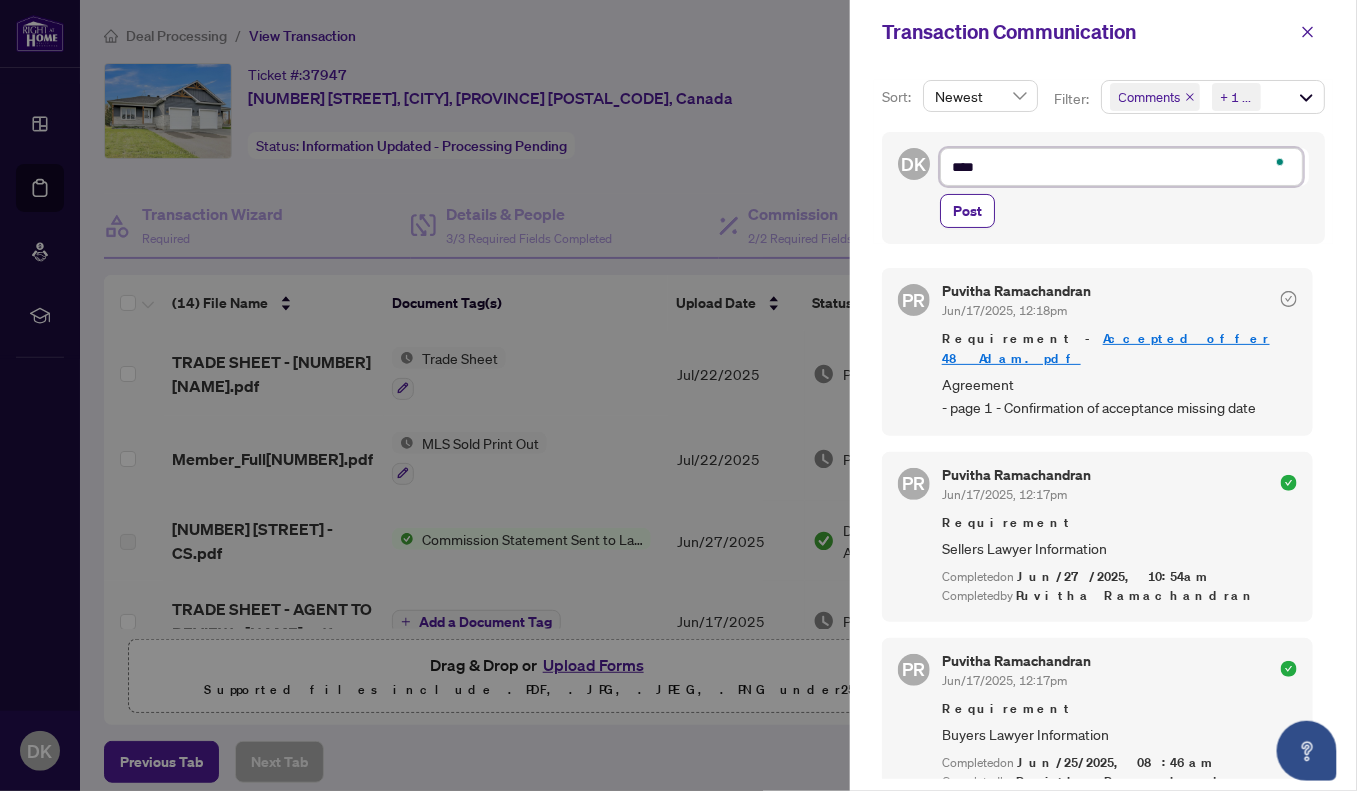 type on "*****" 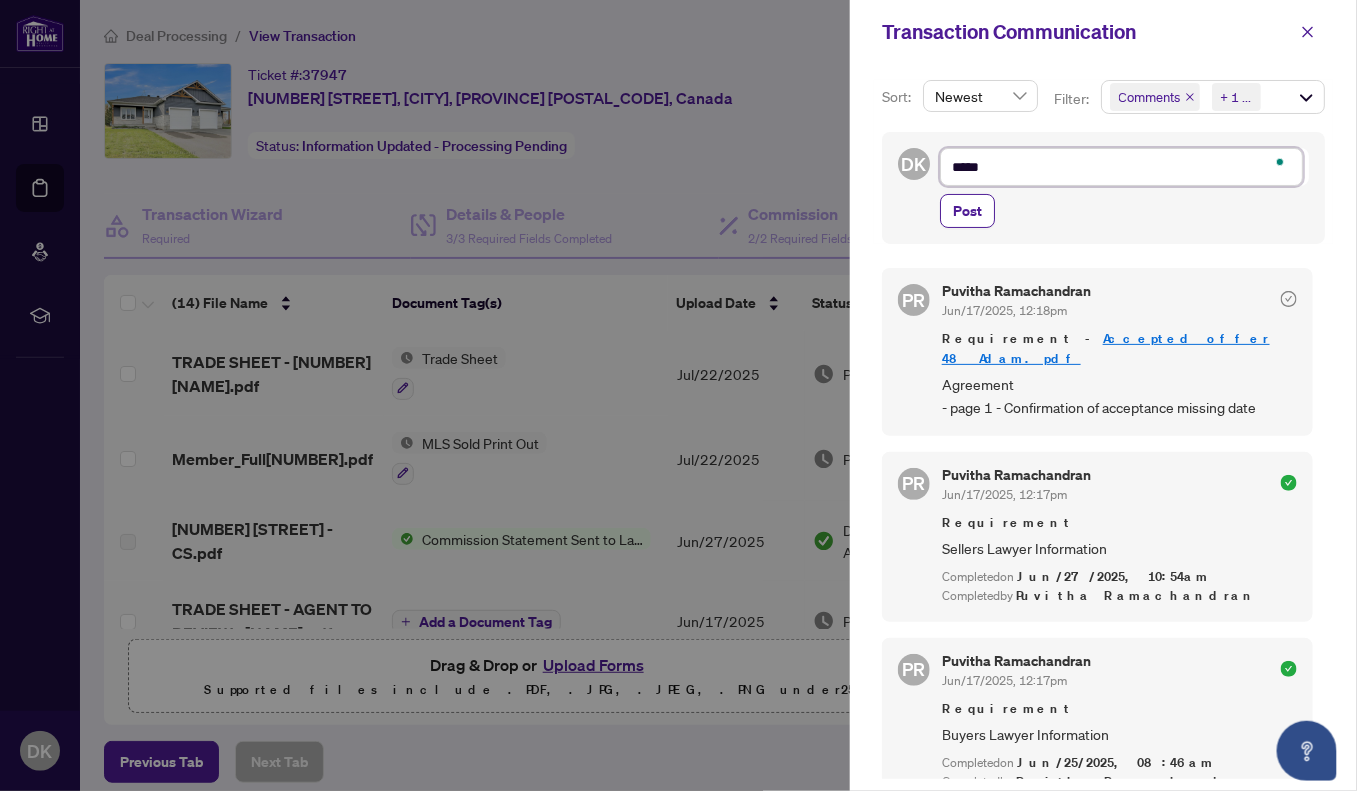 type on "*****" 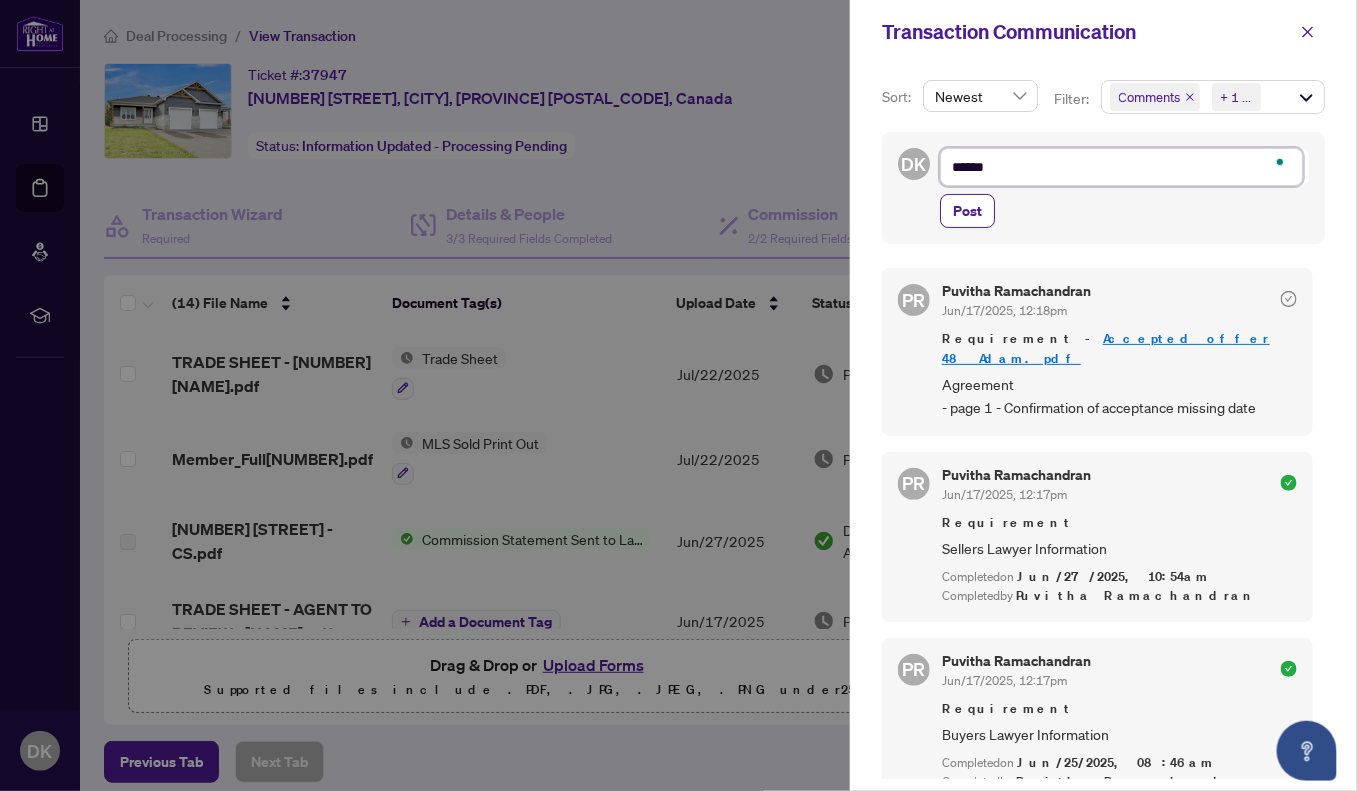 type on "*****" 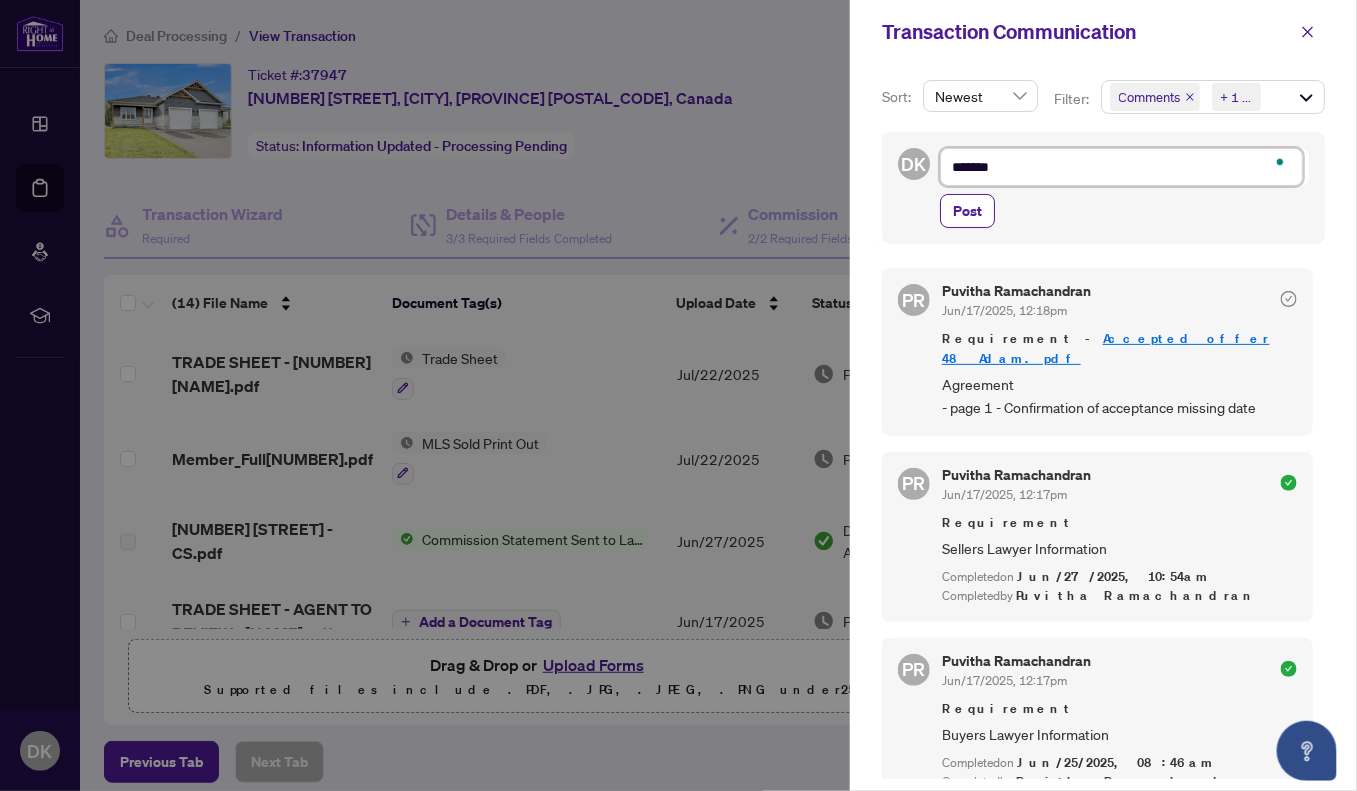 type on "********" 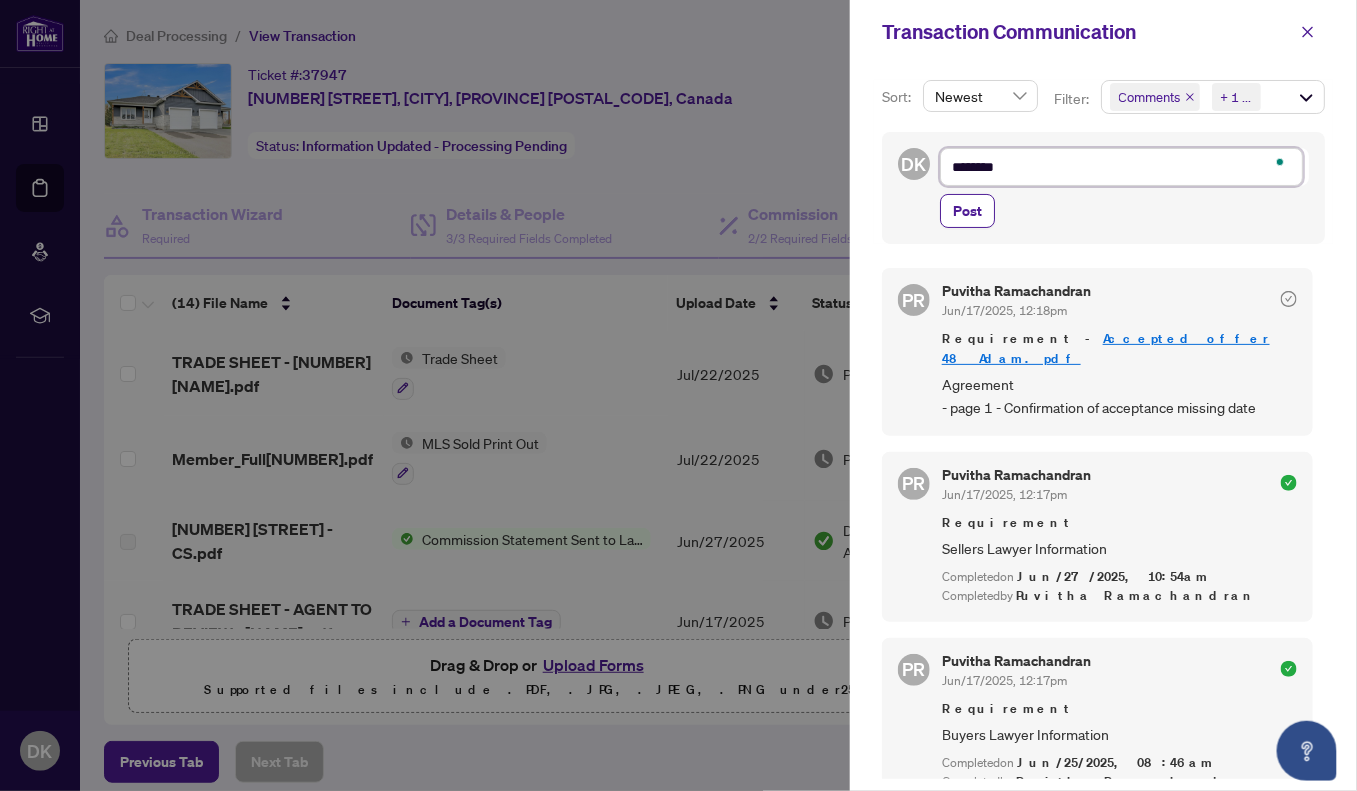 type on "********" 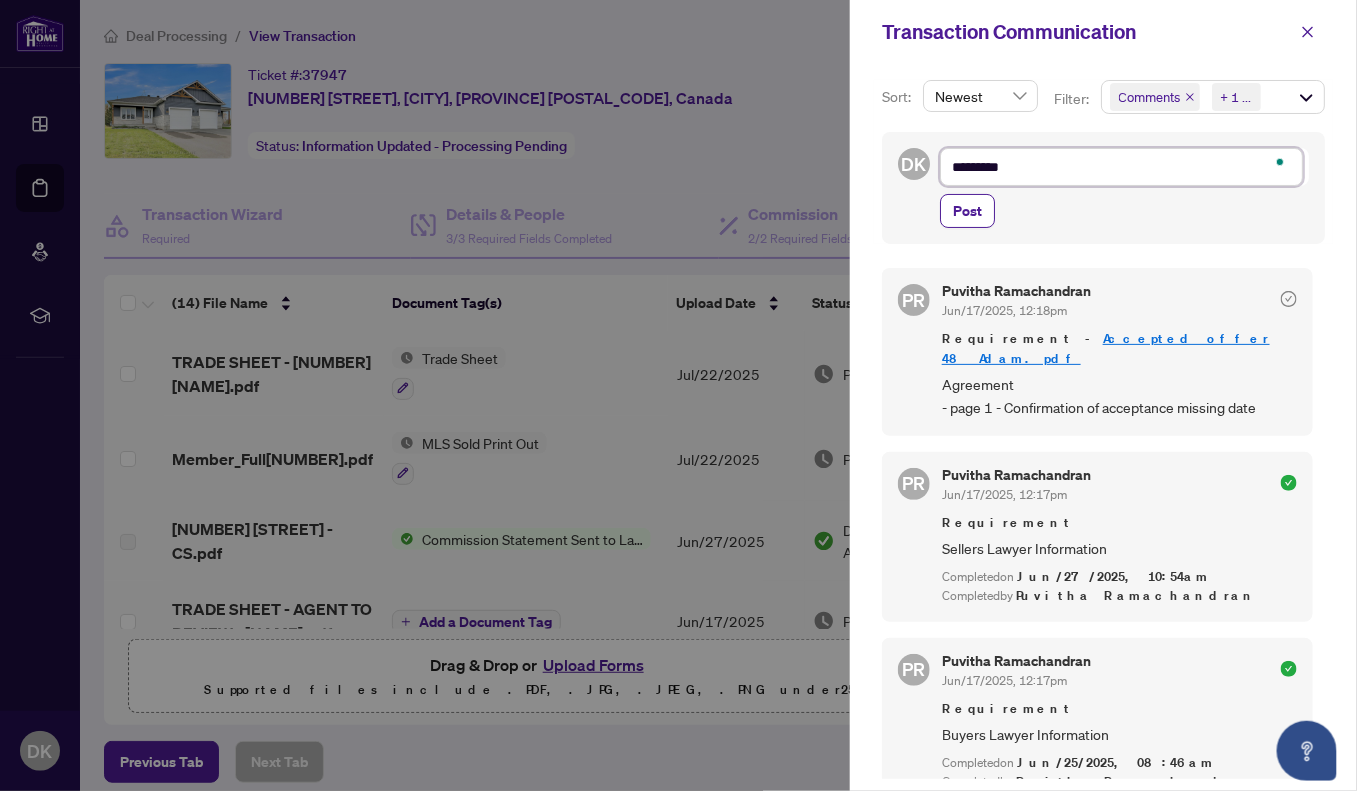 type on "**********" 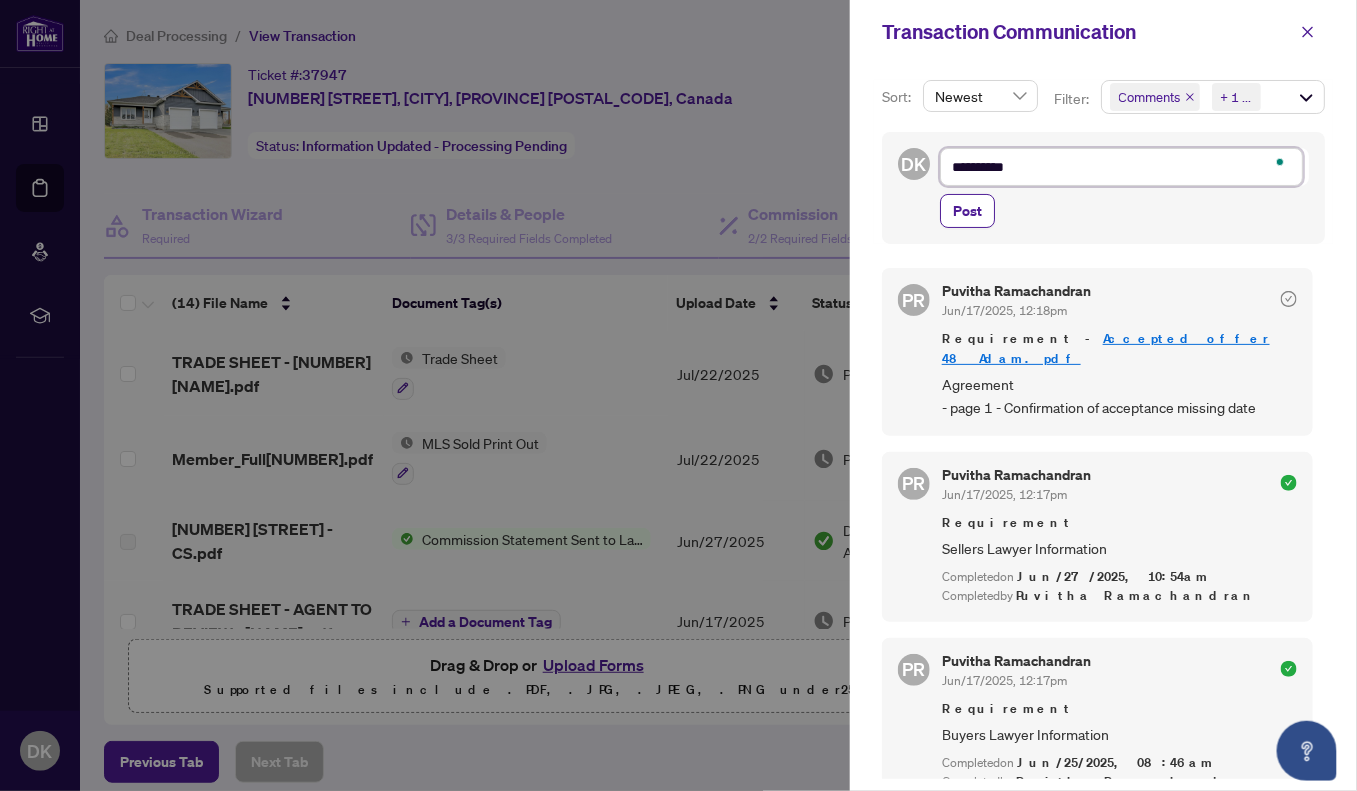 type on "**********" 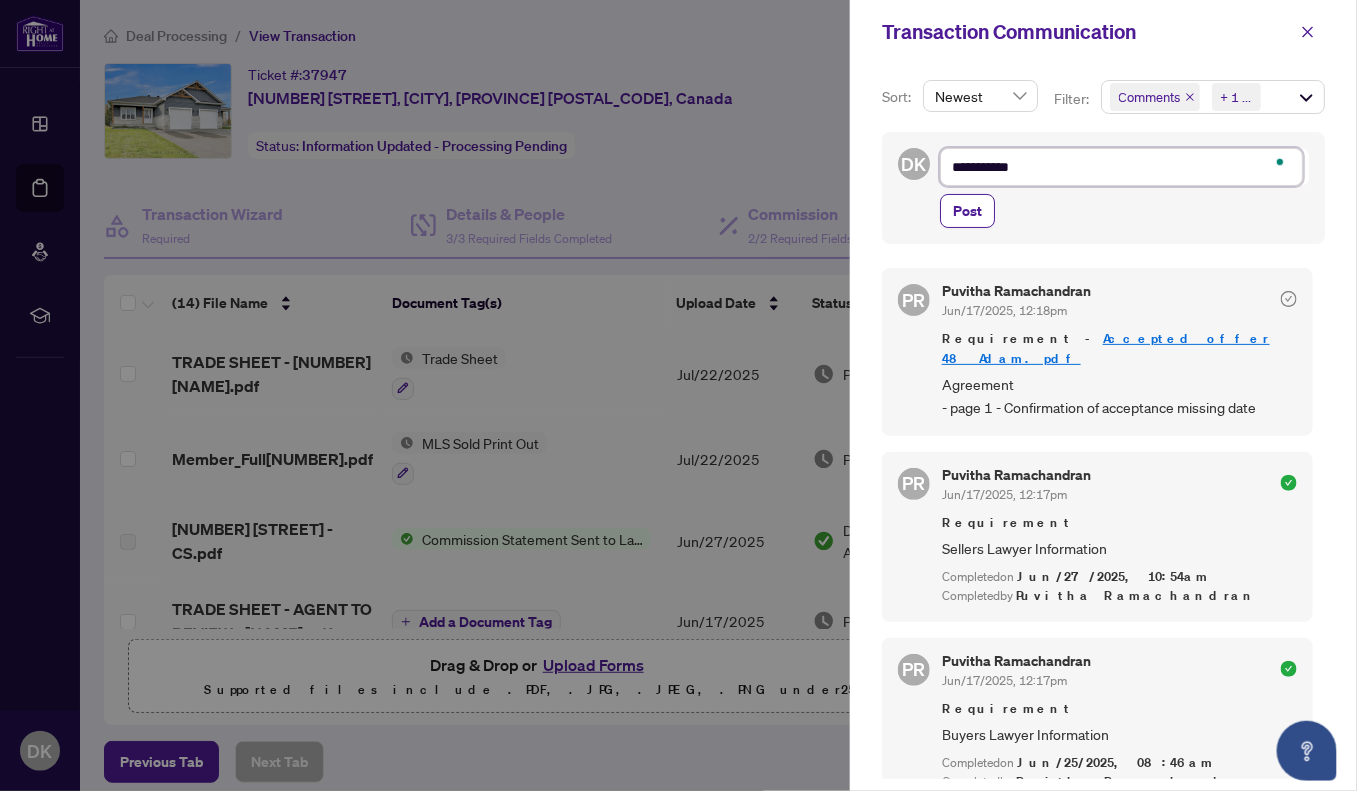 type on "**********" 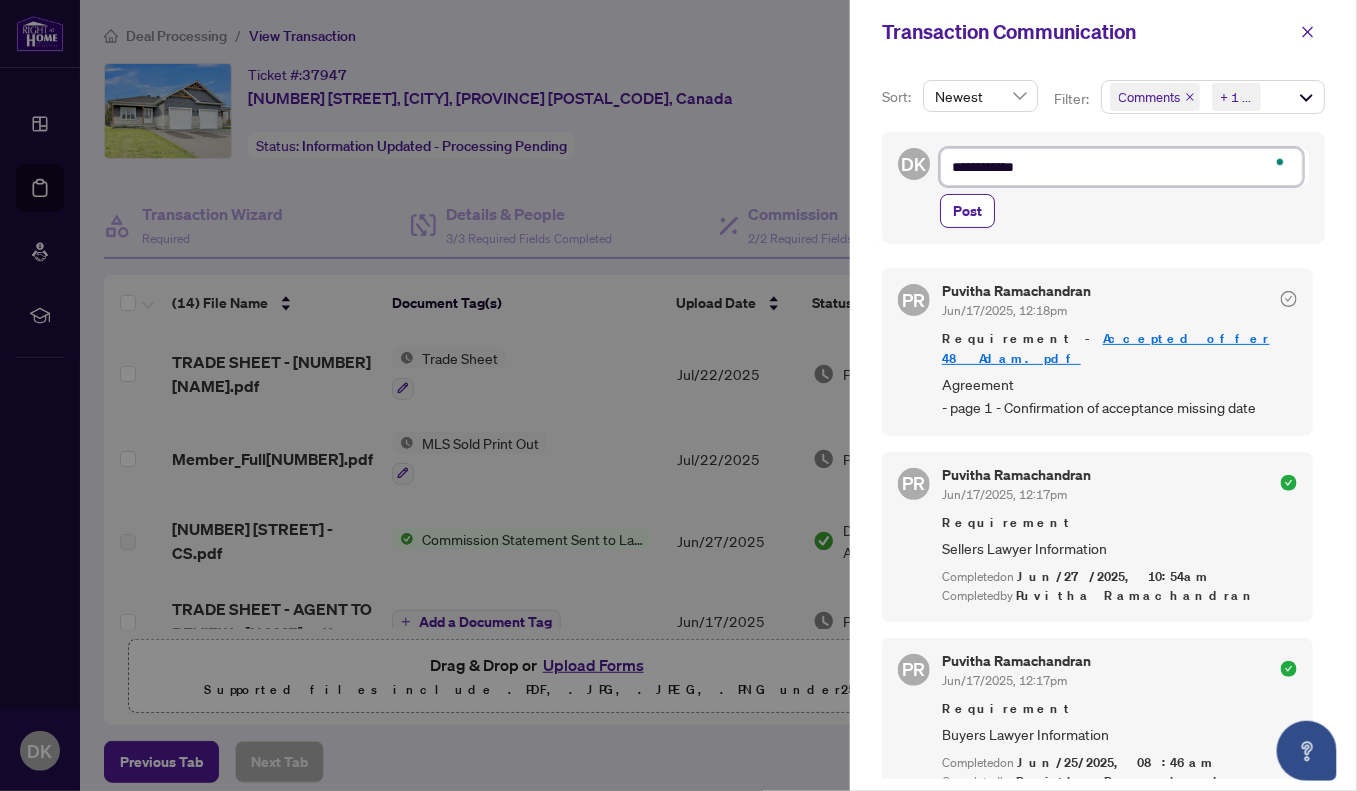 type on "**********" 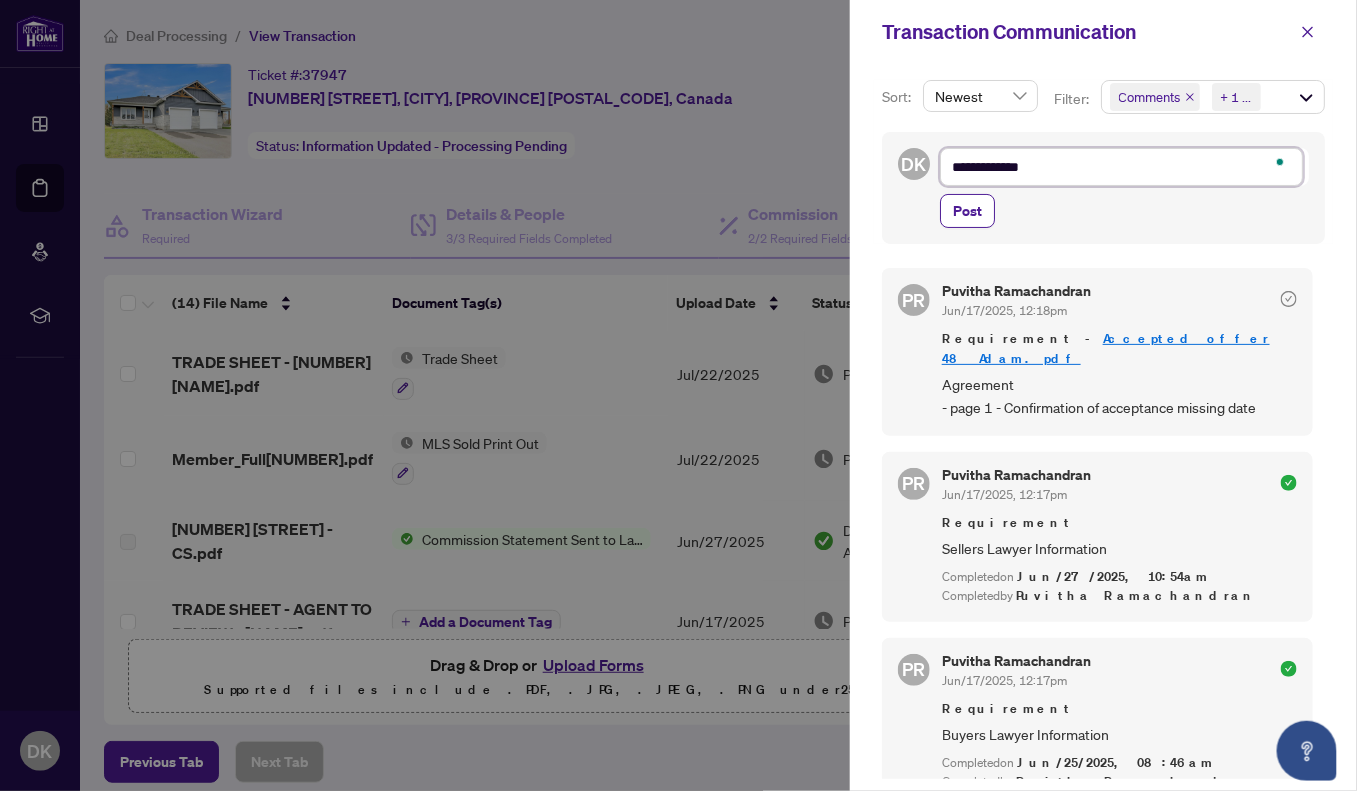 type on "**********" 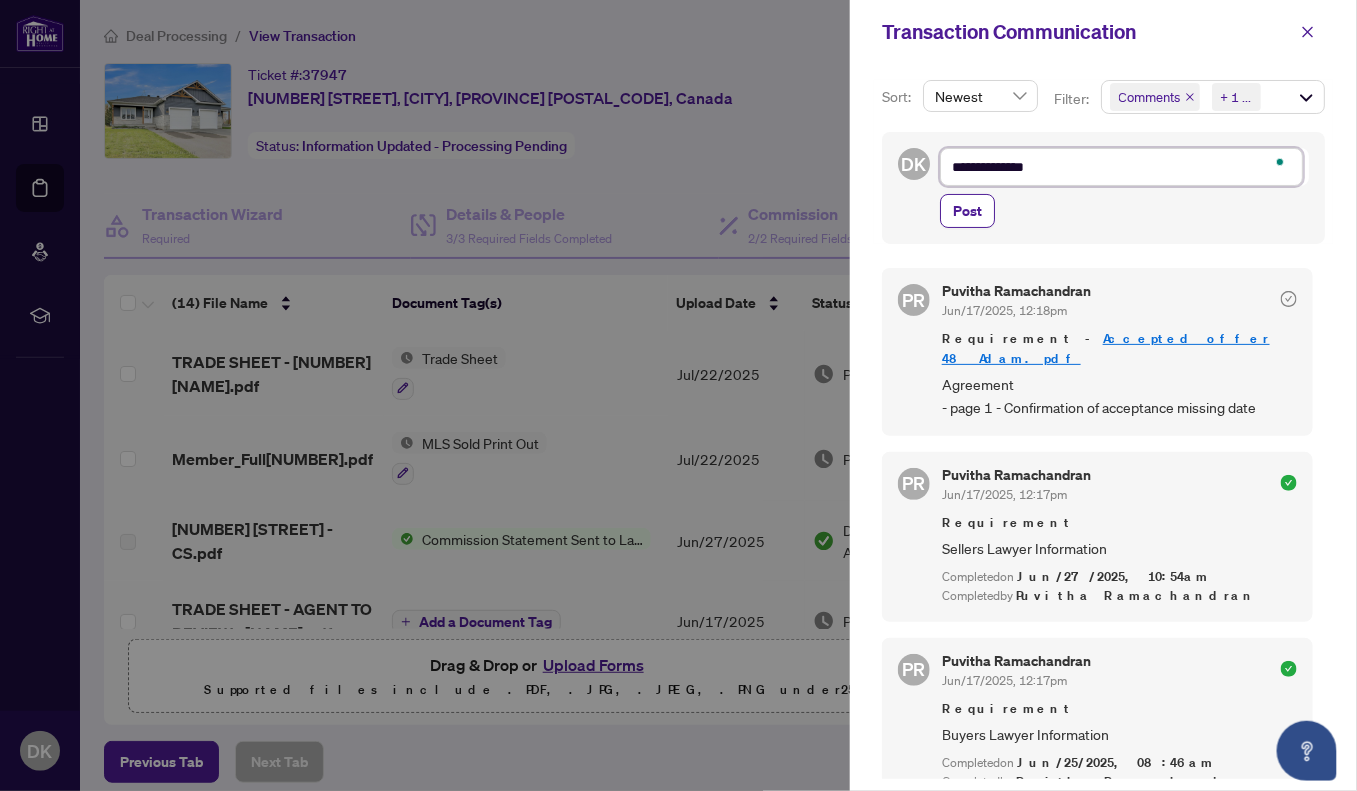 type on "**********" 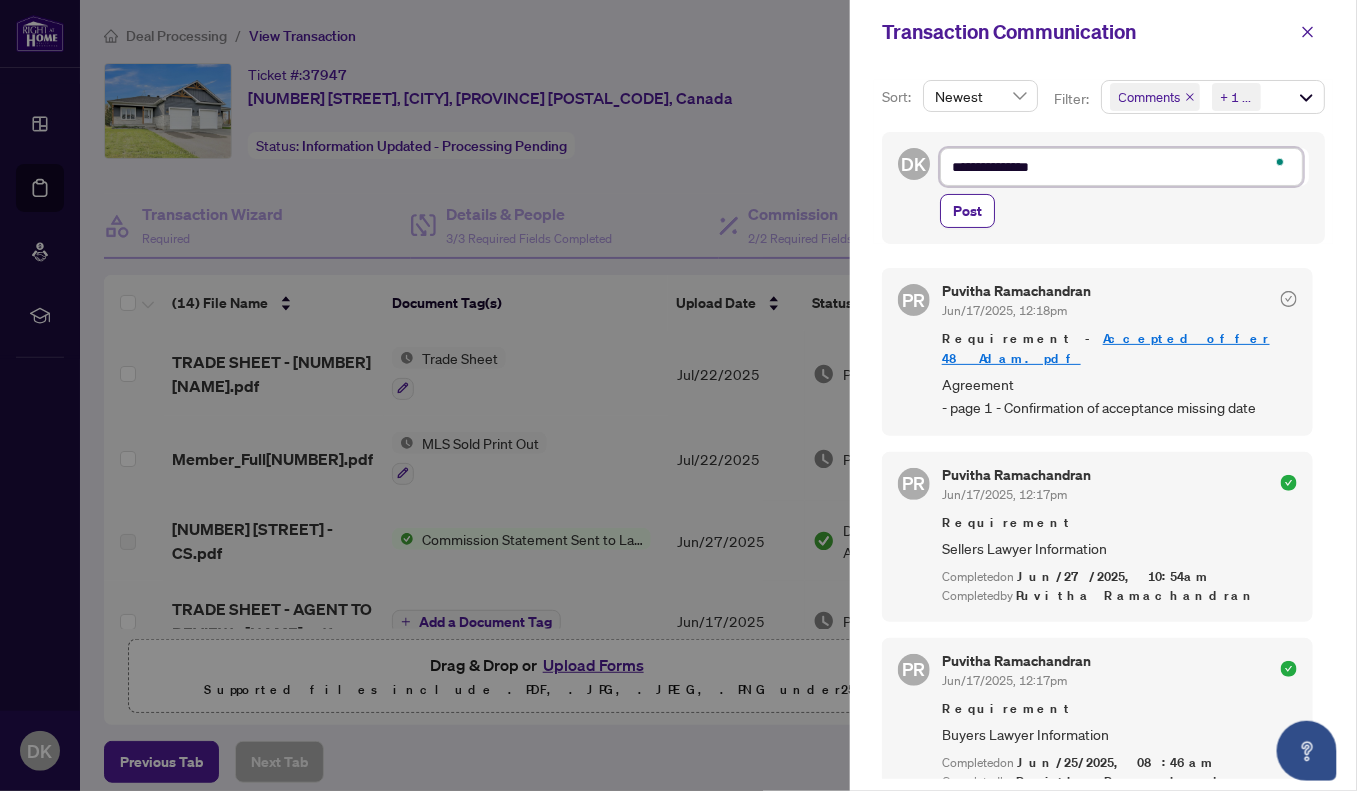 type on "**********" 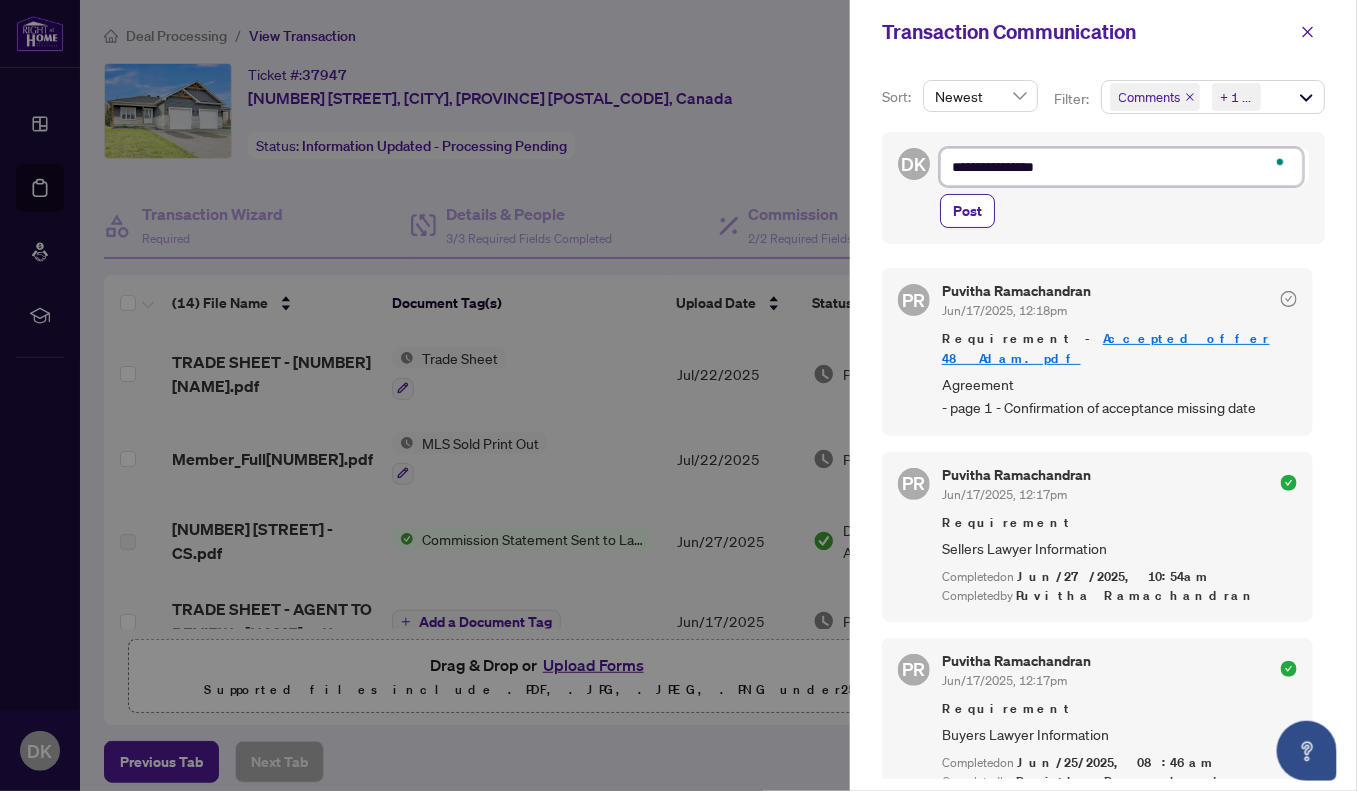 type on "**********" 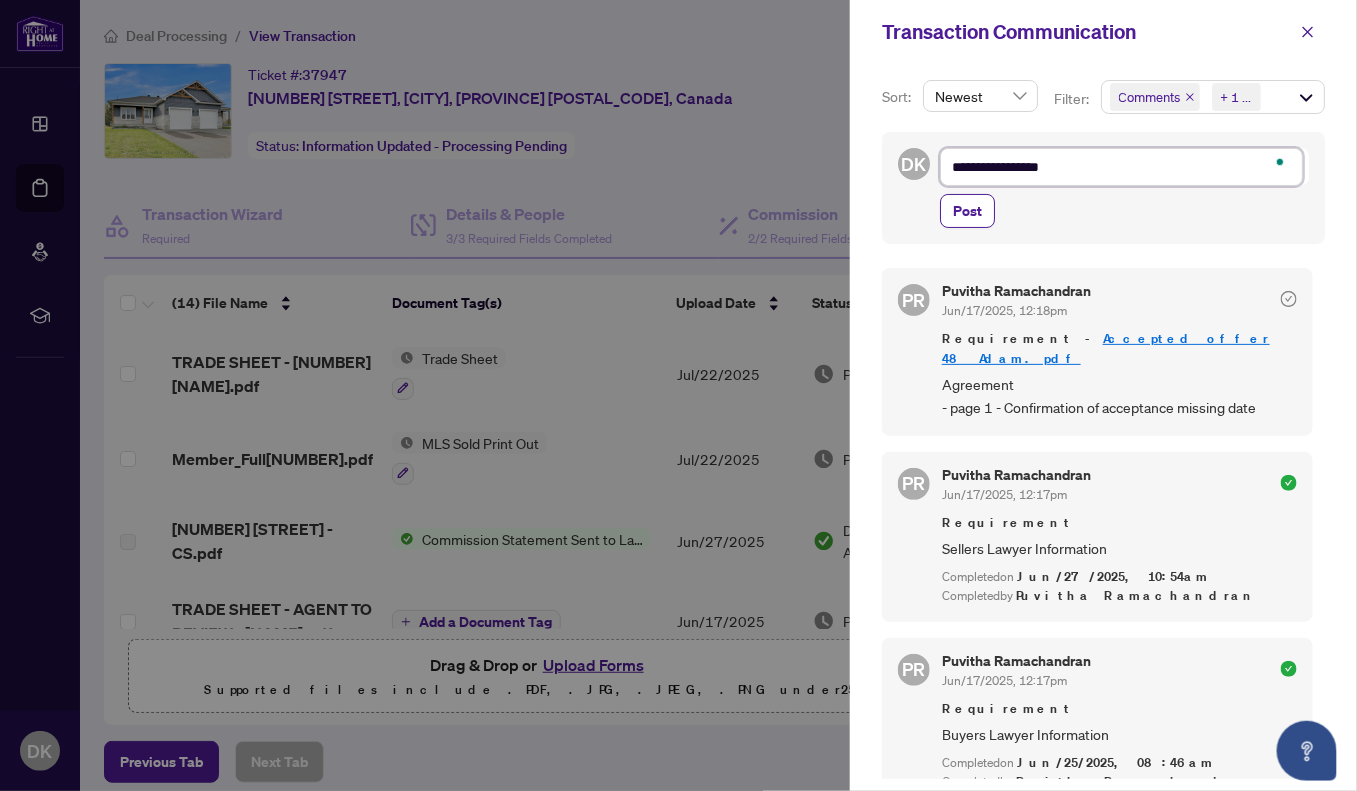 type on "**********" 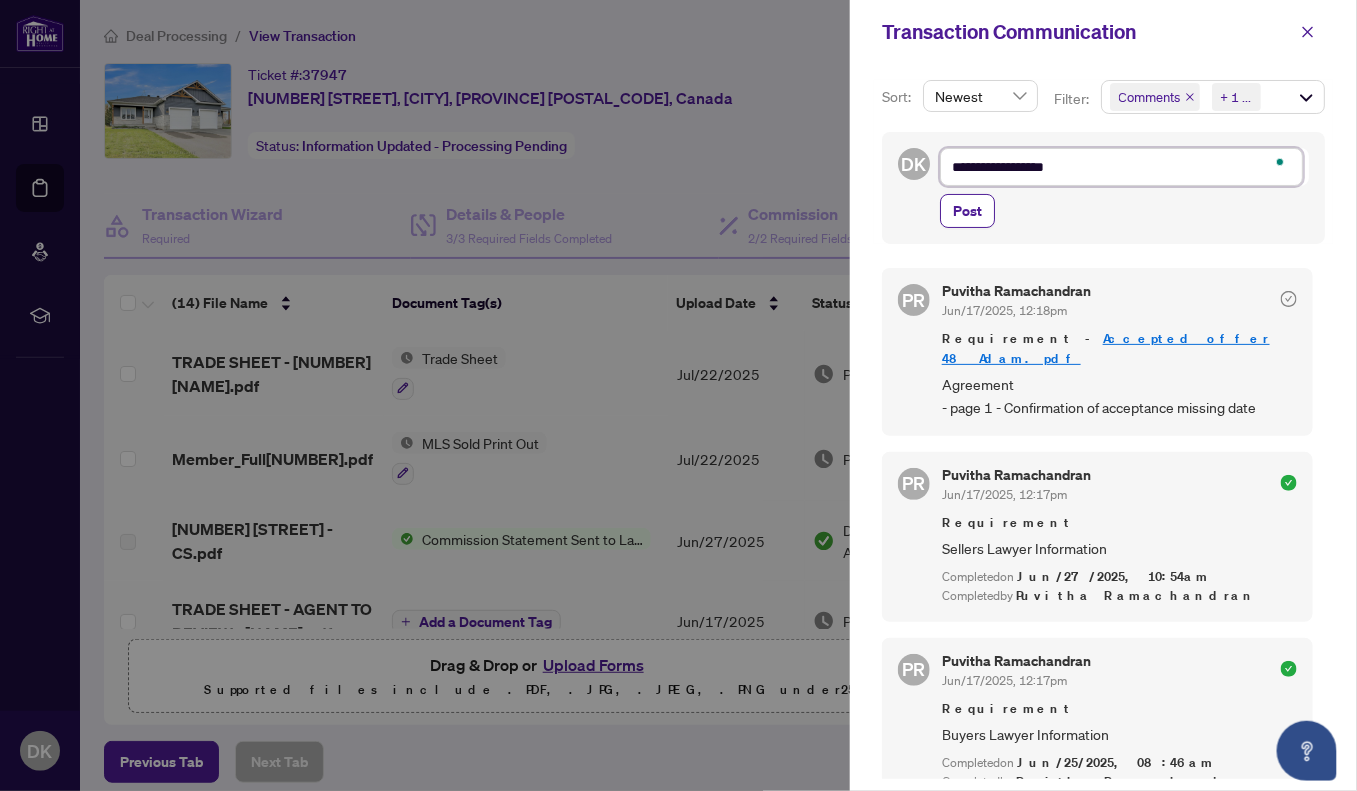 type on "**********" 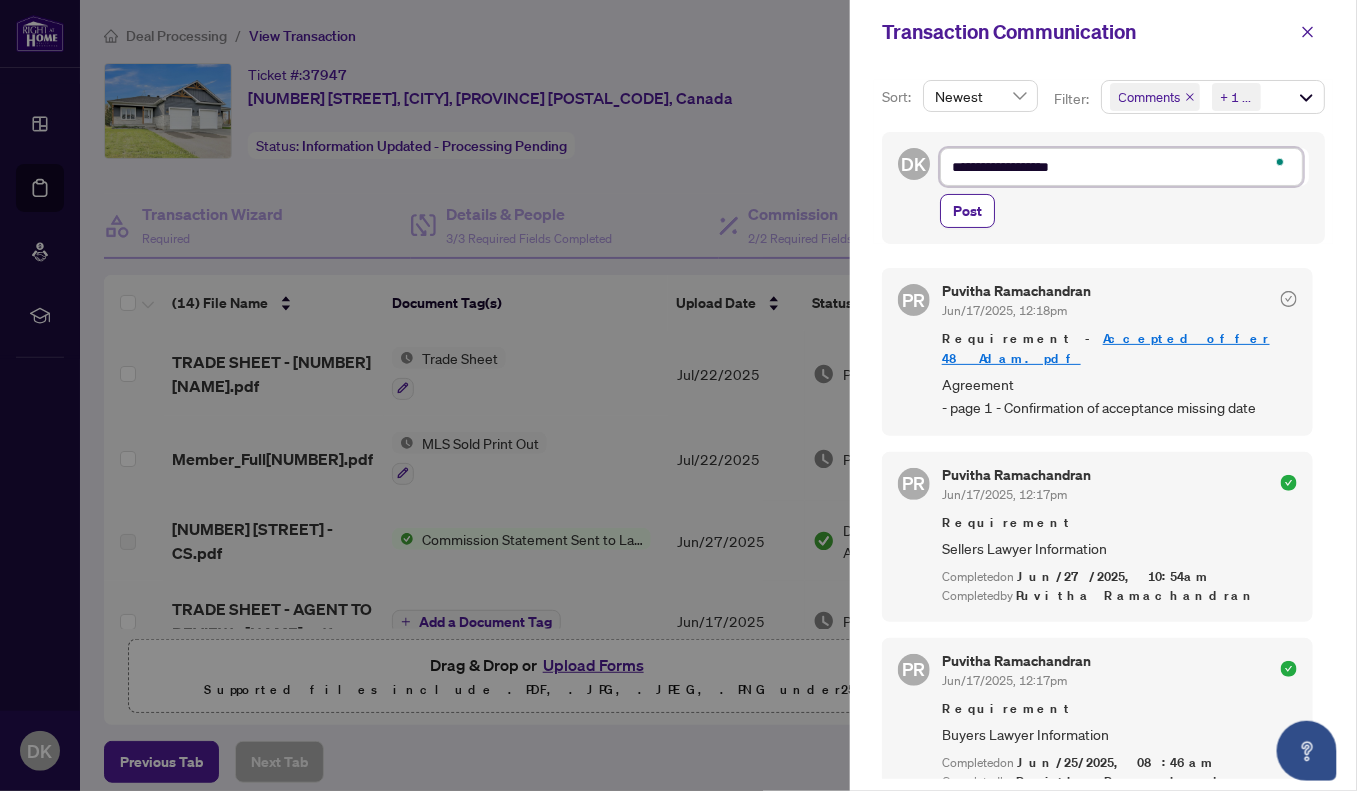 type on "**********" 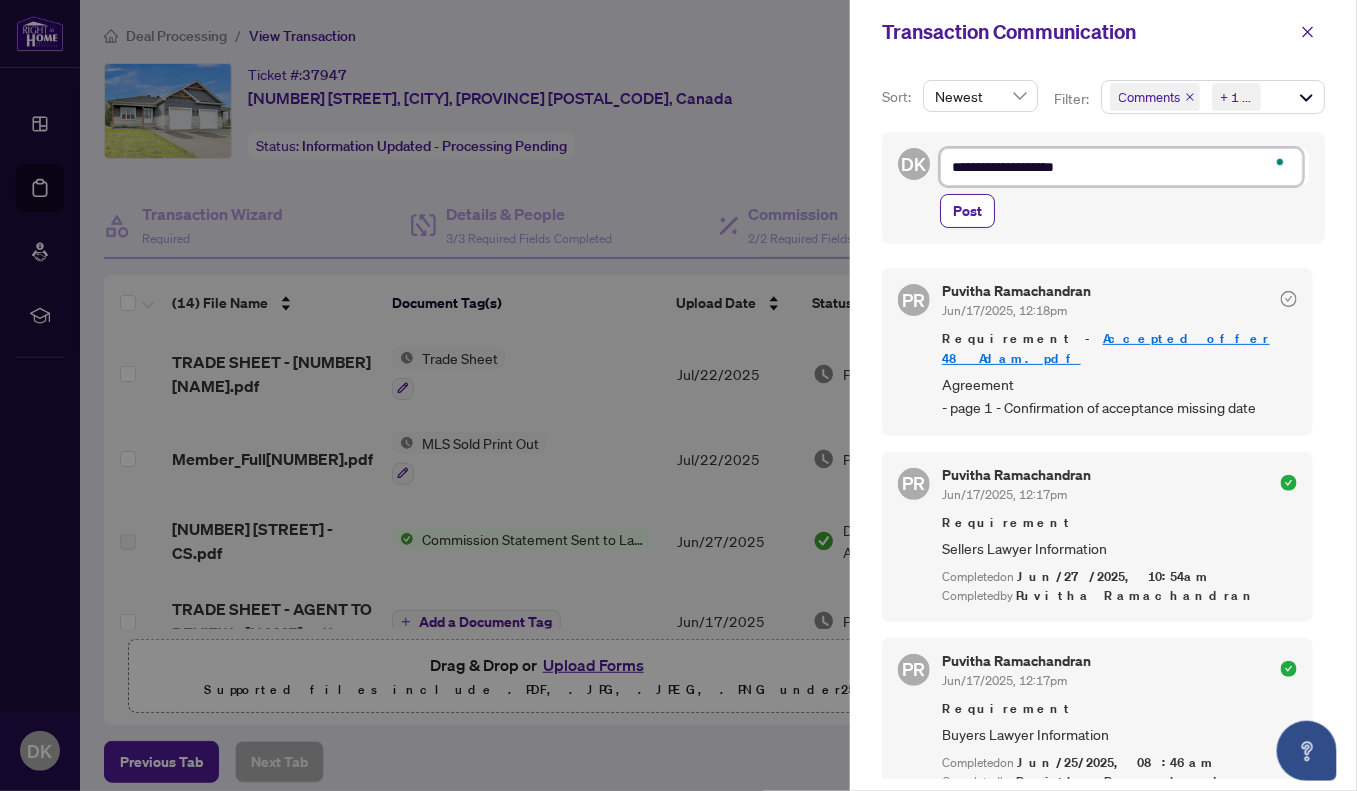type on "**********" 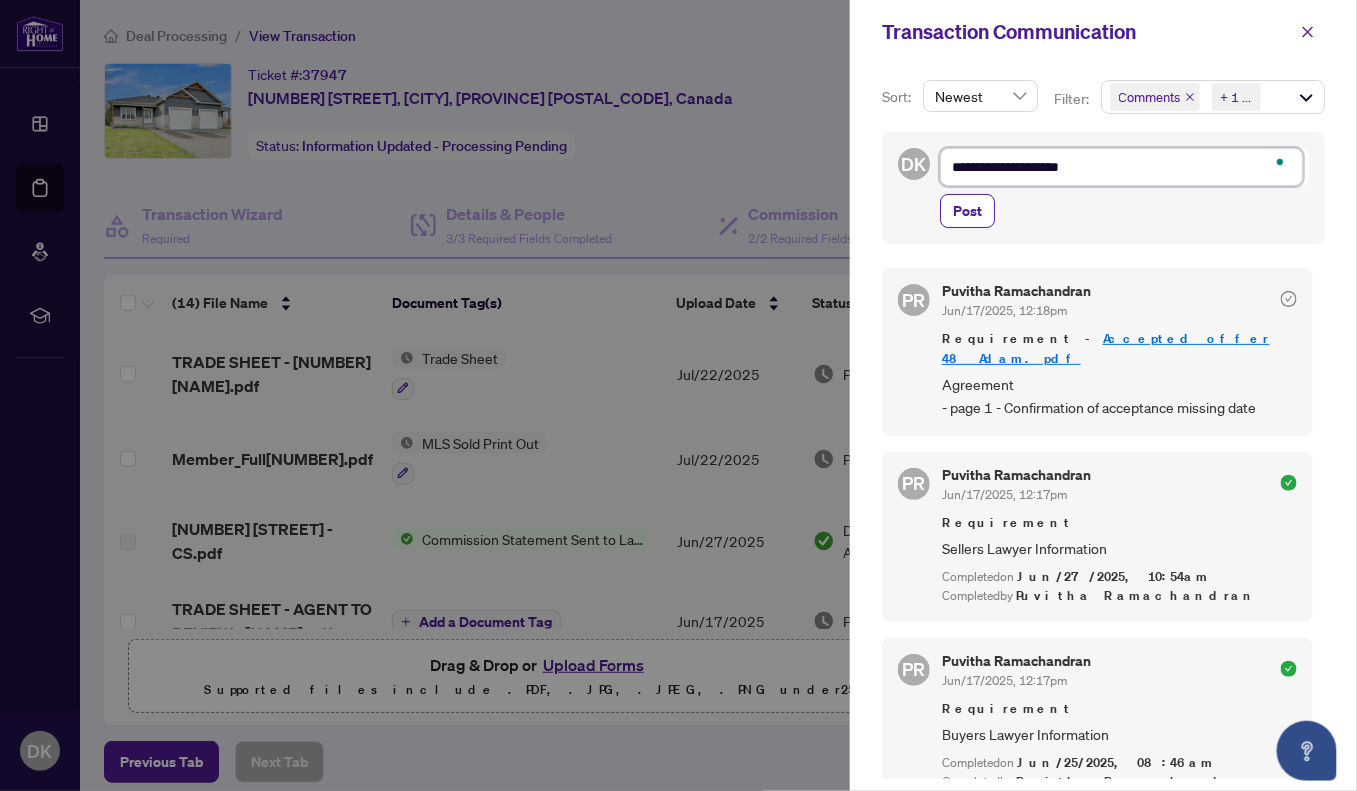 type on "**********" 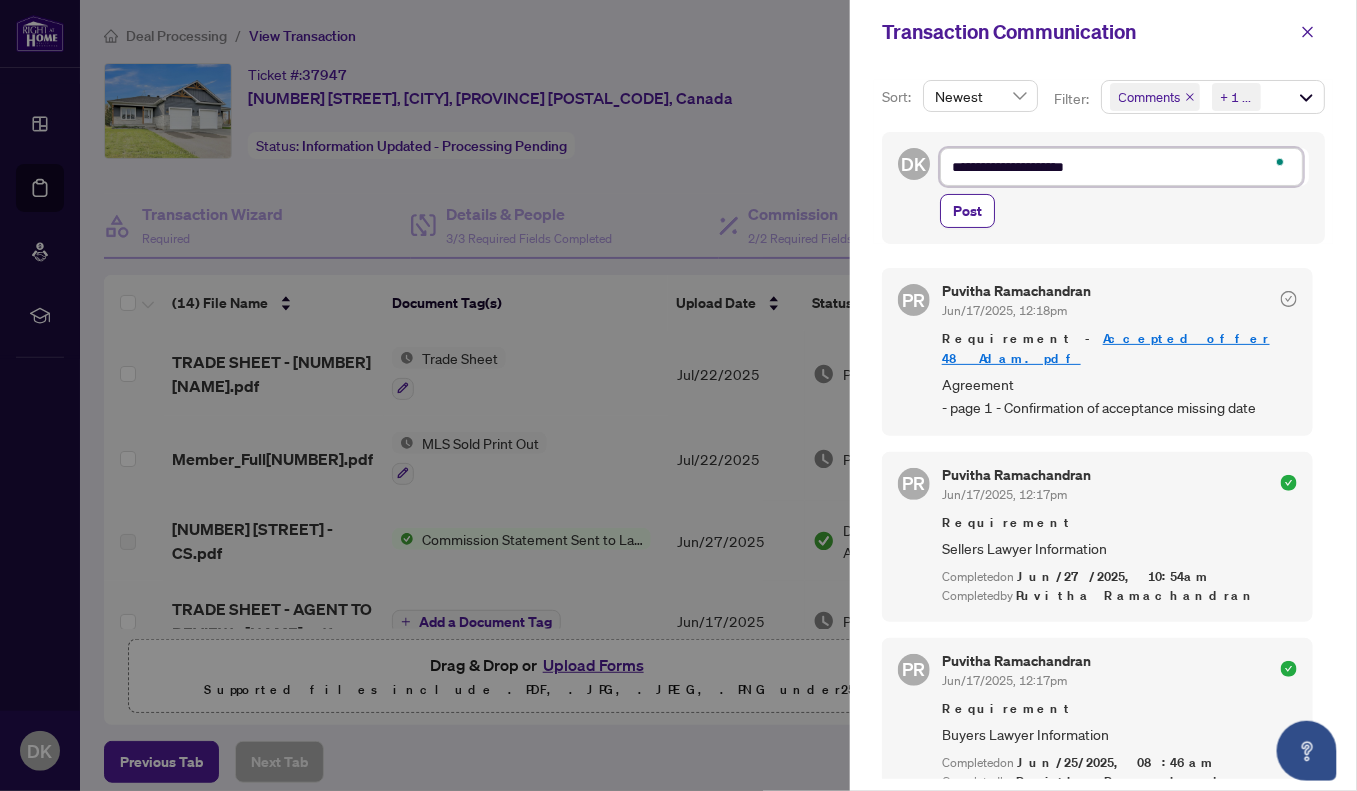 type on "**********" 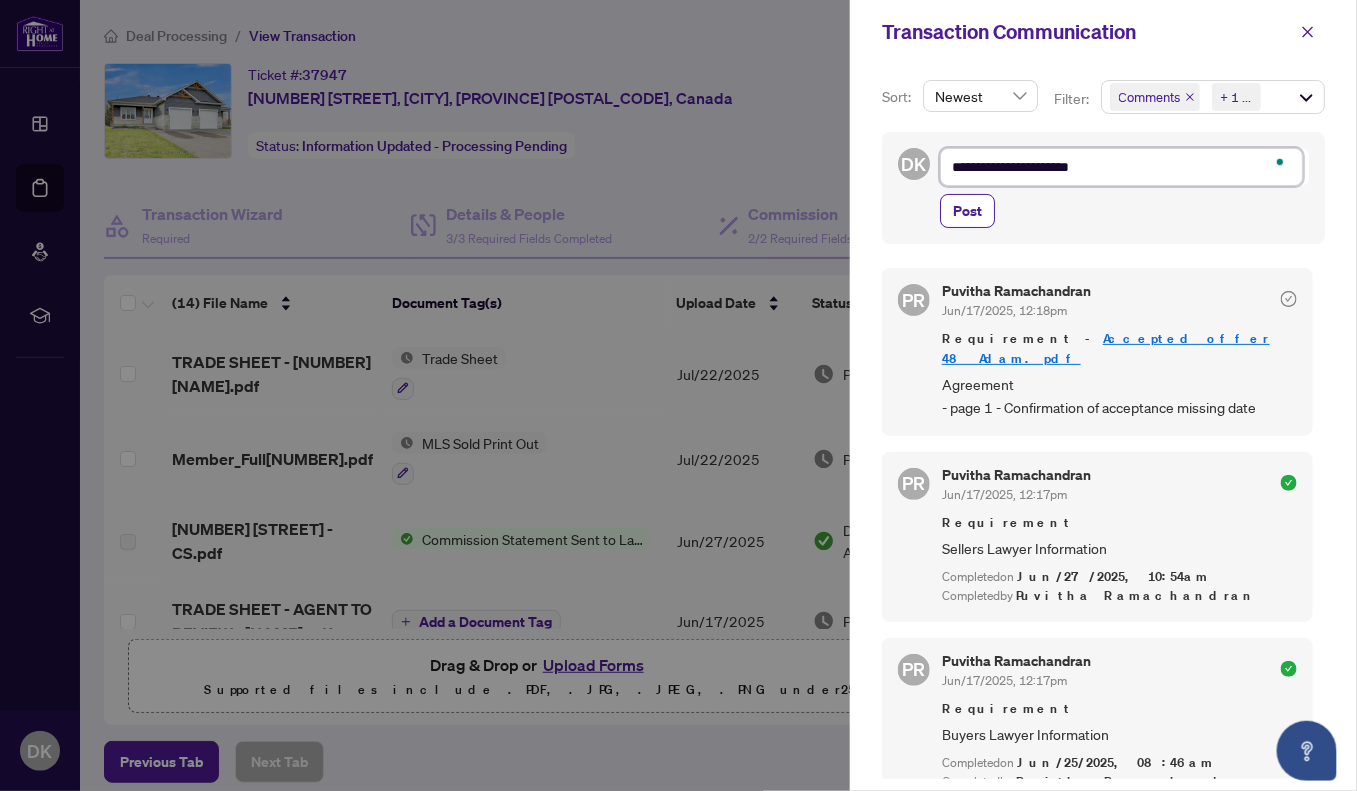 type on "**********" 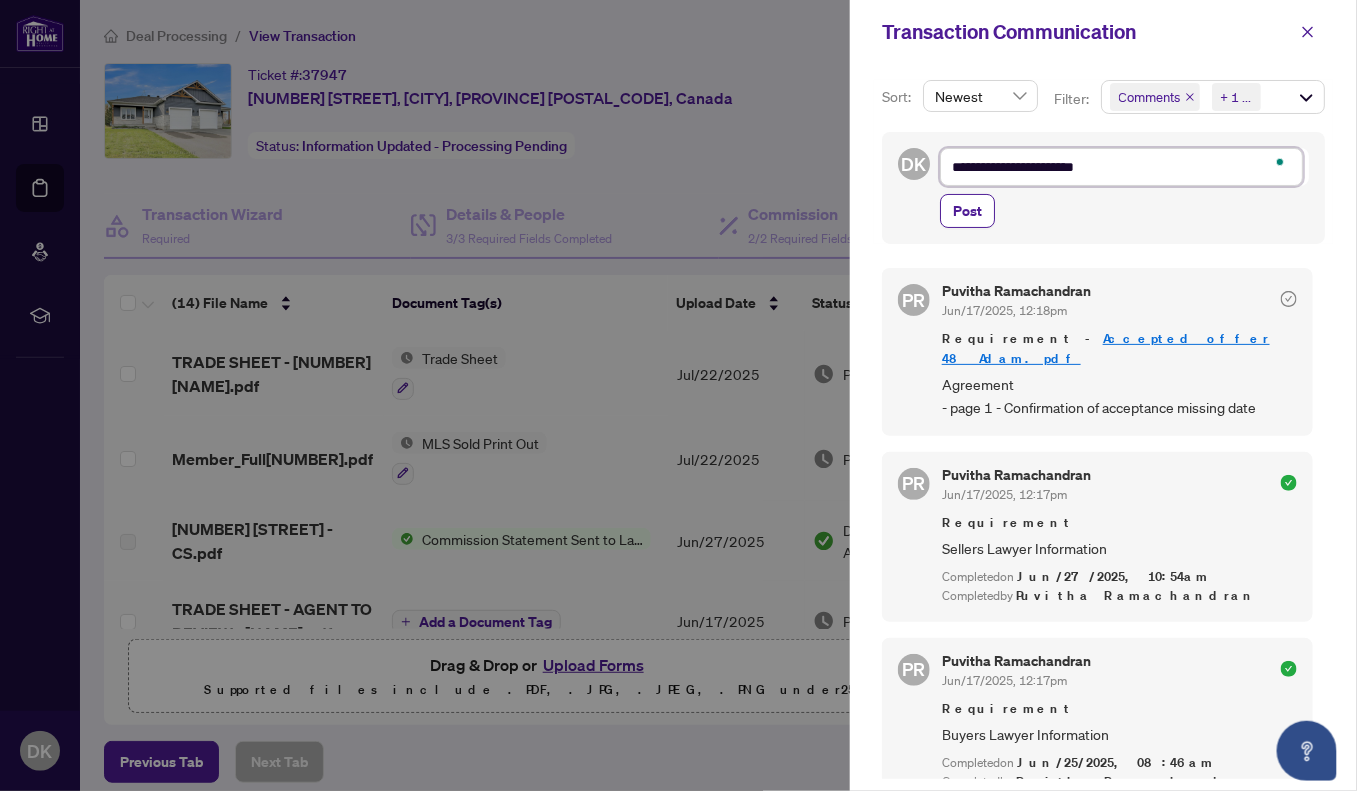 type on "**********" 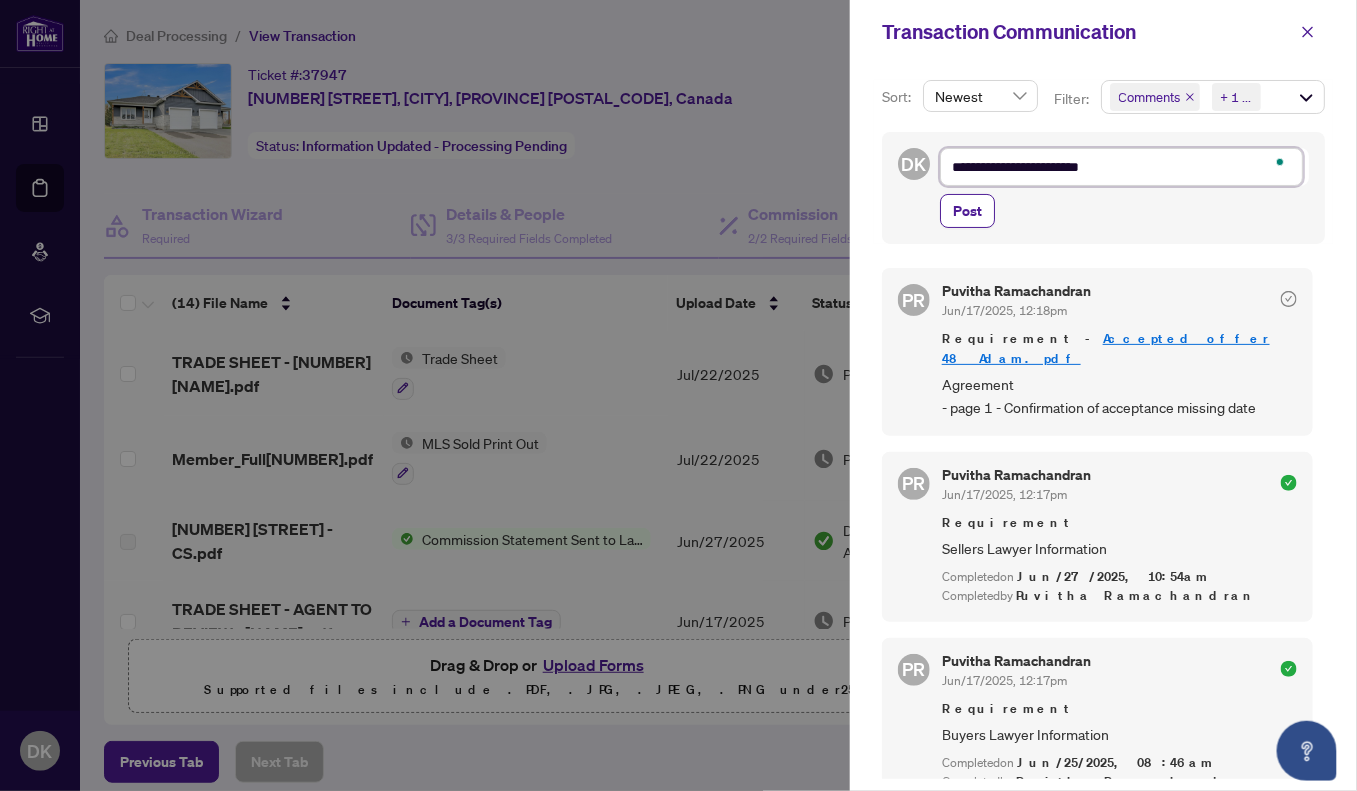 type on "**********" 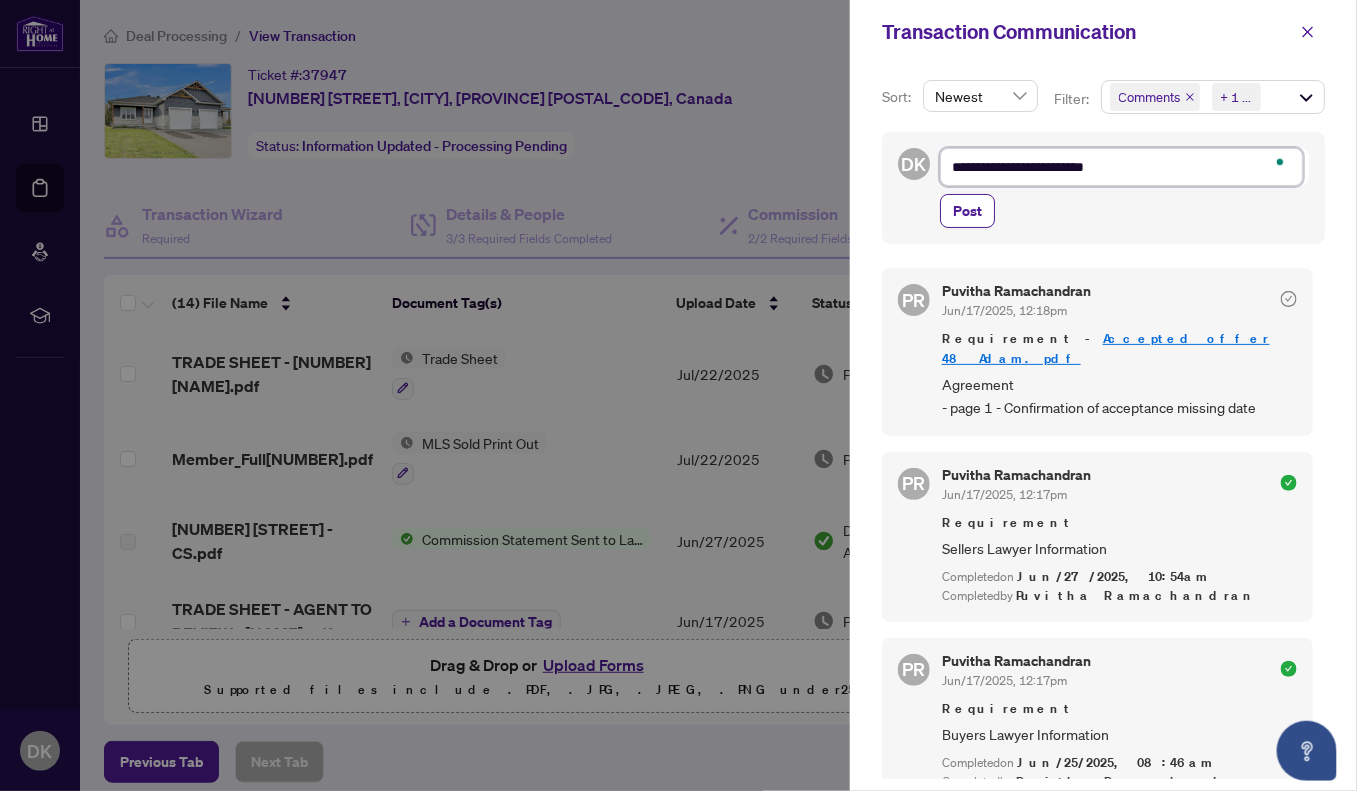 type on "**********" 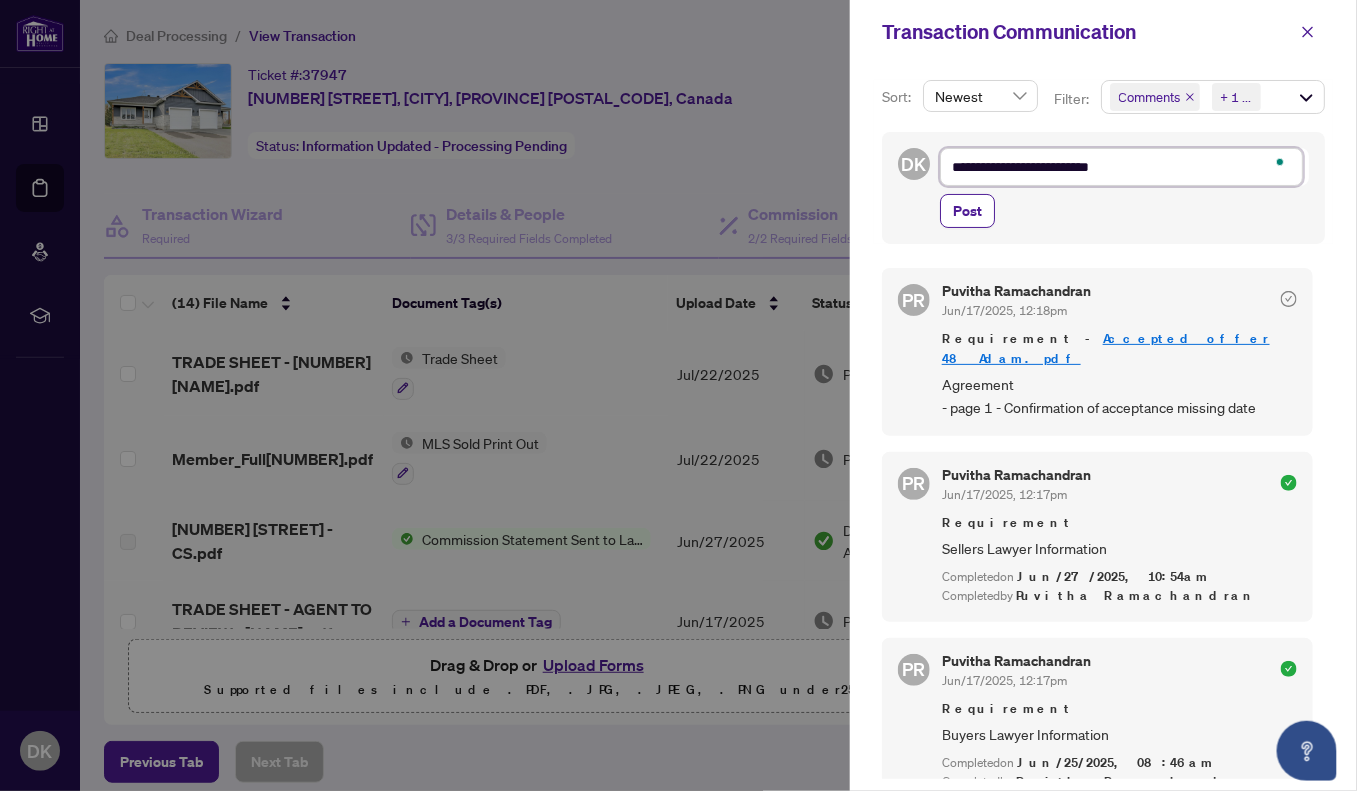 type on "**********" 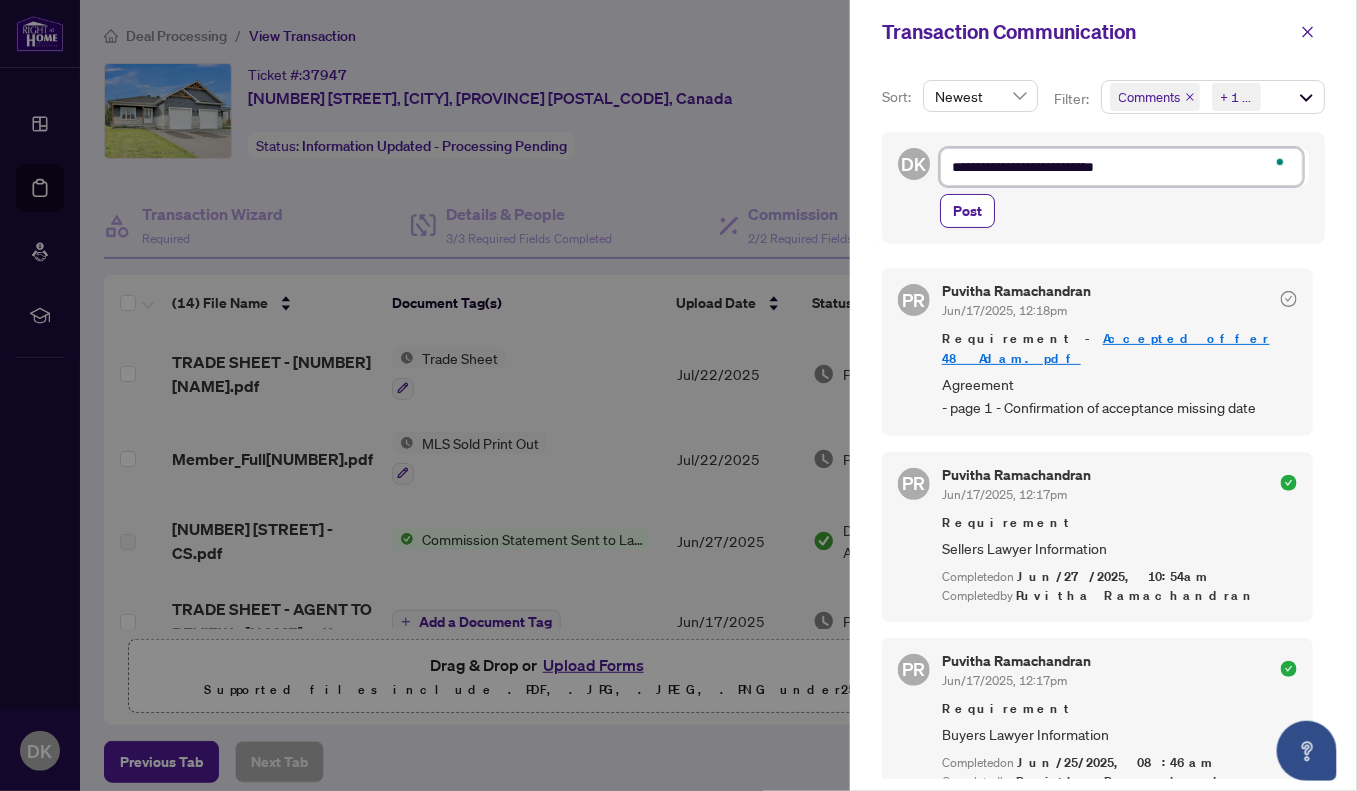 type on "**********" 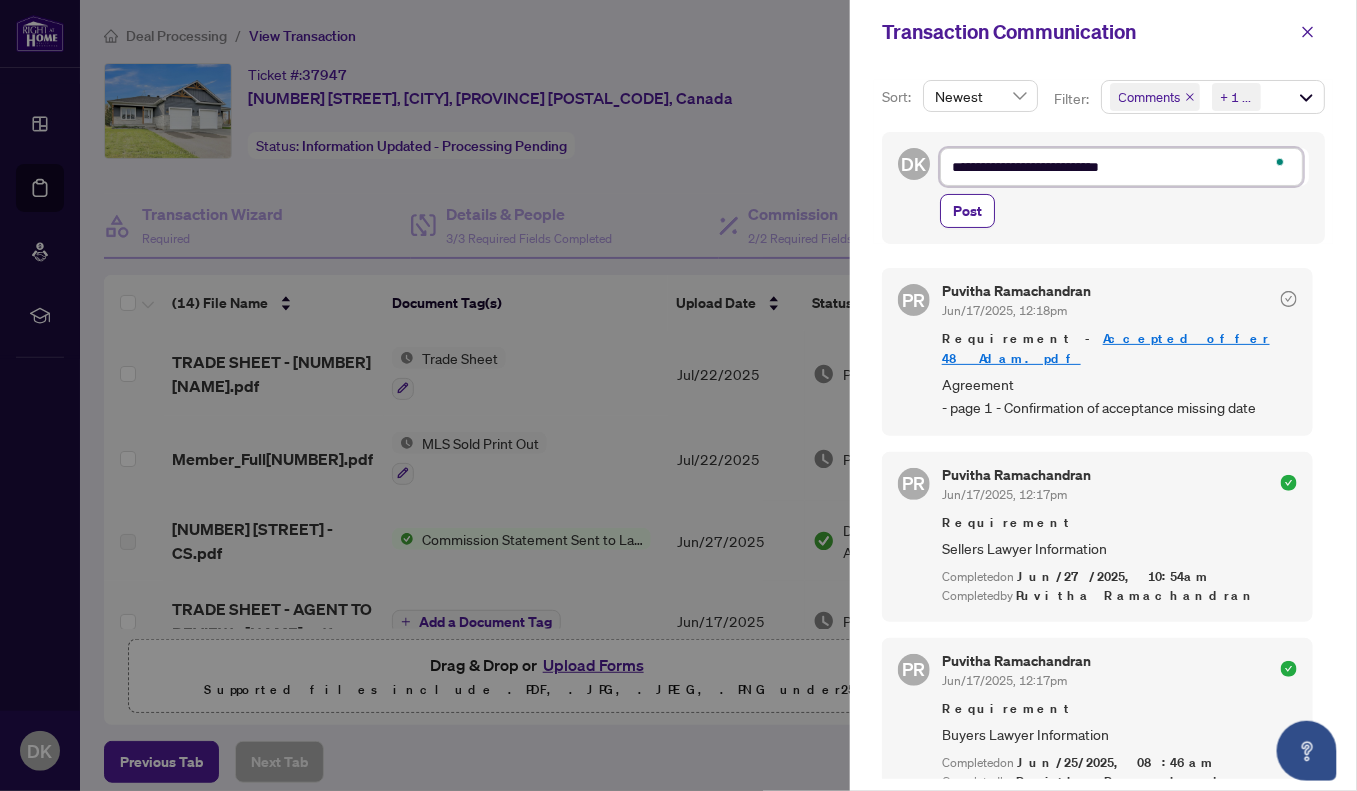 type on "**********" 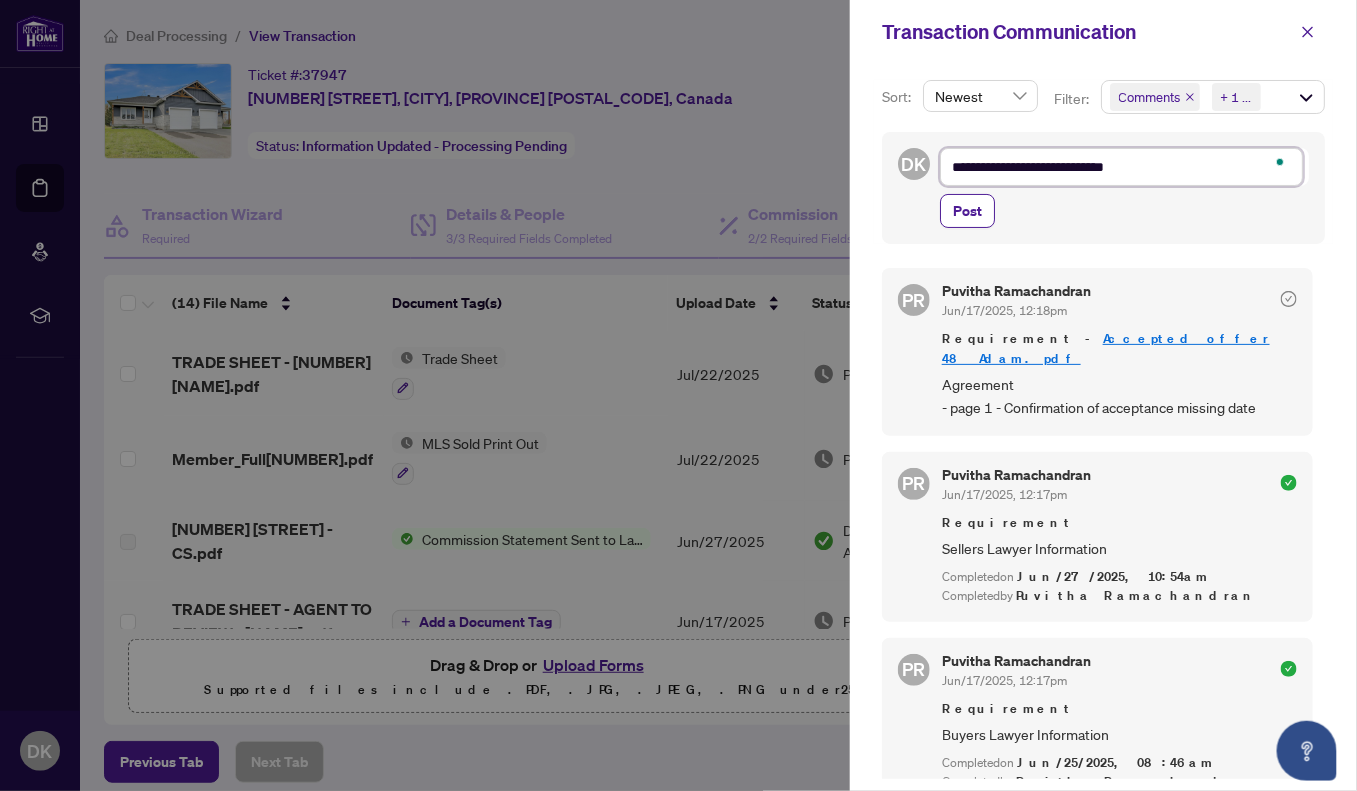type on "**********" 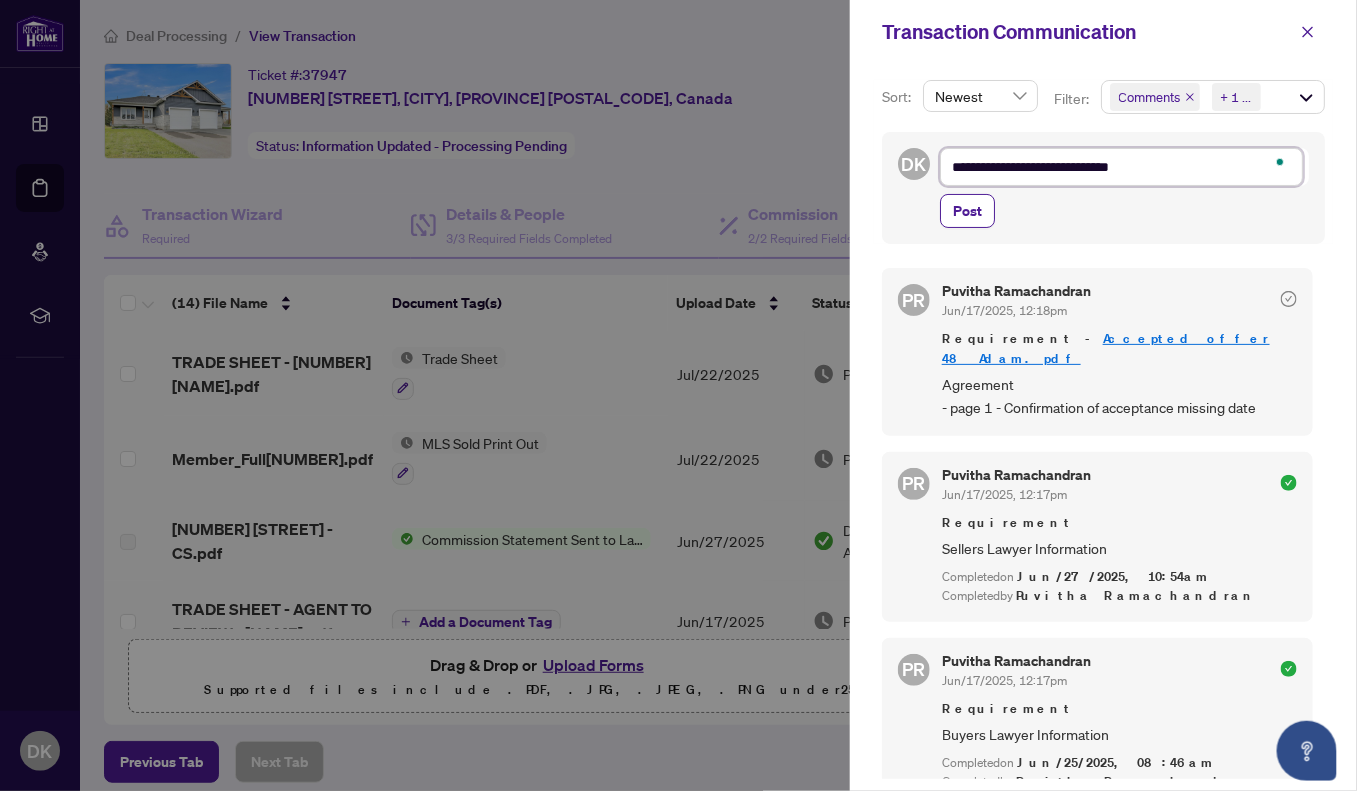 type on "**********" 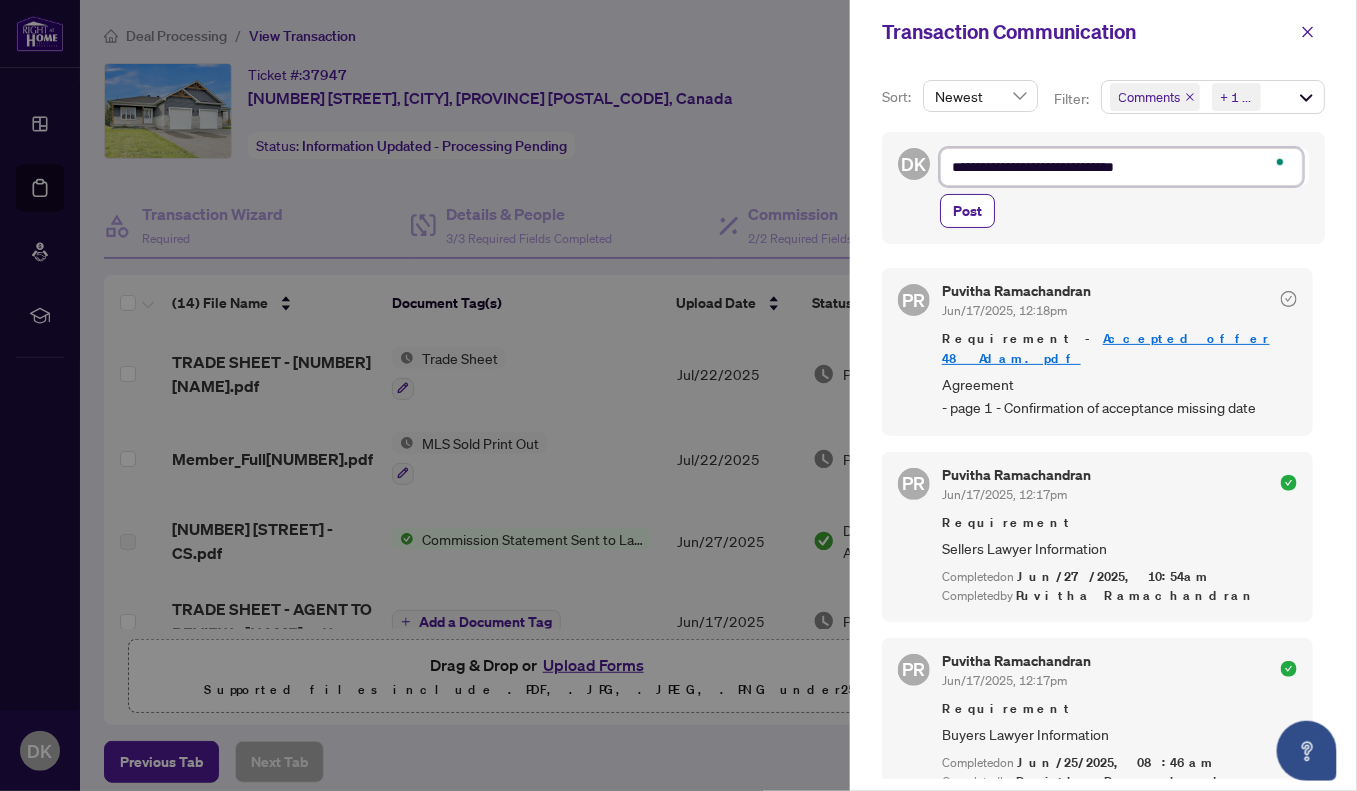 type on "**********" 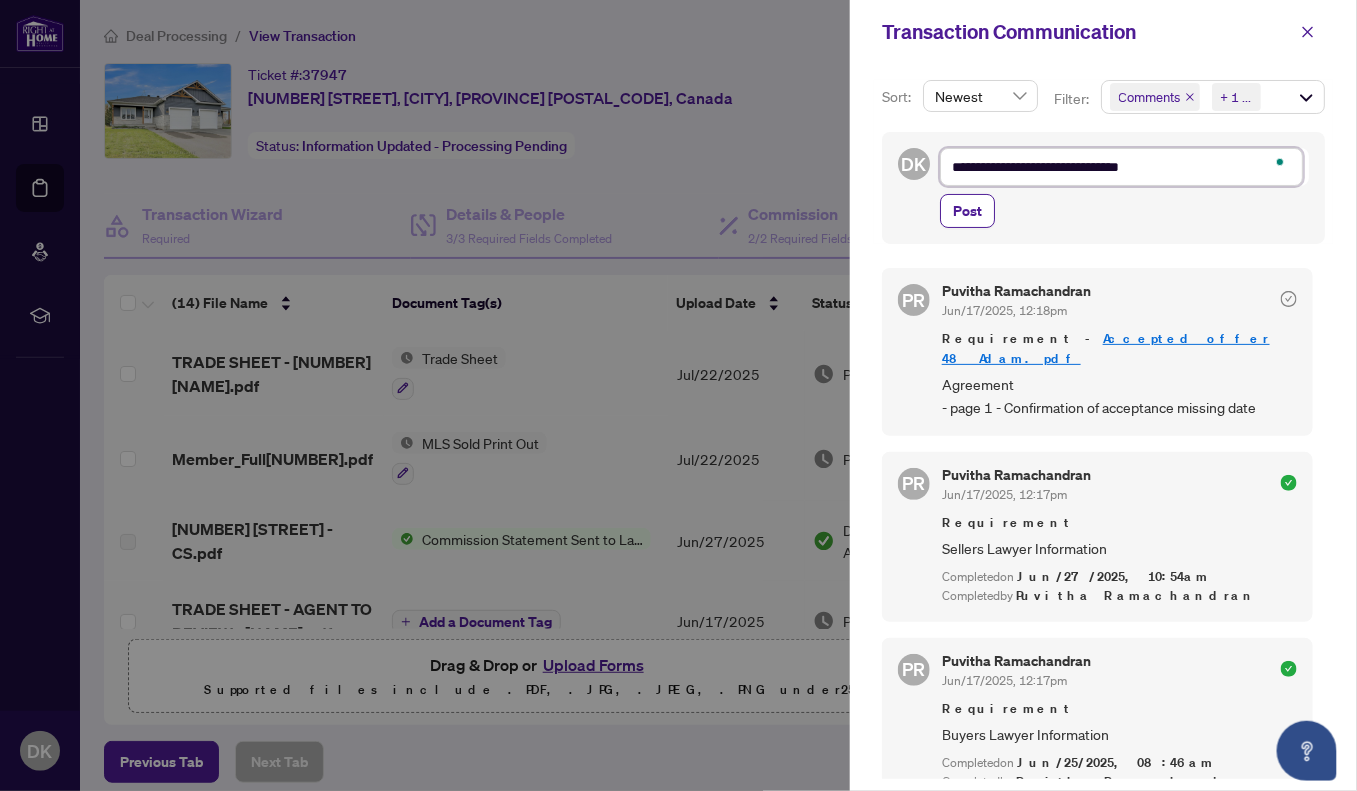 type on "**********" 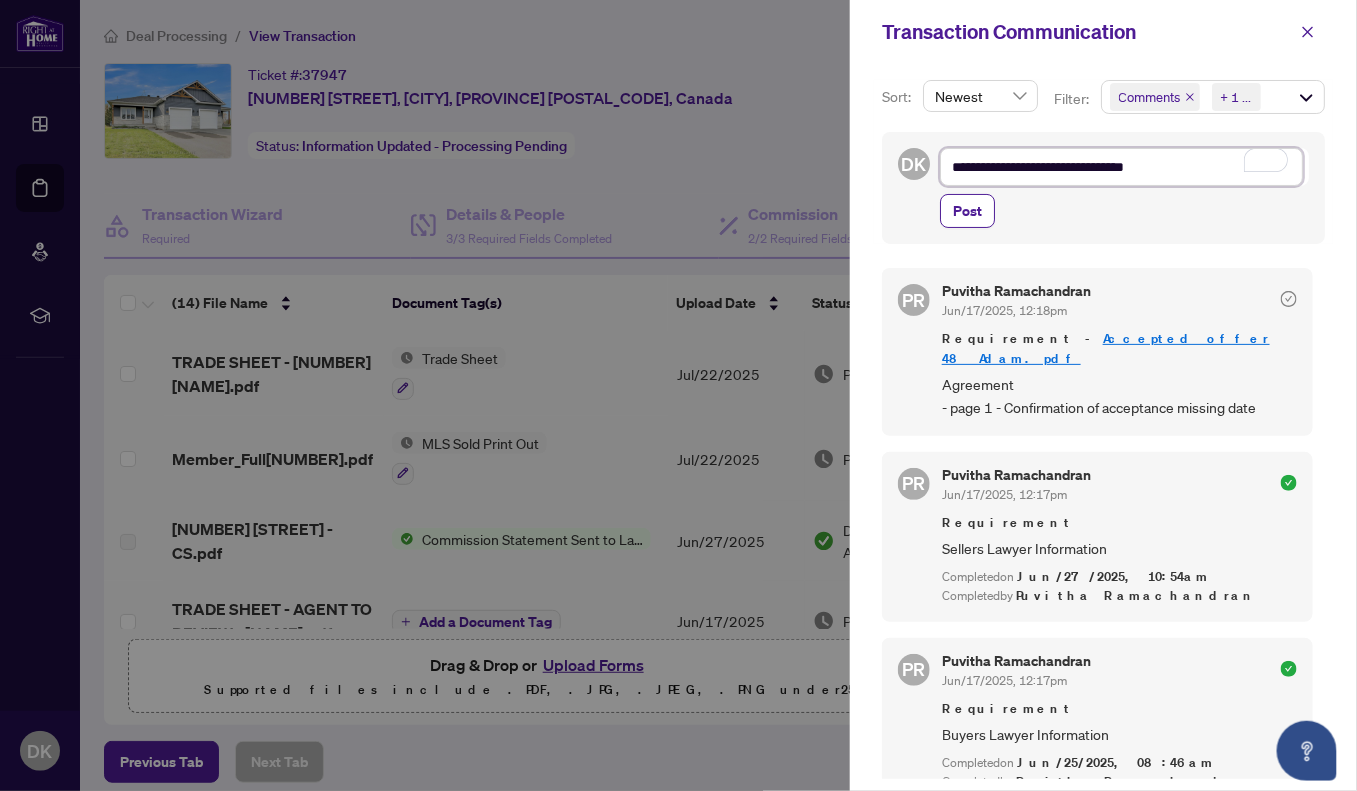 type on "**********" 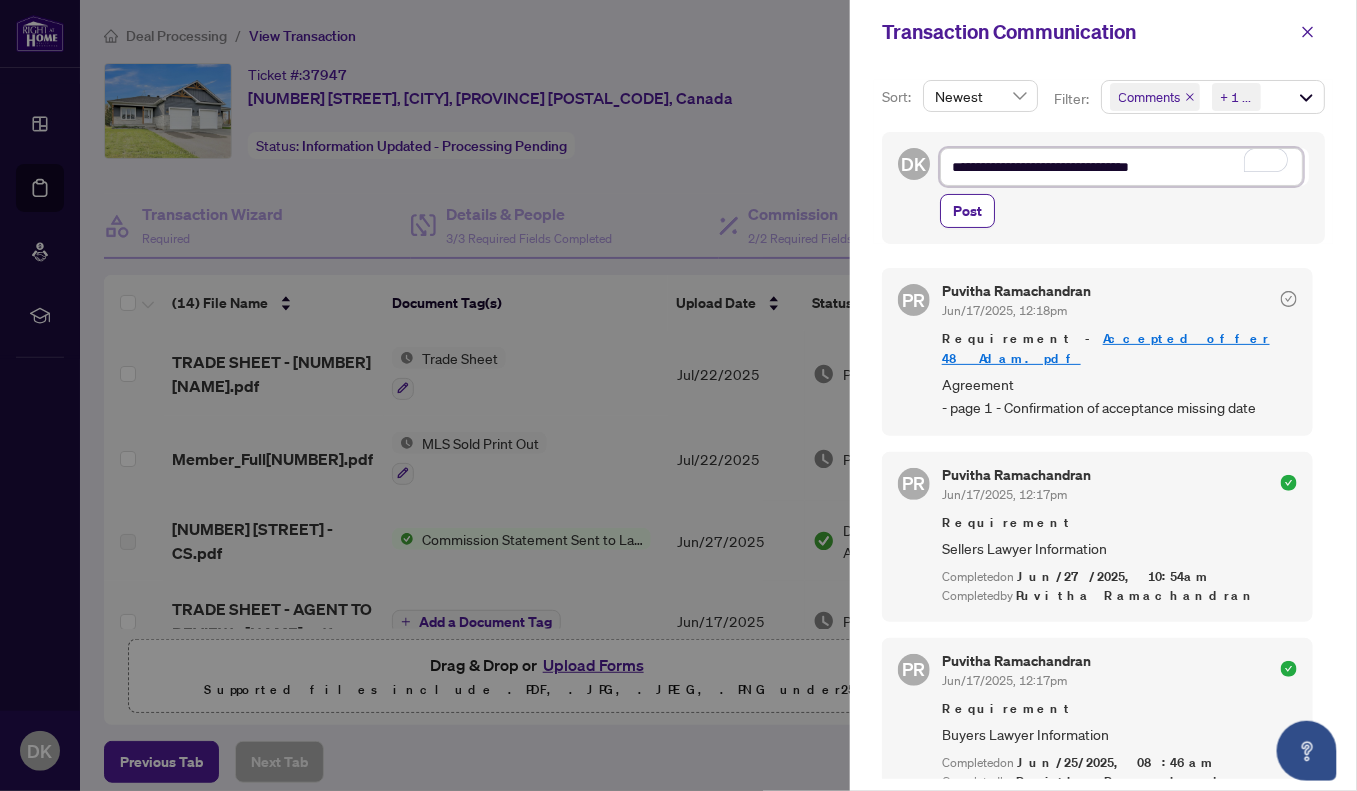 type on "**********" 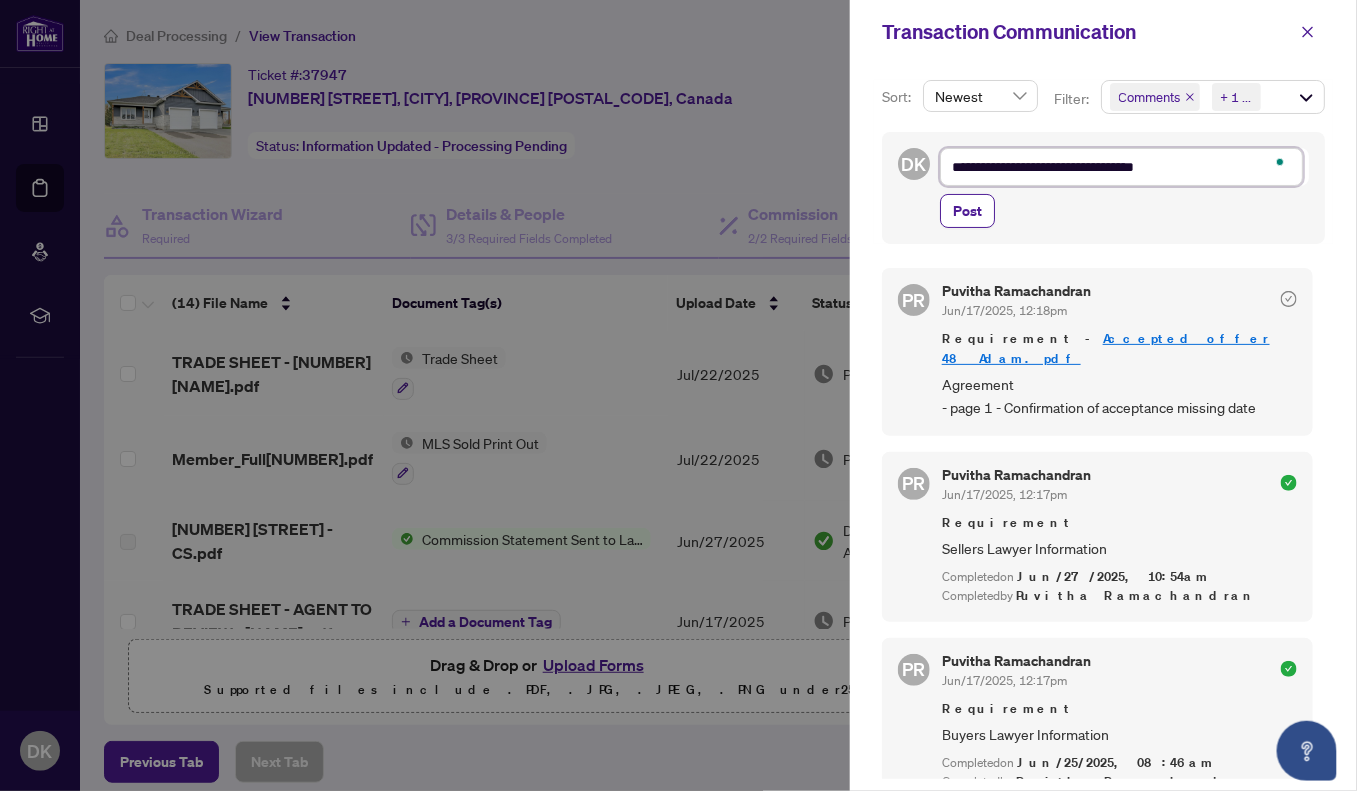 type on "**********" 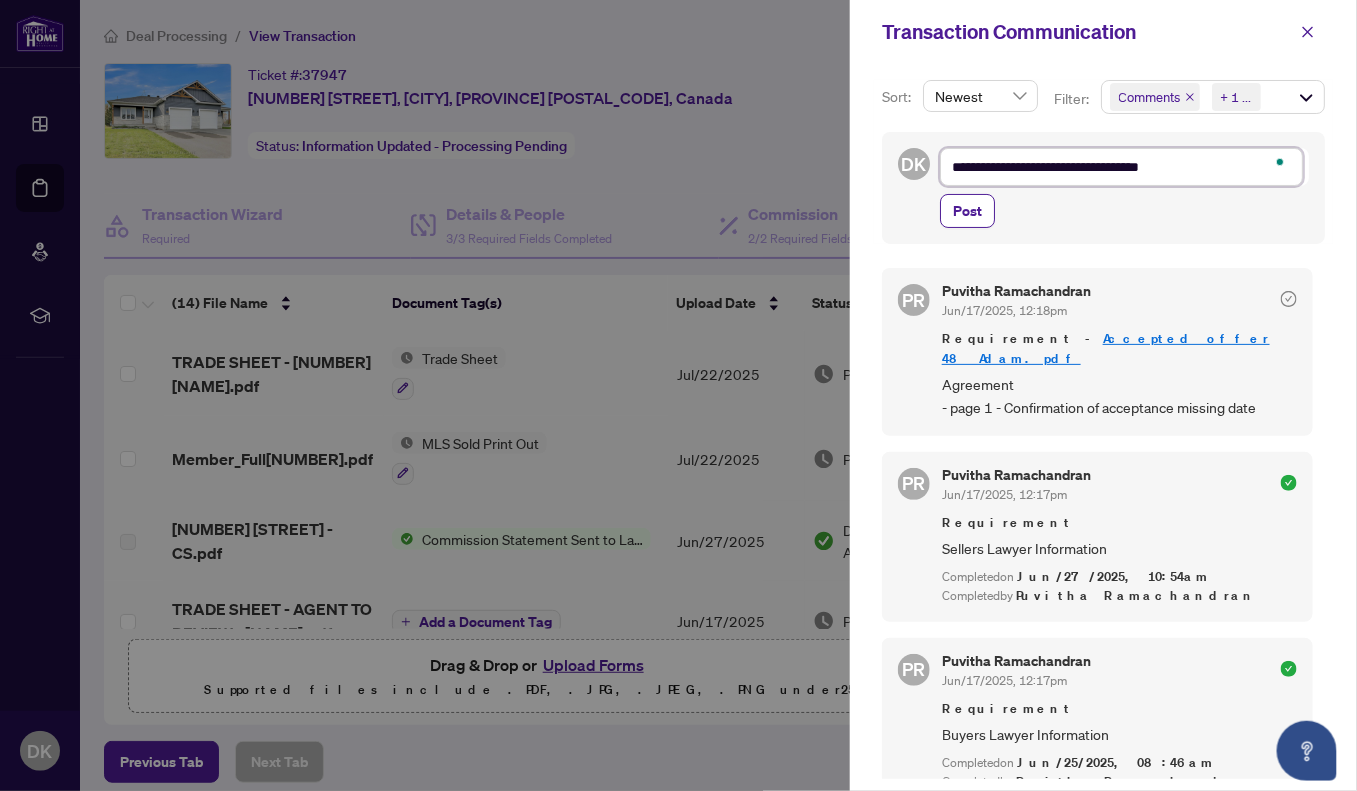 type on "**********" 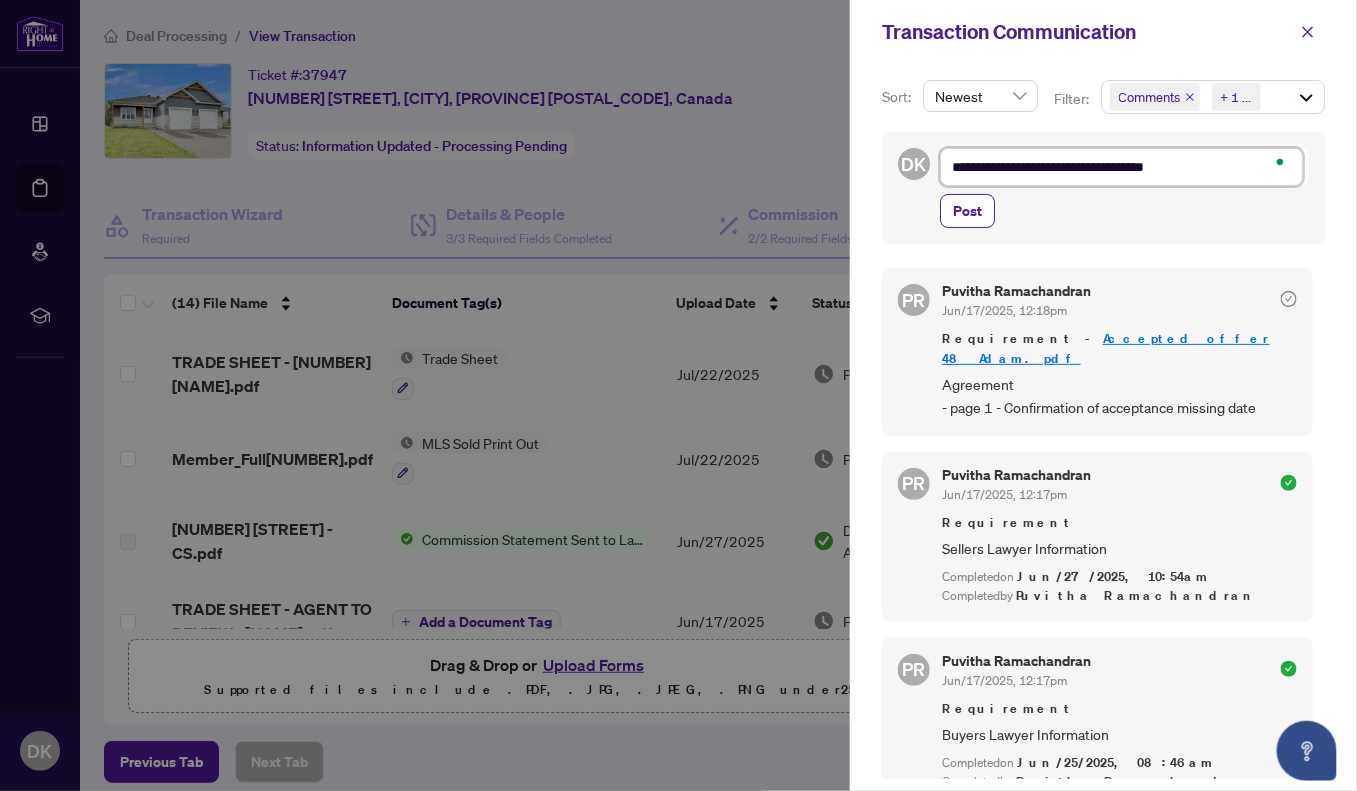 type on "**********" 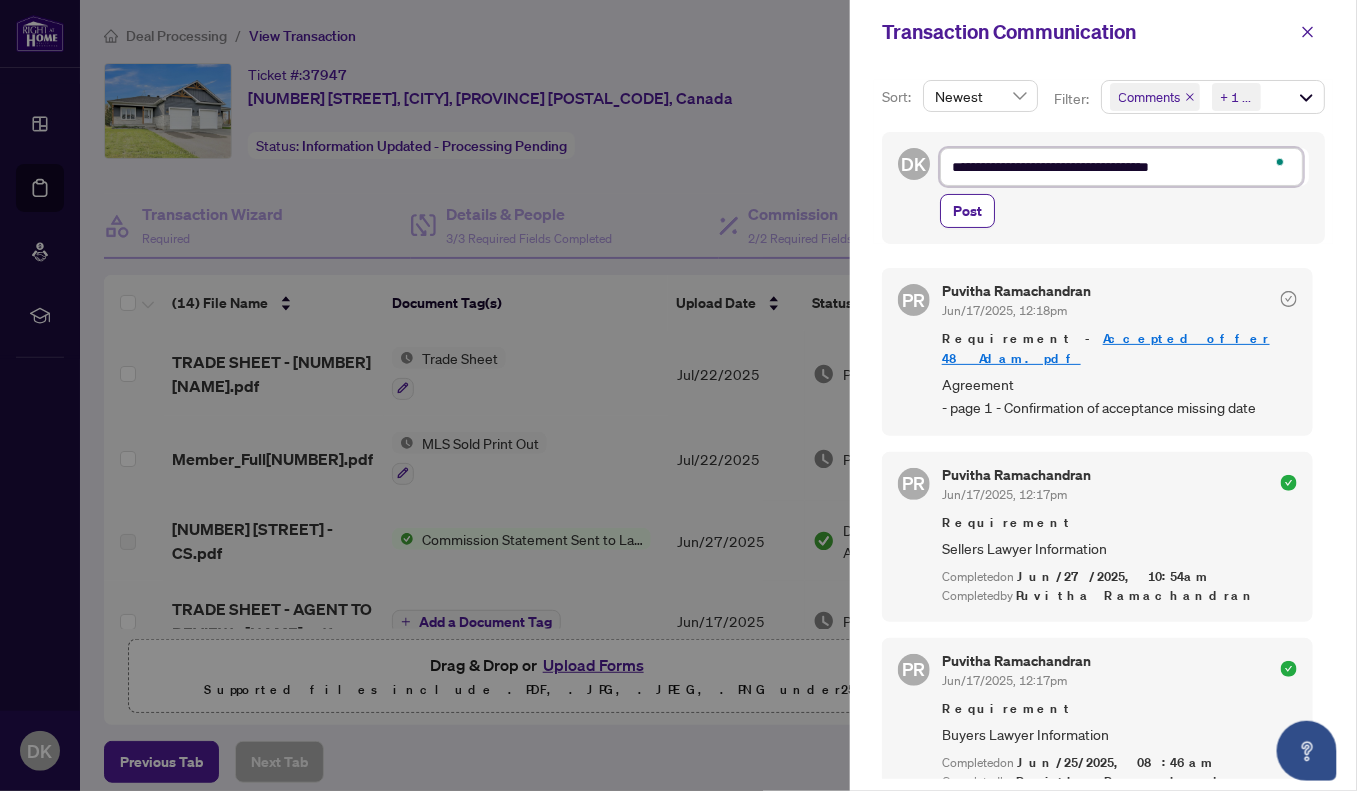 type on "**********" 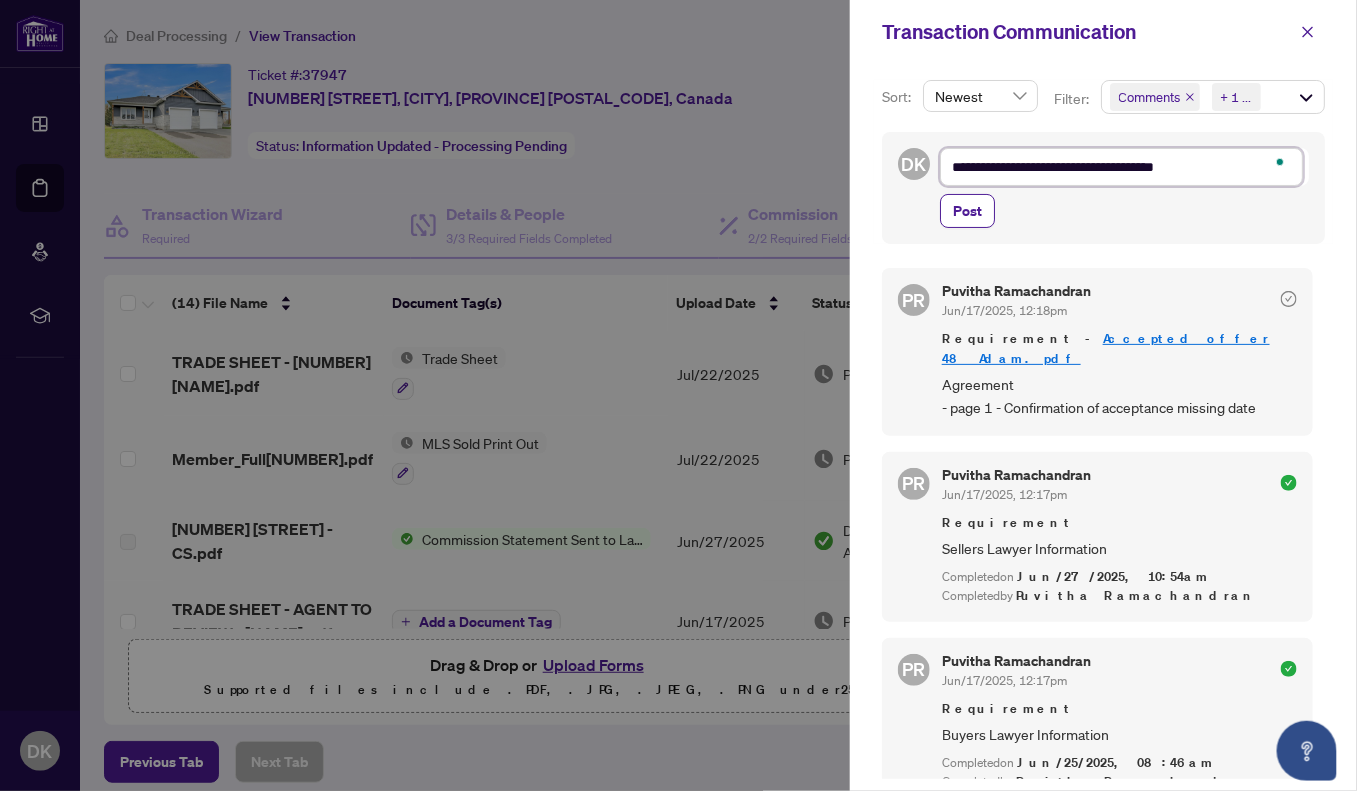 type on "**********" 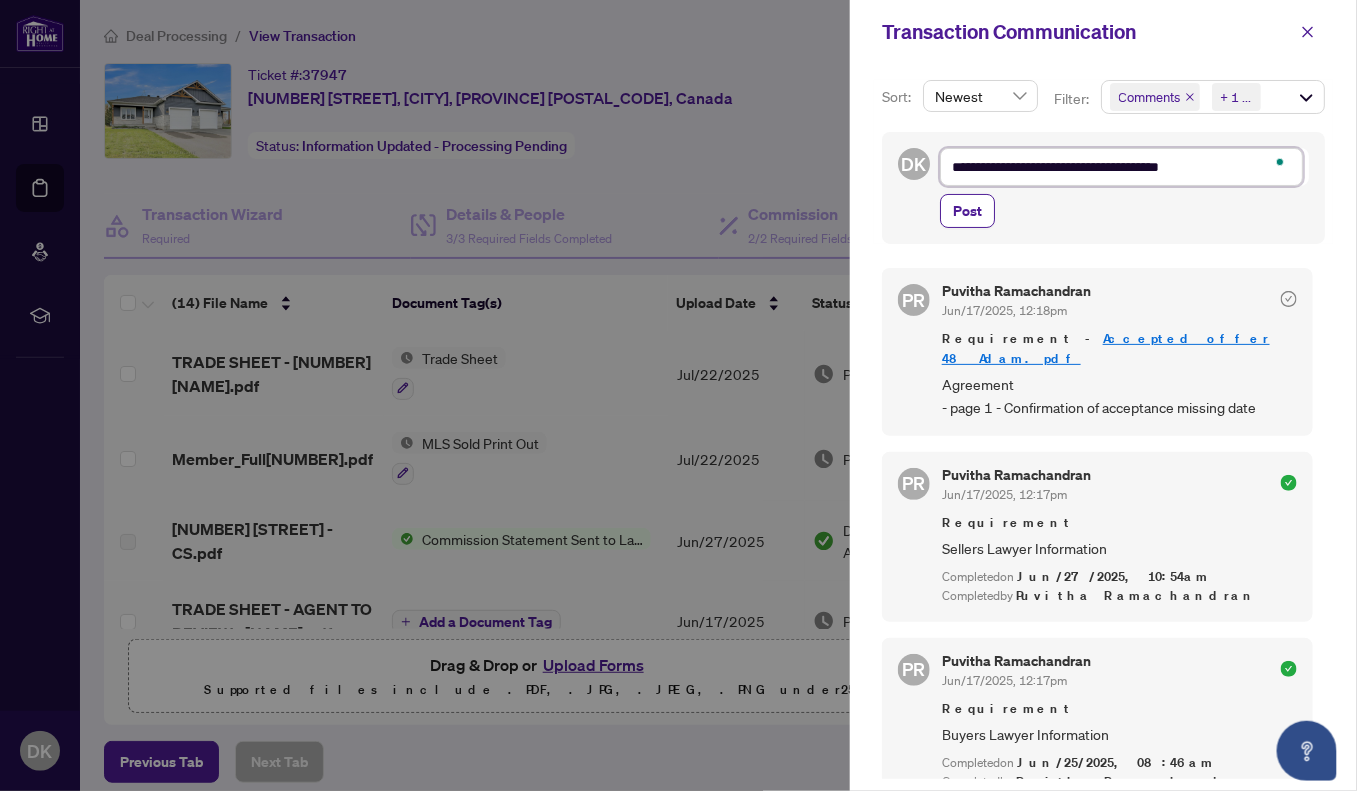 type on "**********" 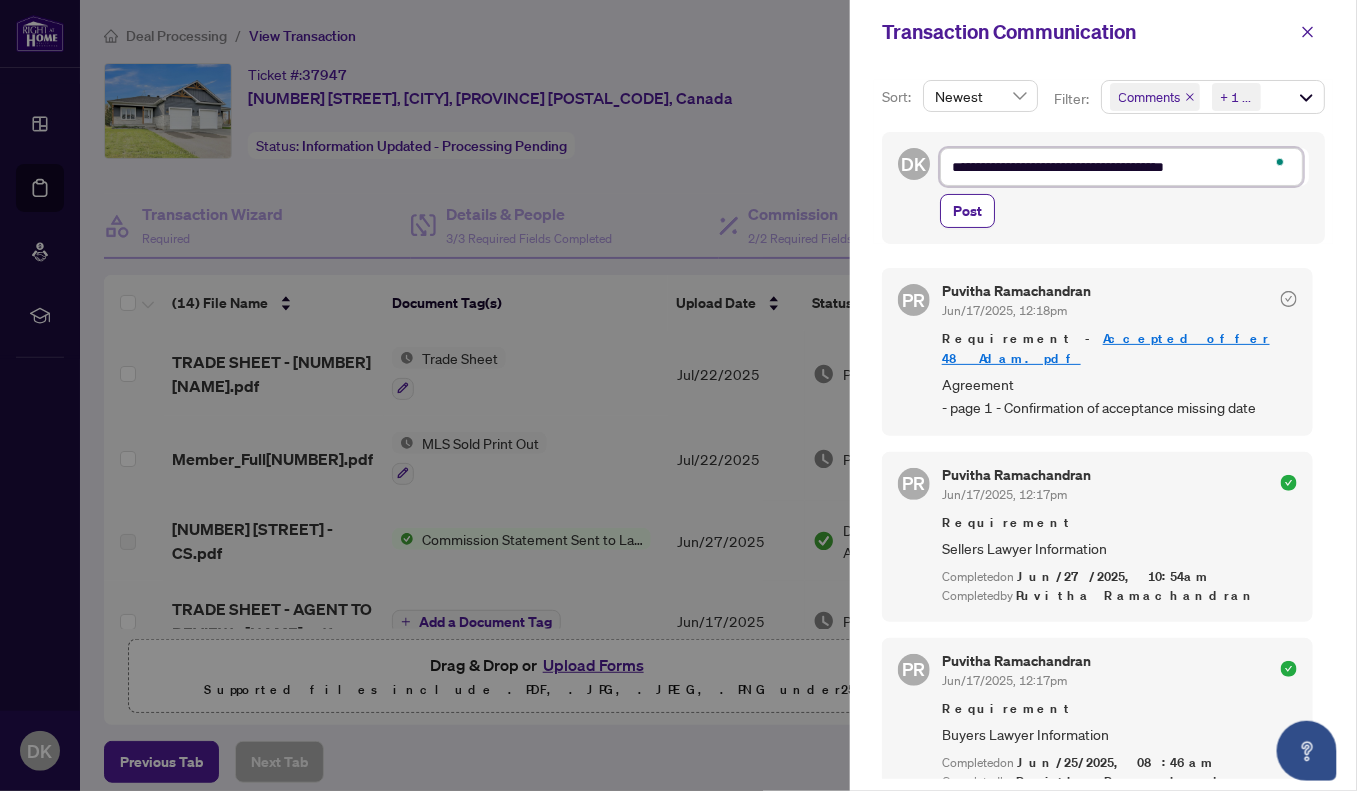 type on "**********" 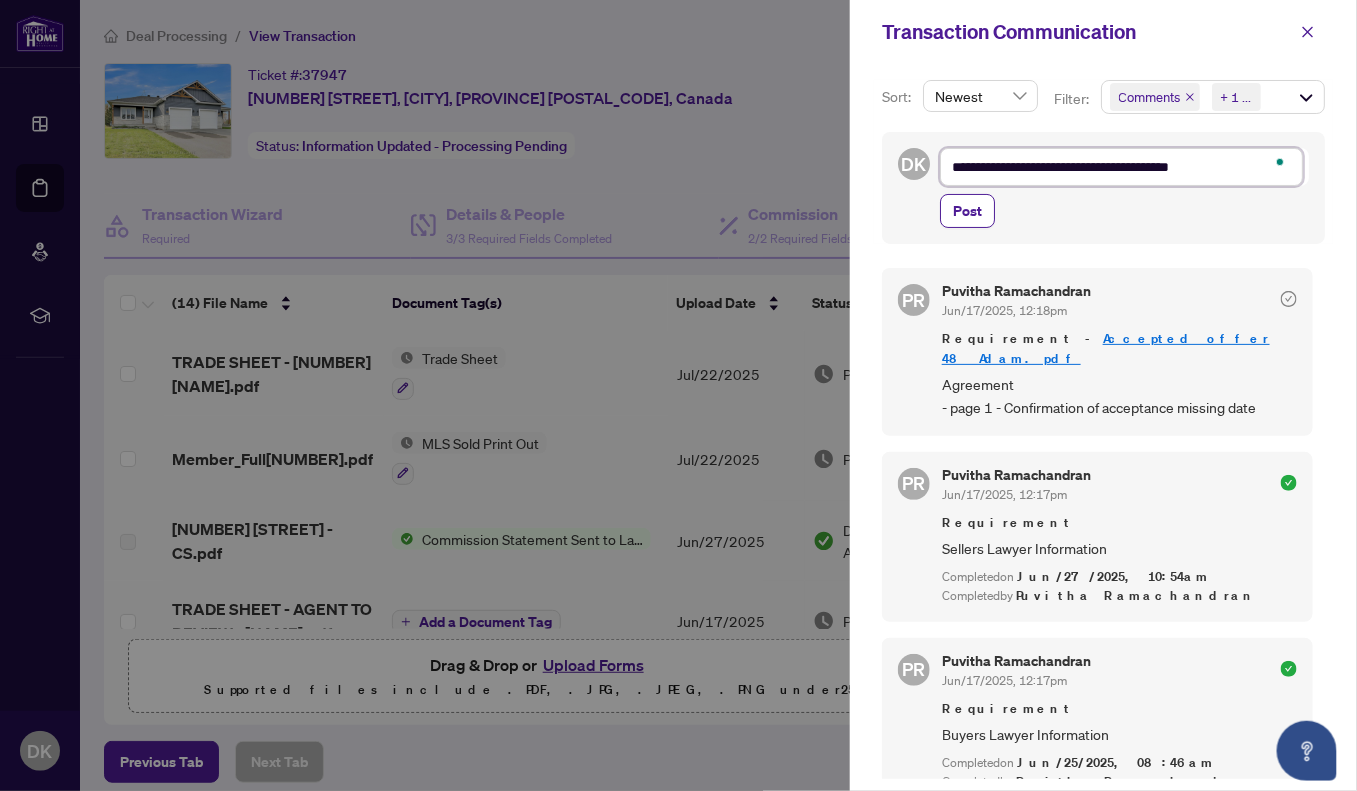 type on "**********" 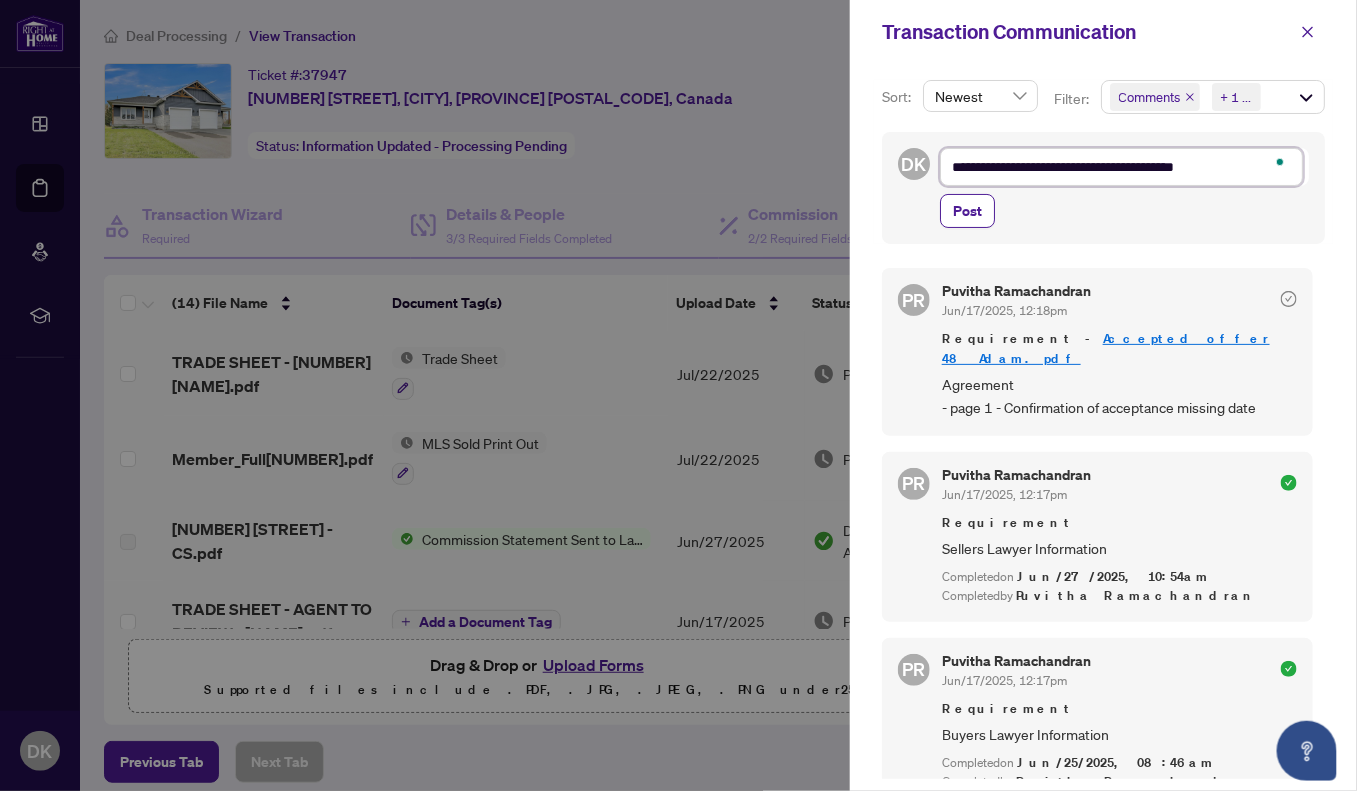 type on "**********" 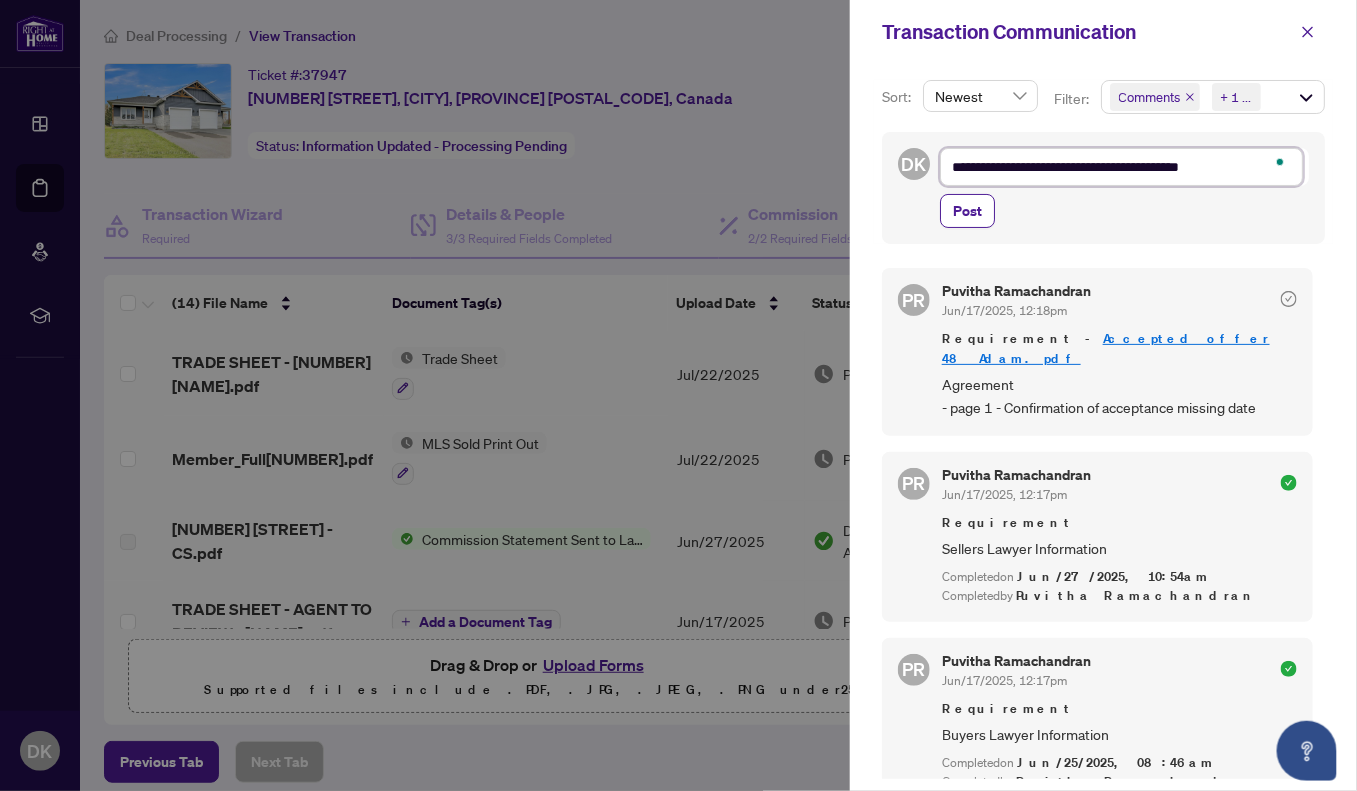 type on "**********" 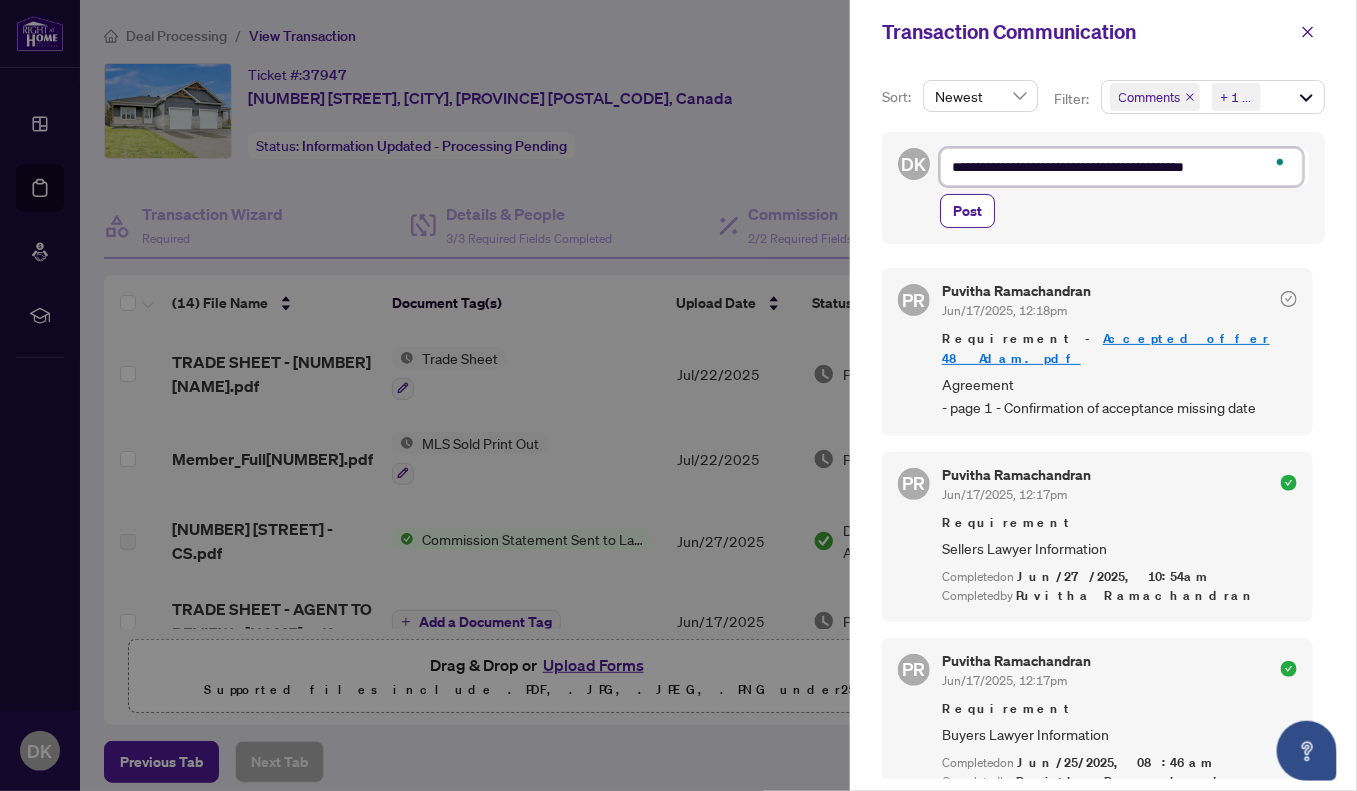 type on "**********" 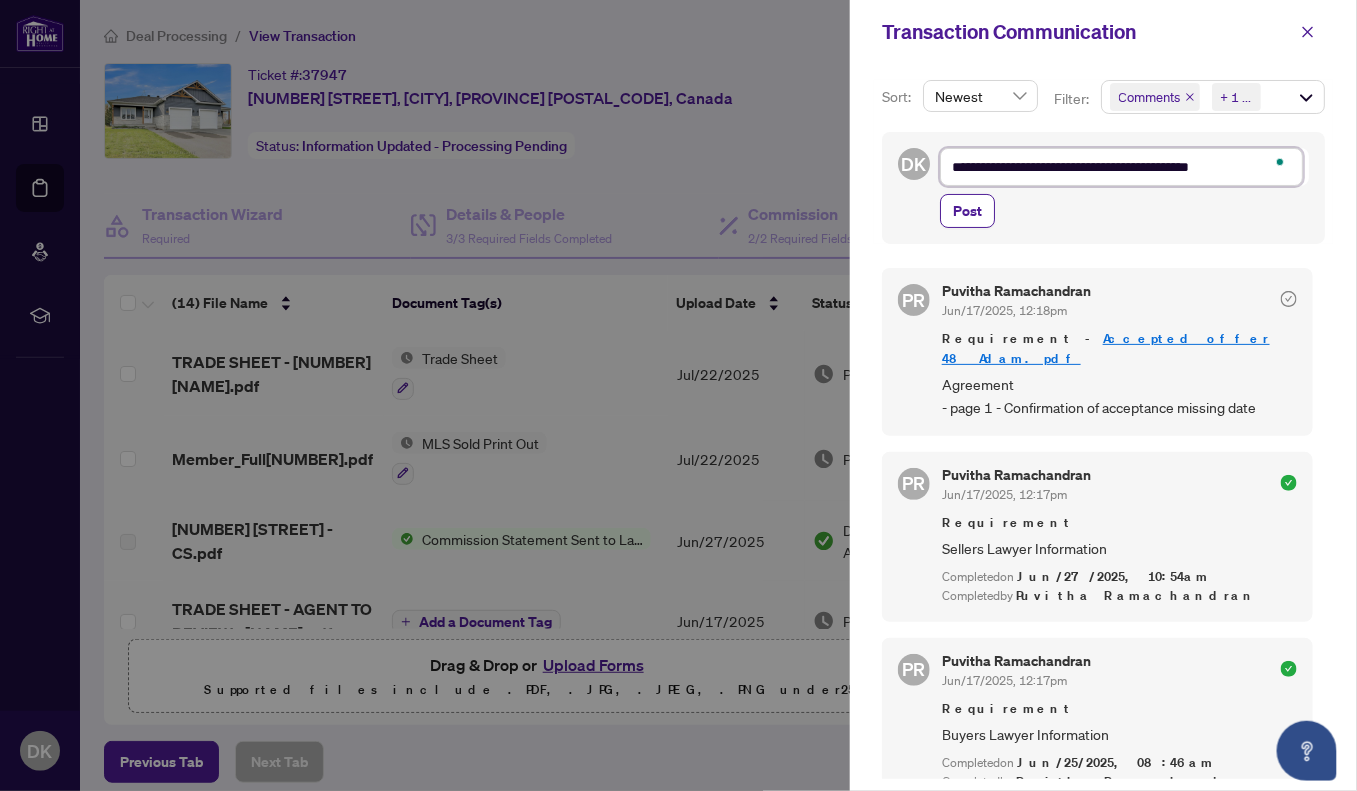 type on "**********" 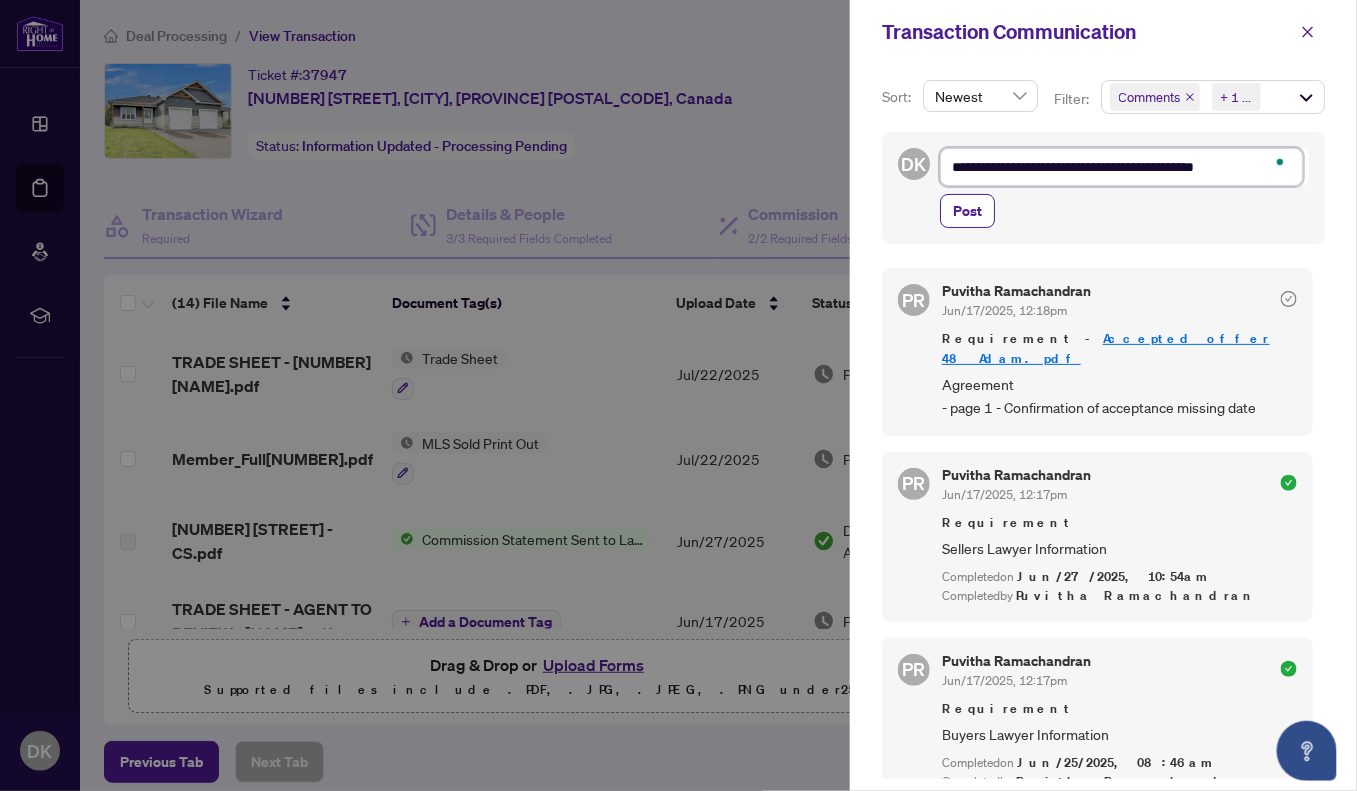 type on "**********" 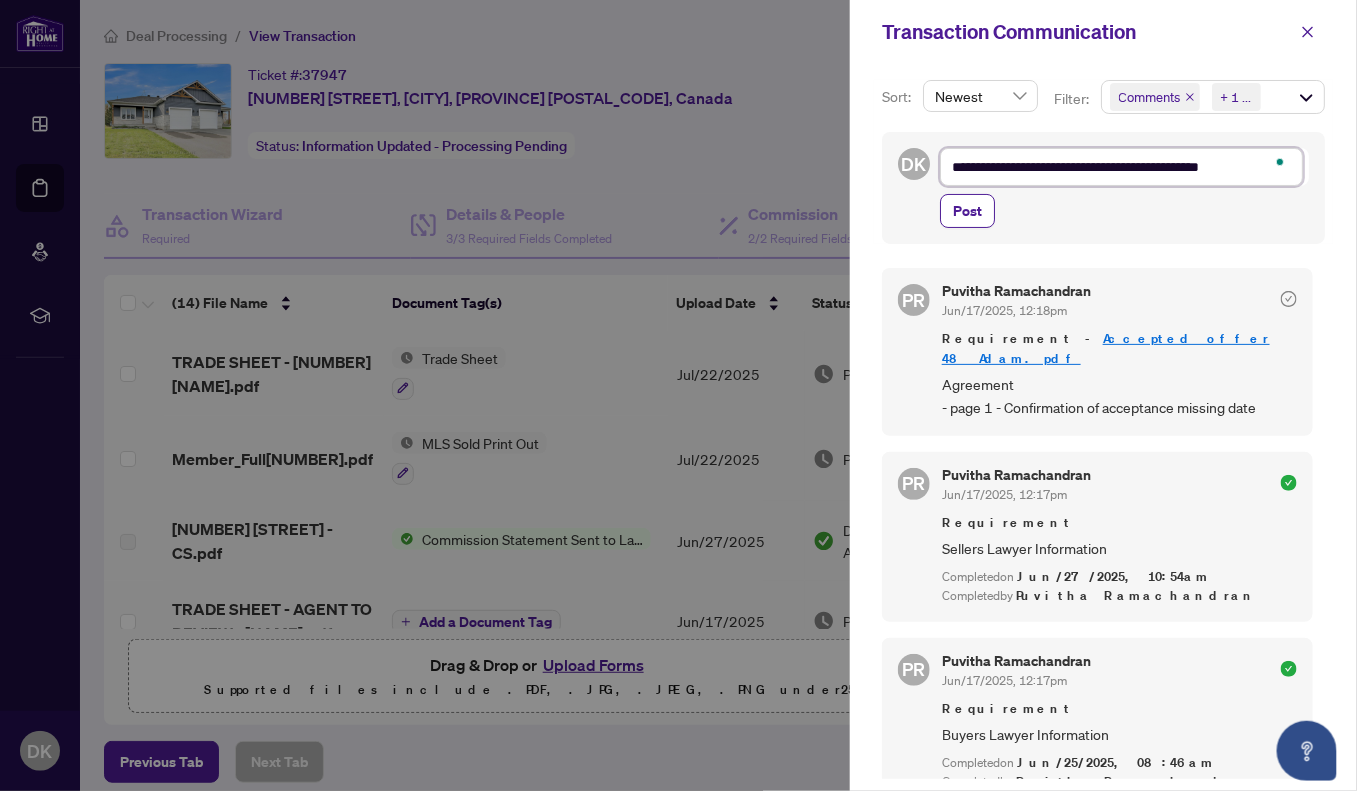 type on "**********" 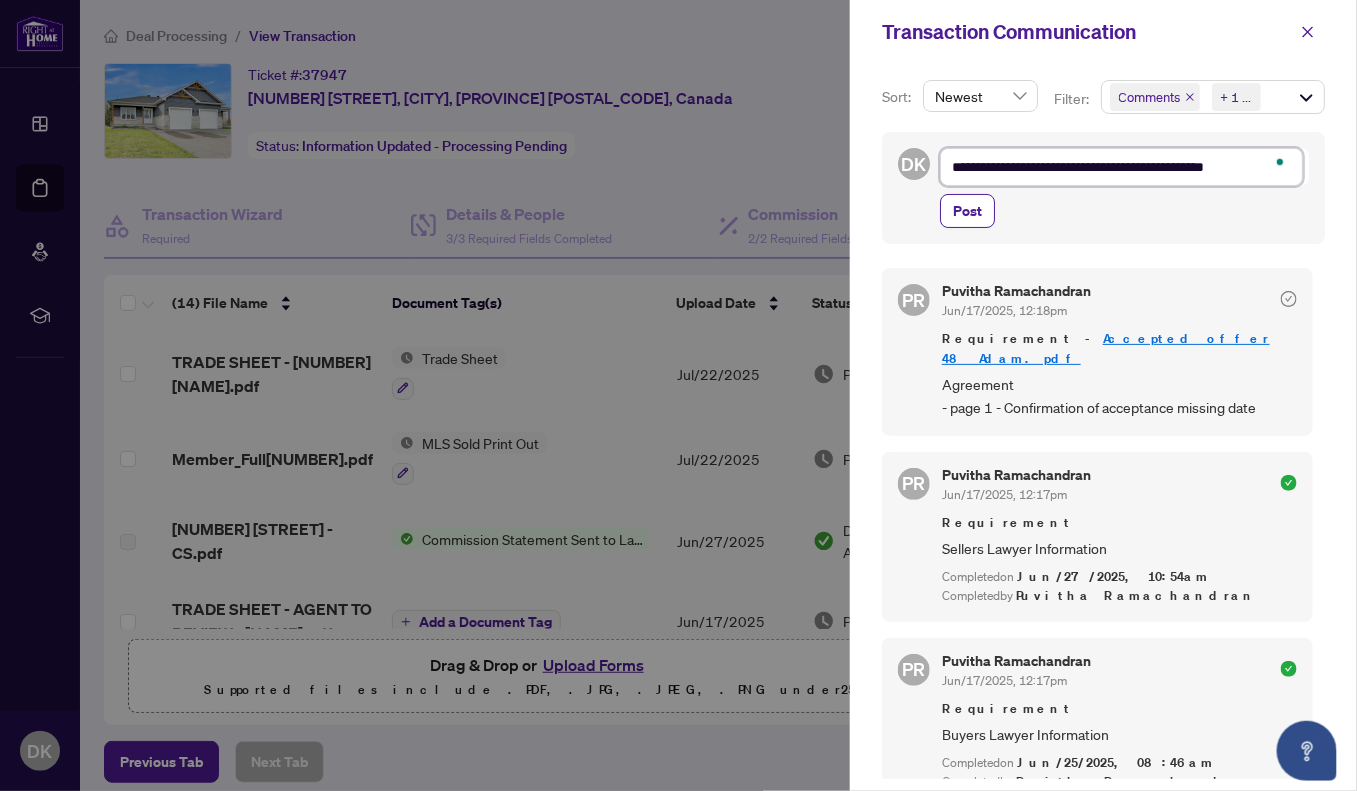 type on "**********" 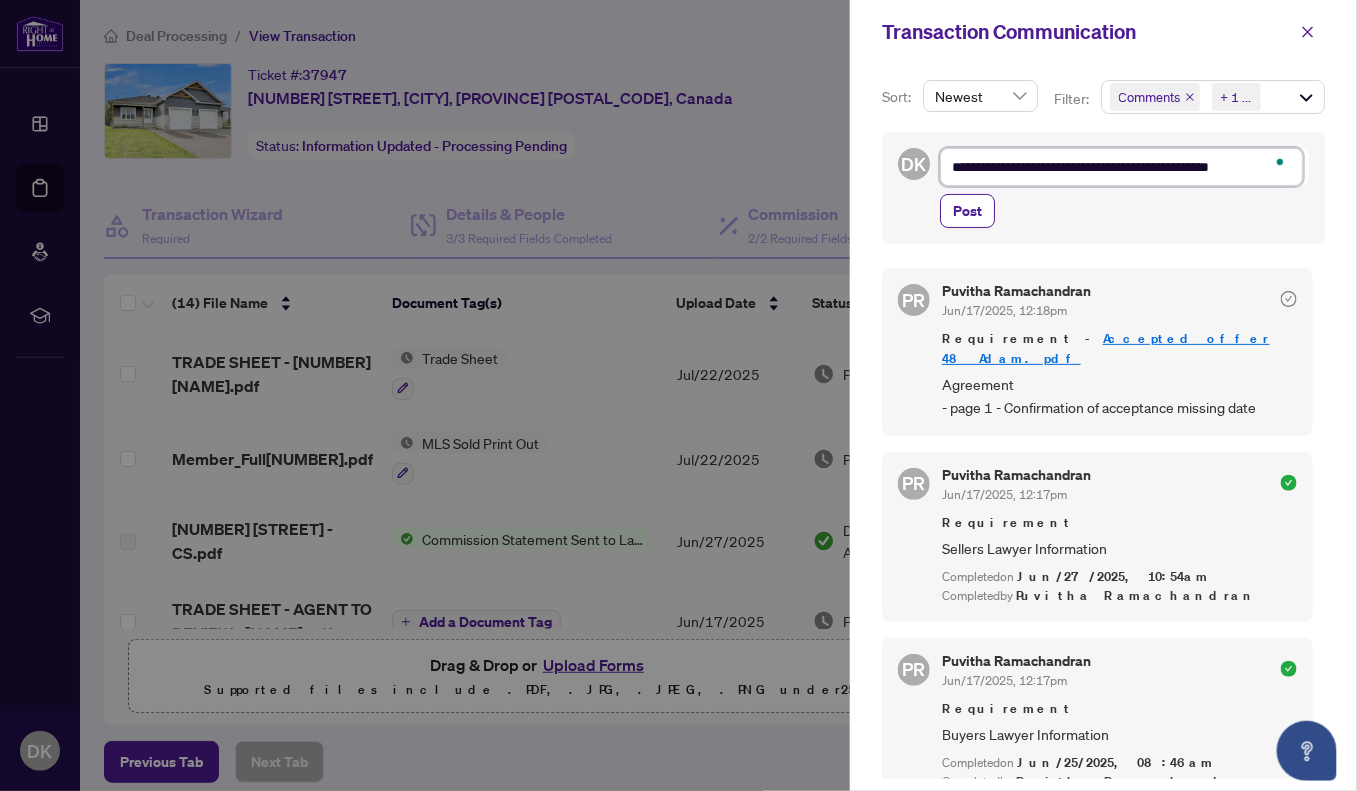 type on "**********" 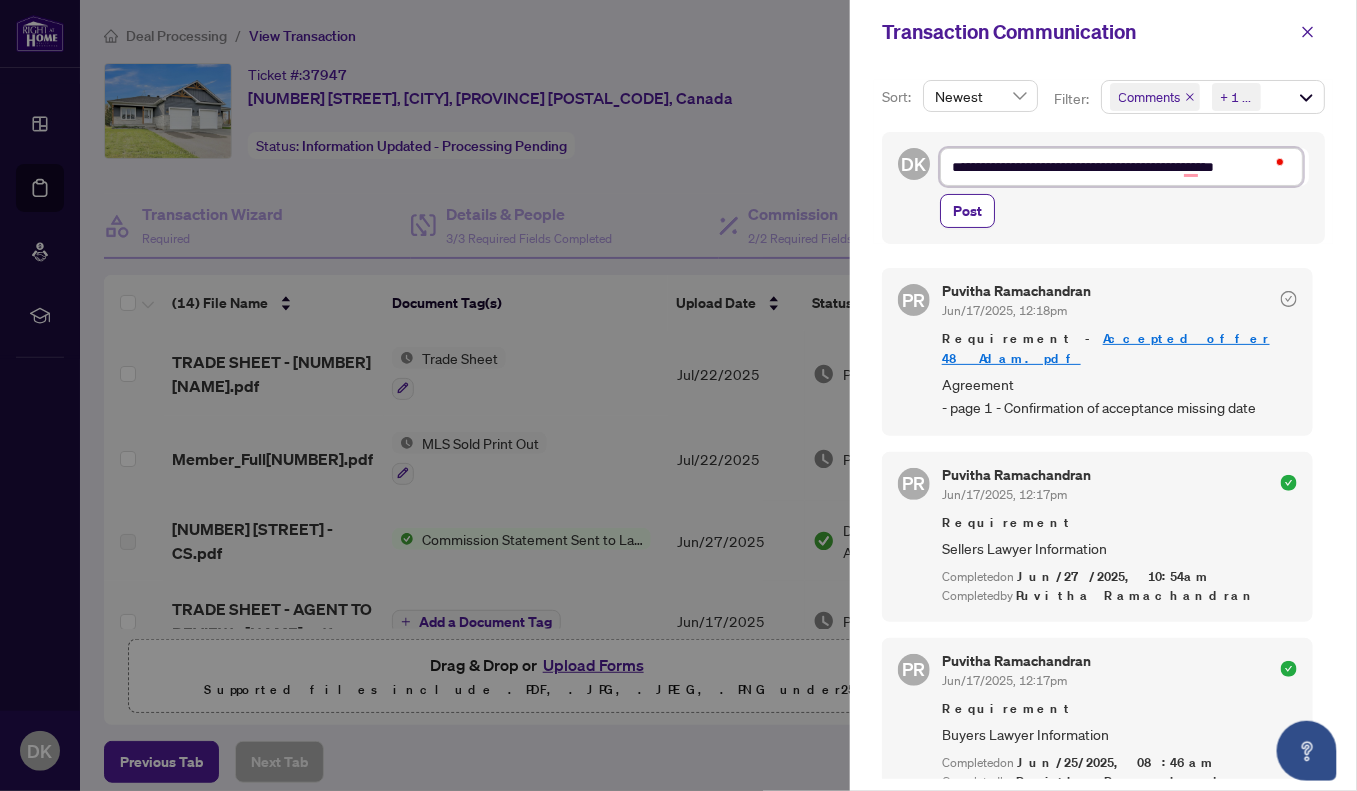type on "**********" 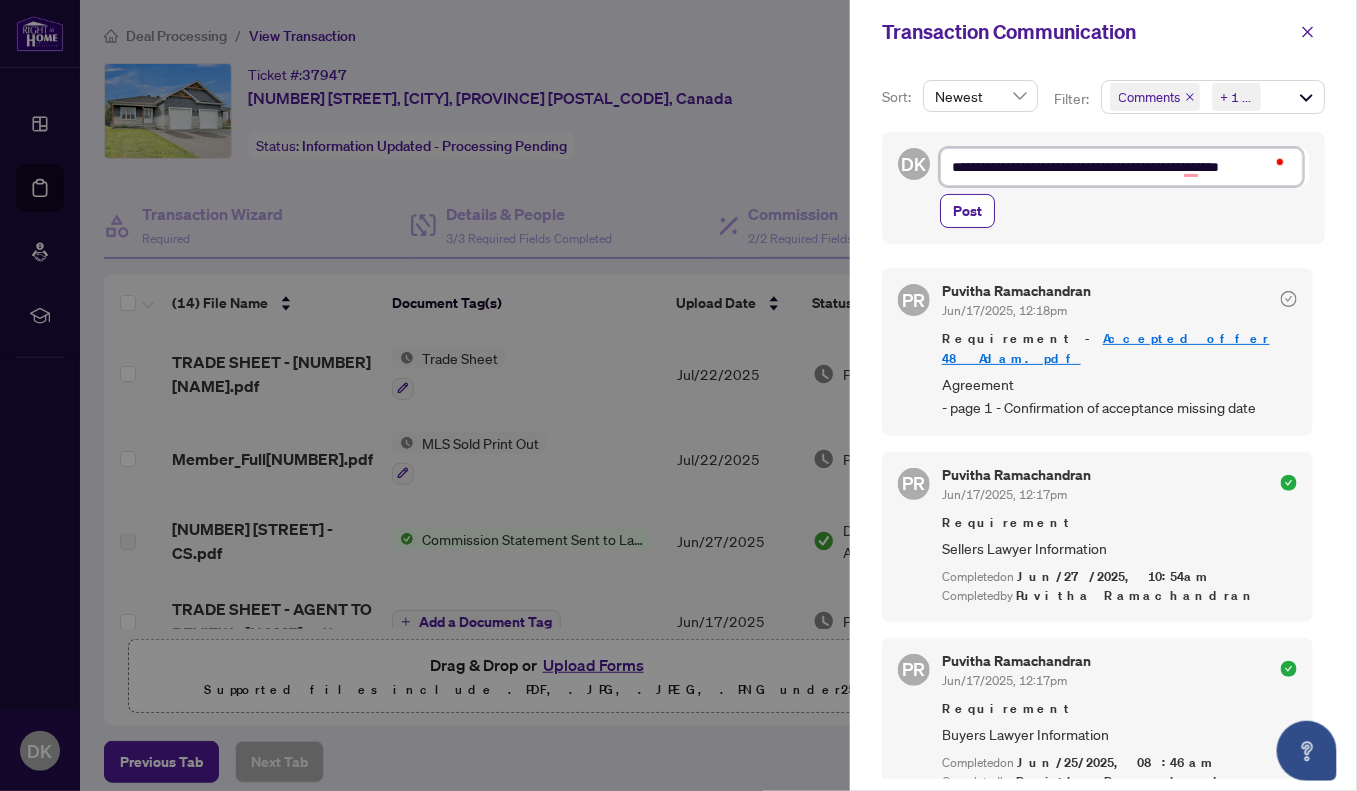 type on "**********" 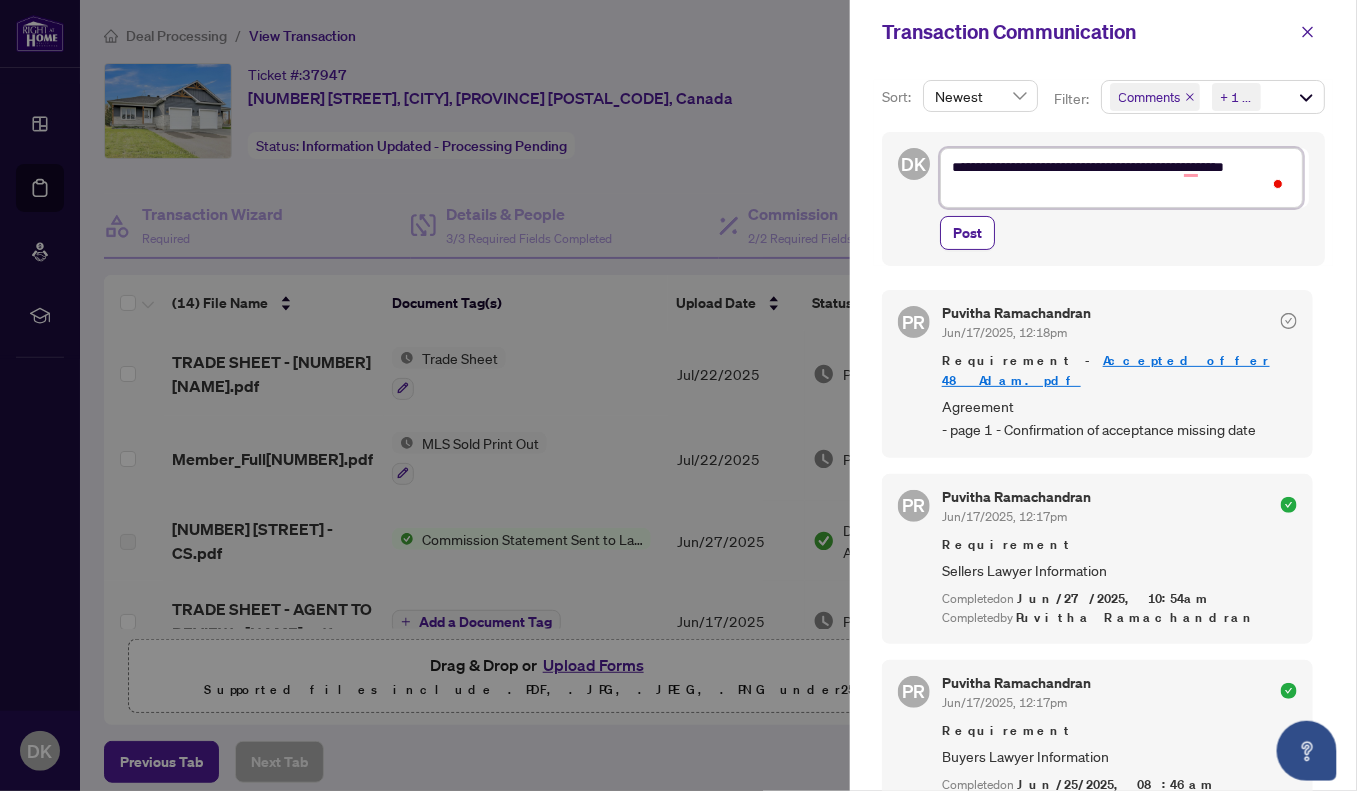 type on "**********" 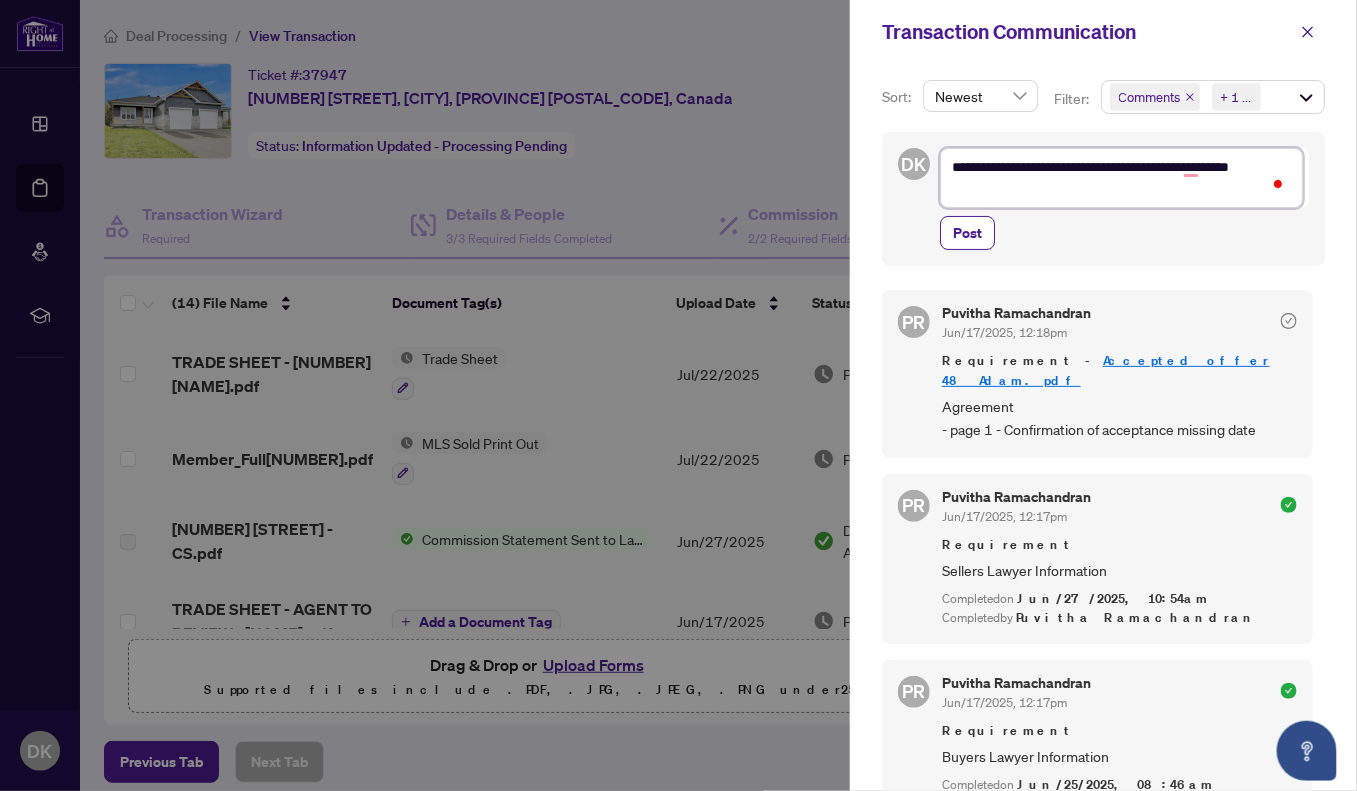 type on "**********" 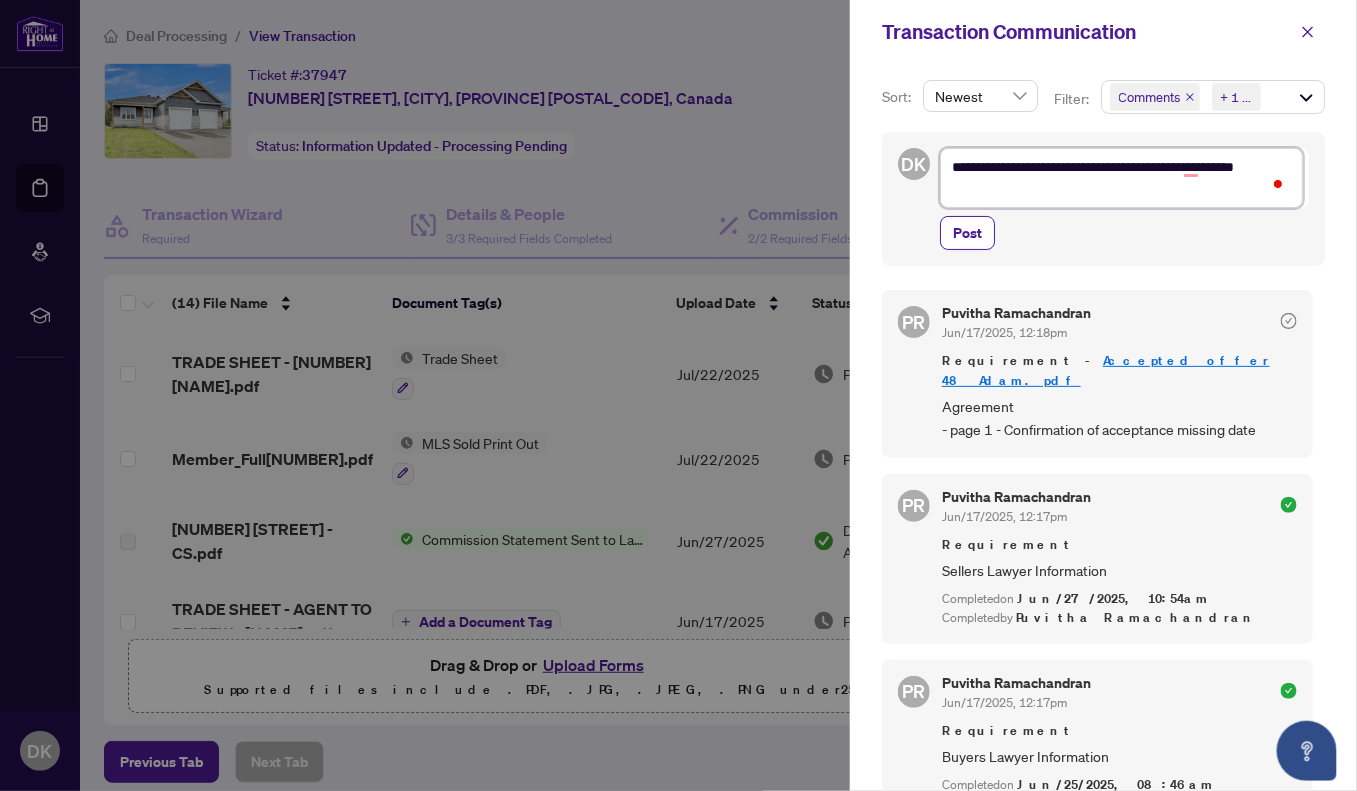 type on "**********" 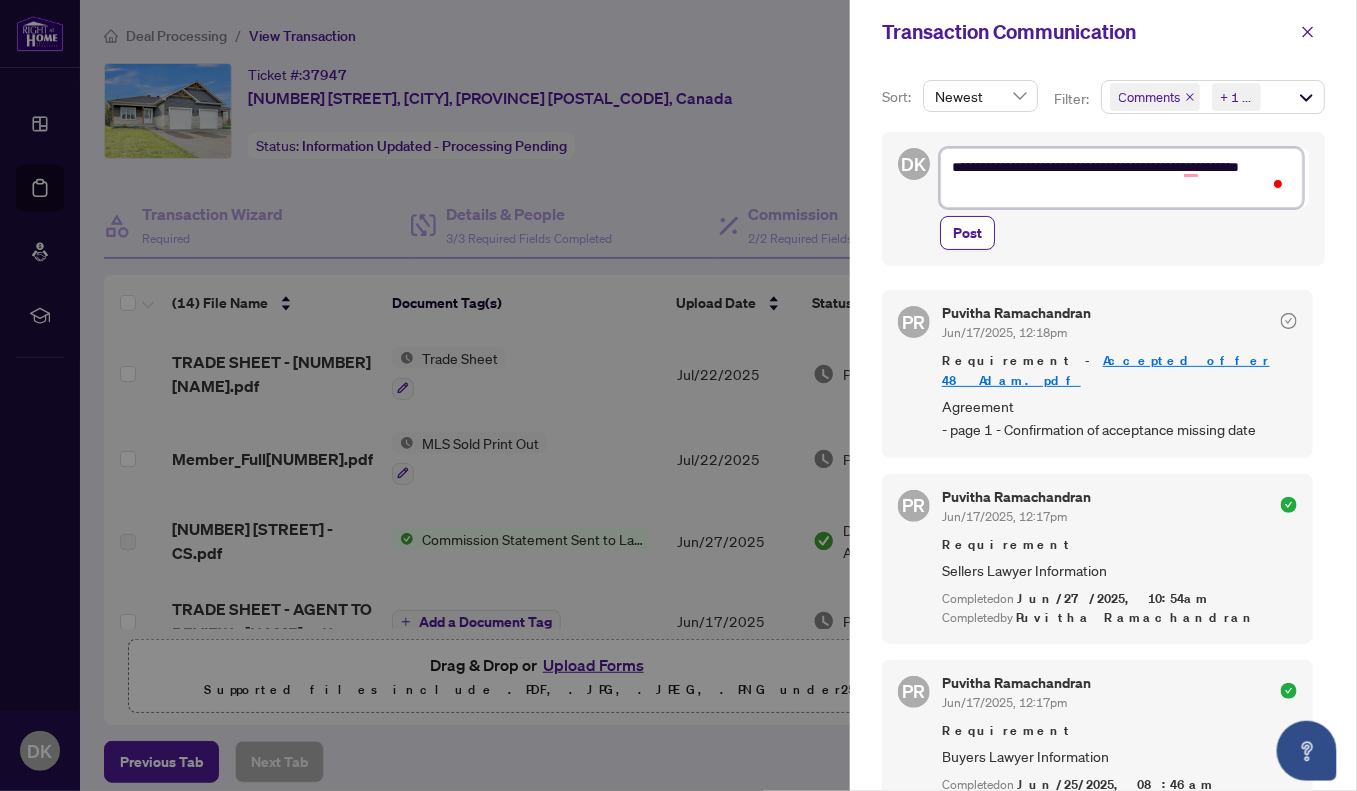 type on "**********" 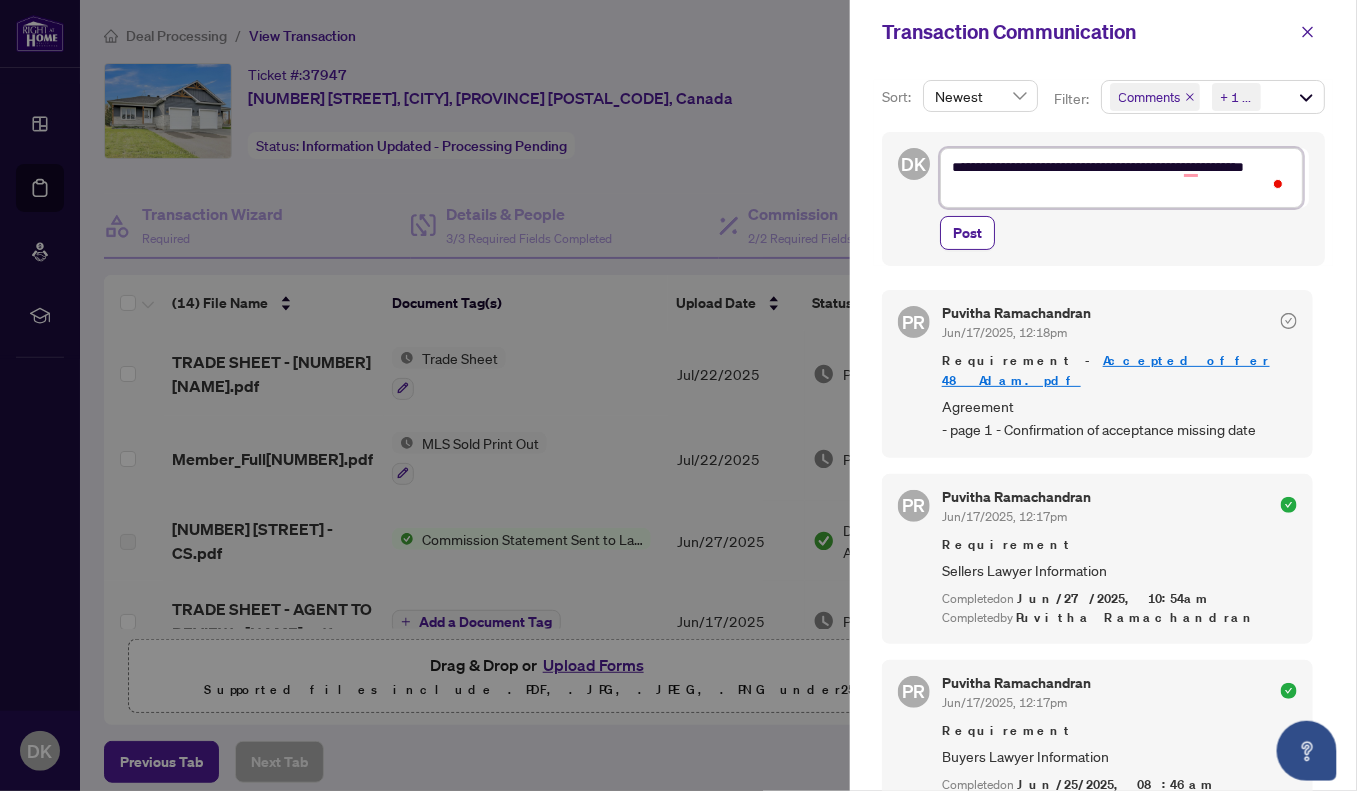 type on "**********" 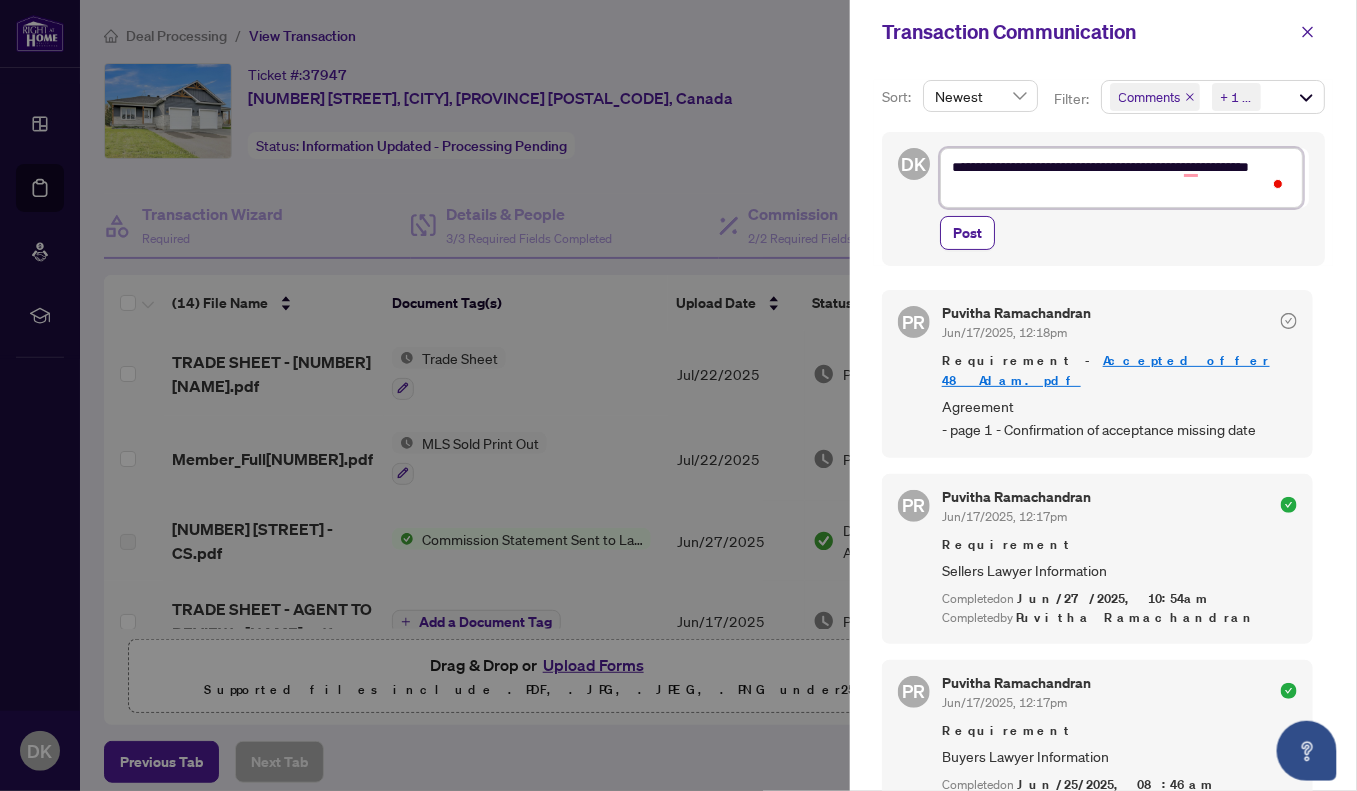type on "**********" 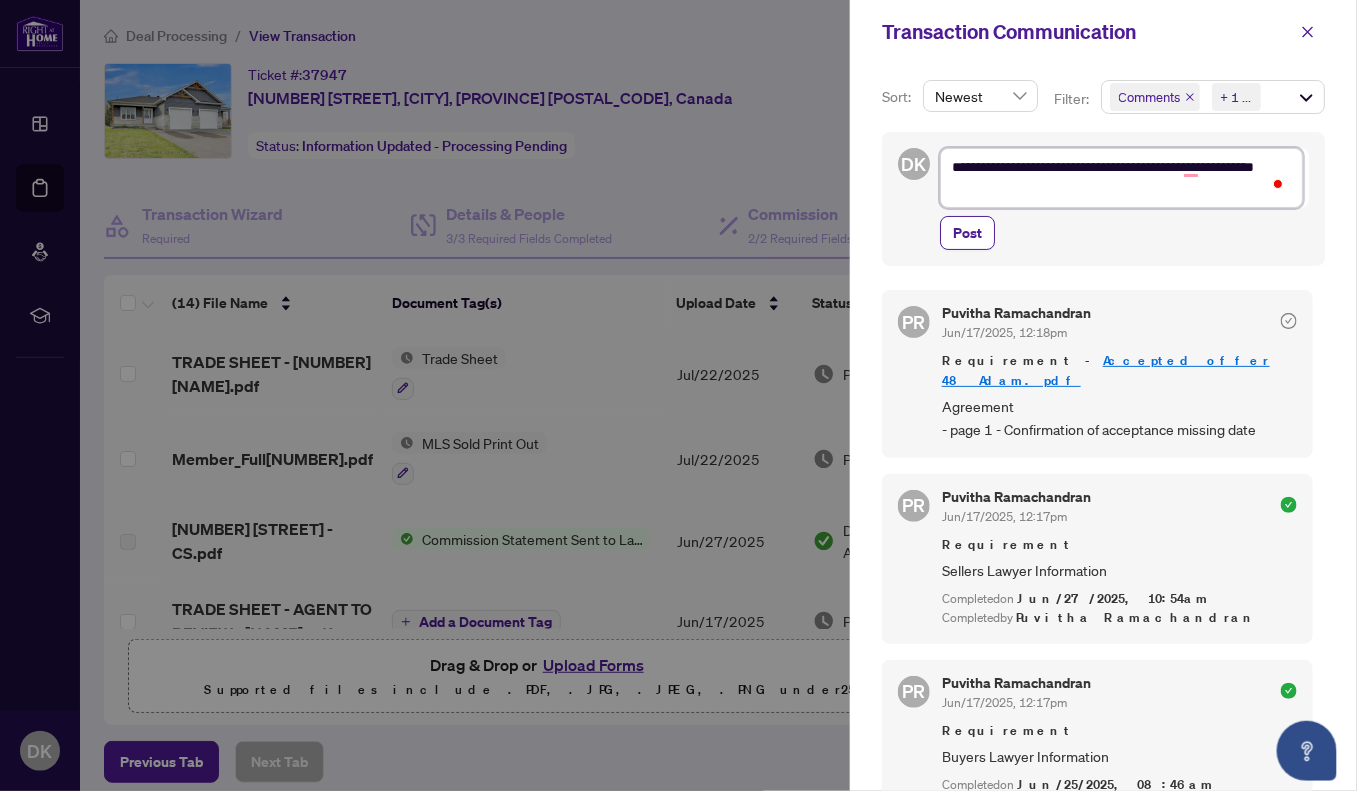 type on "**********" 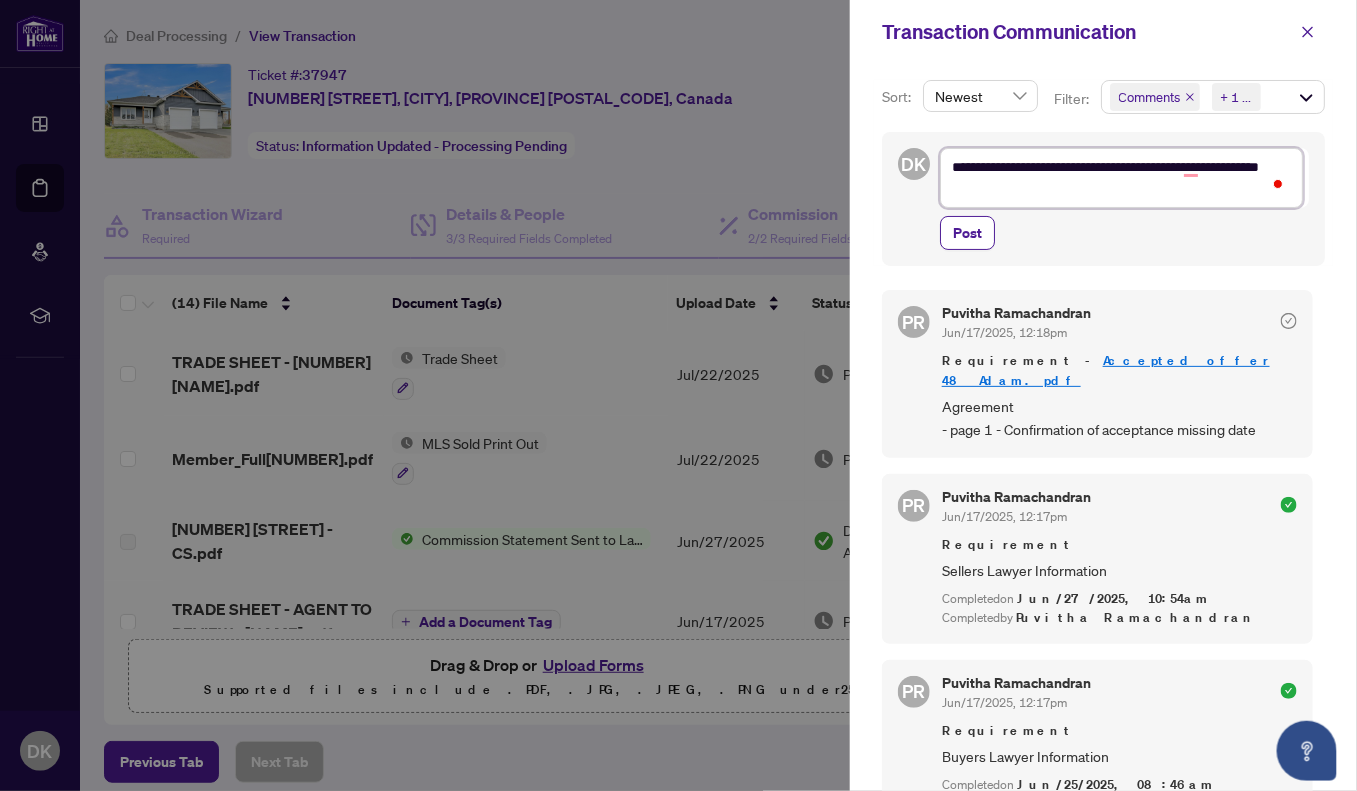 type on "**********" 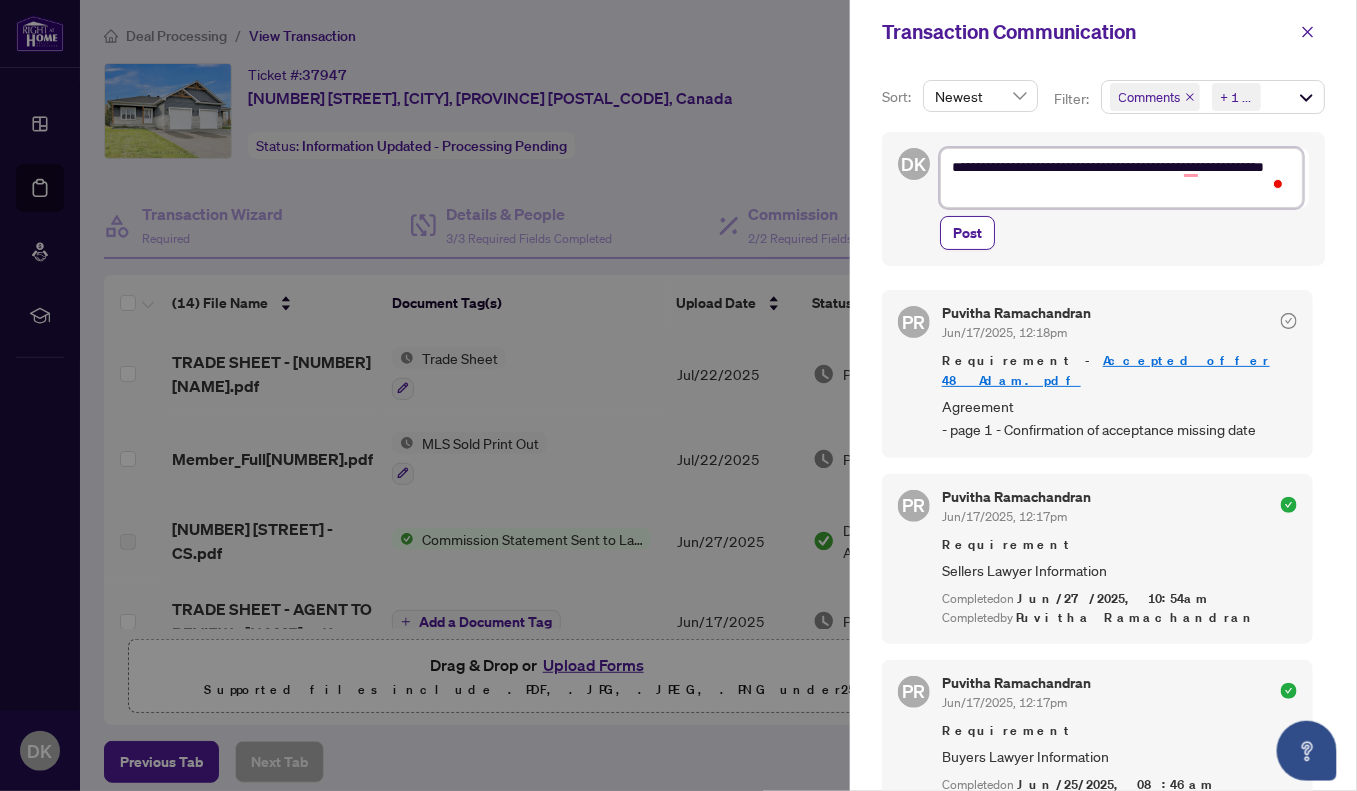type on "**********" 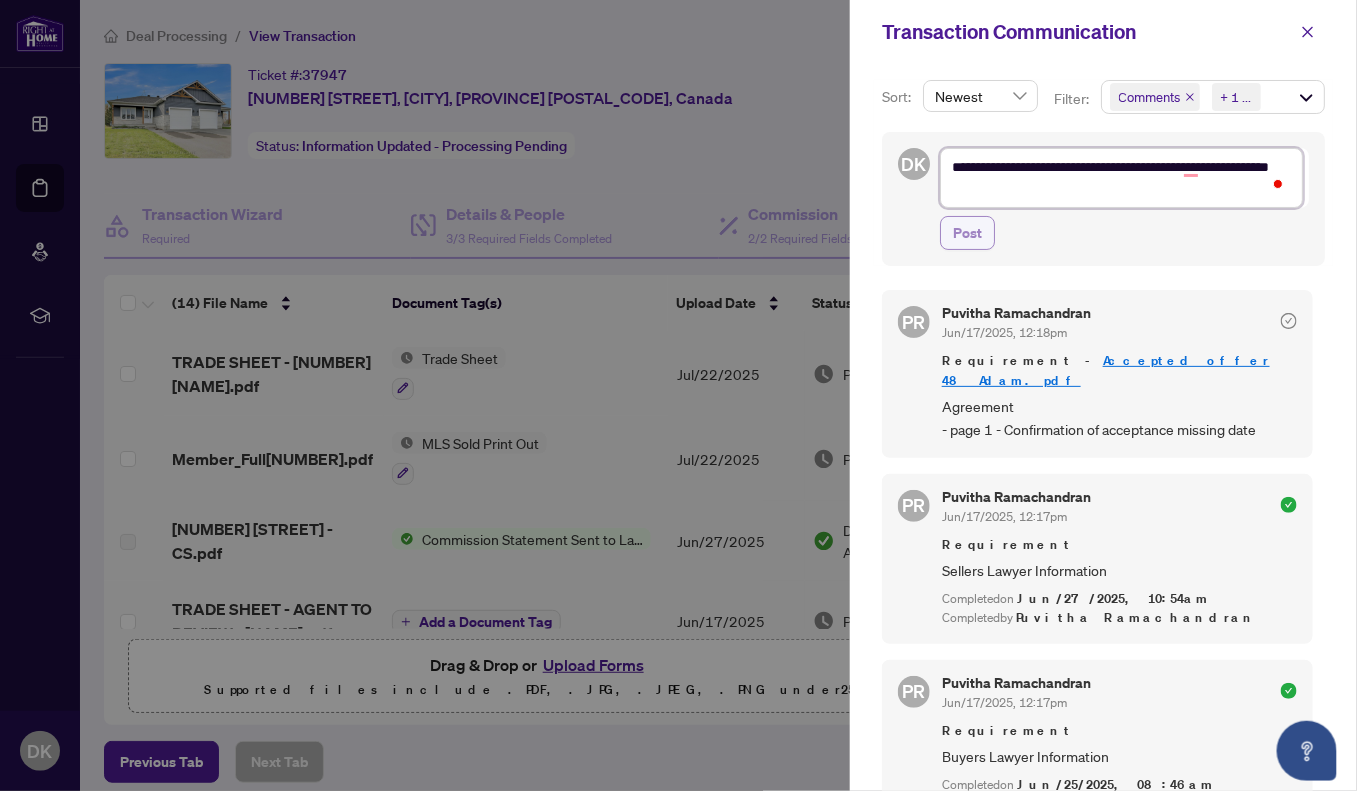 type on "**********" 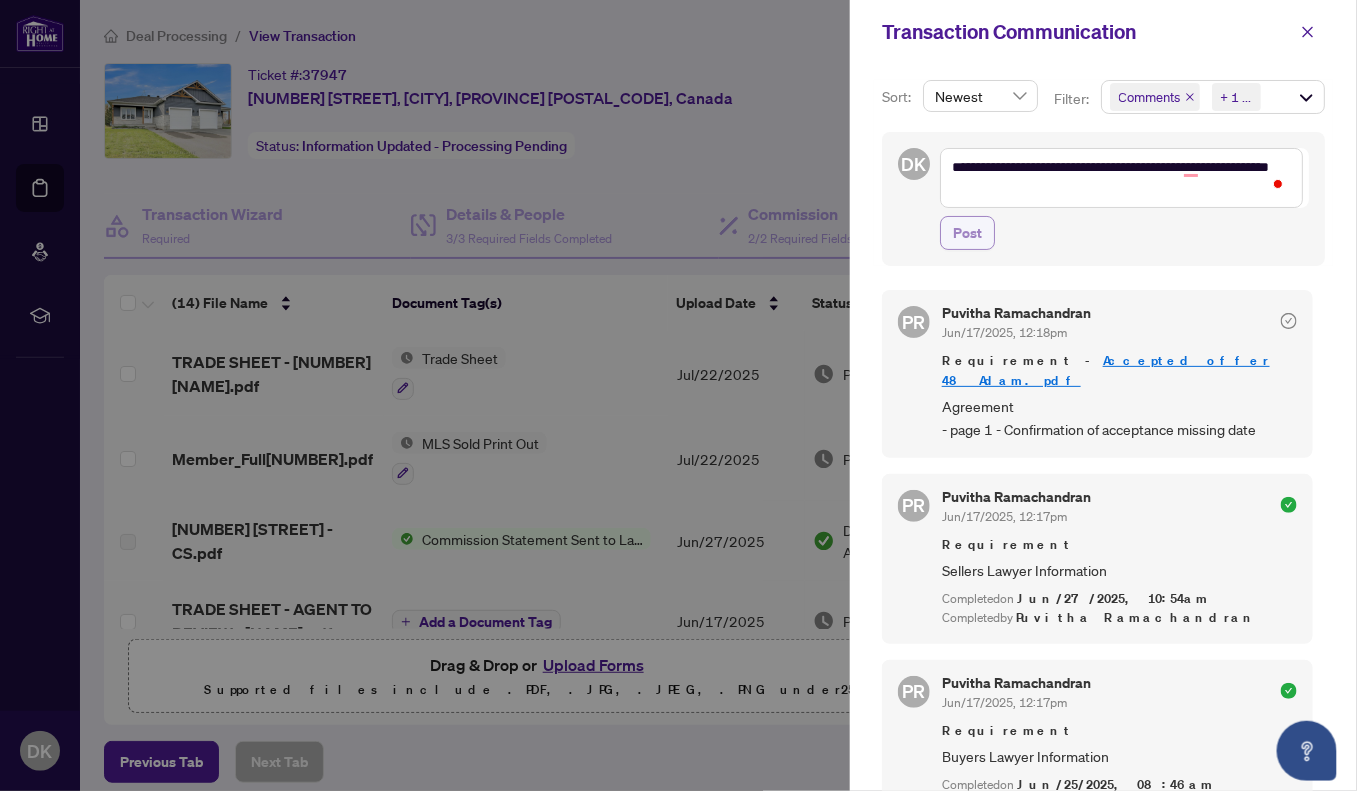 click on "Post" at bounding box center (967, 233) 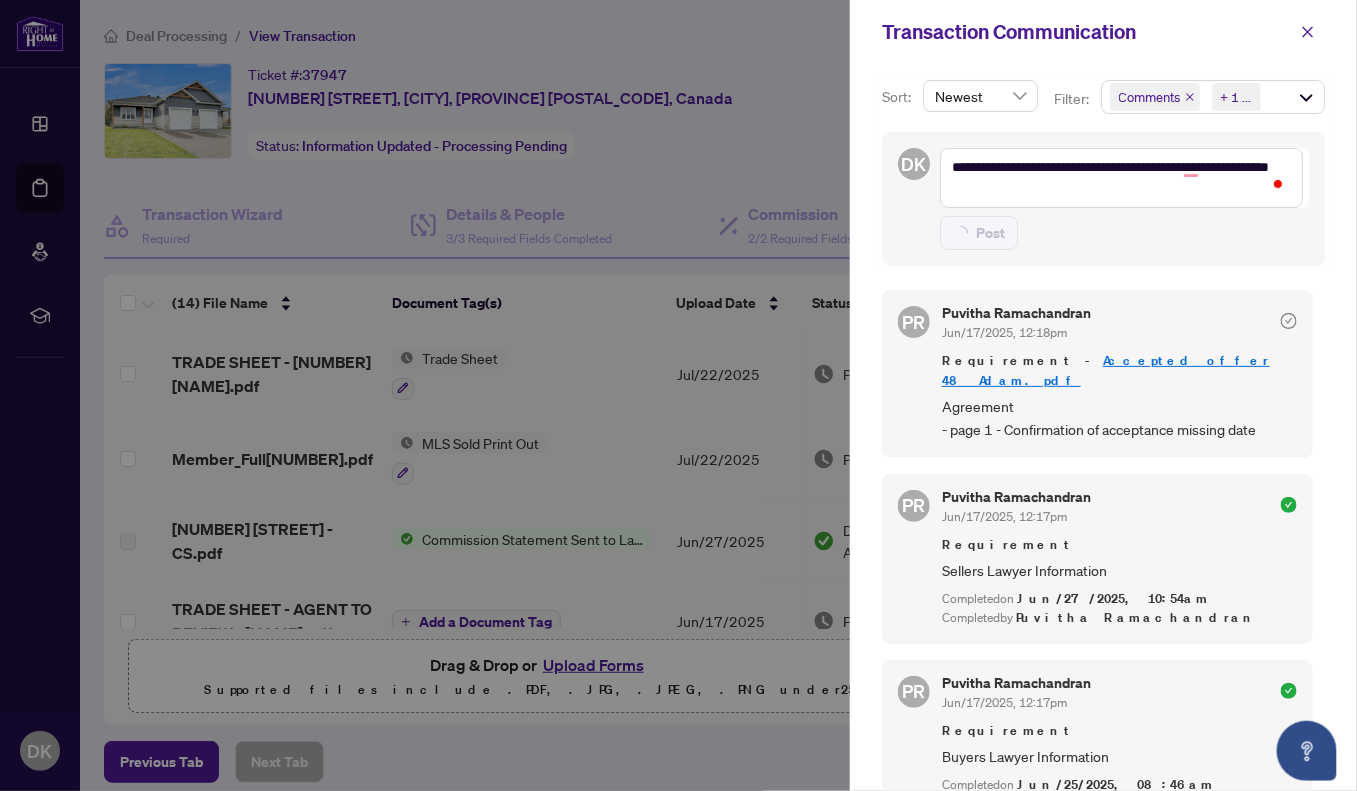 type 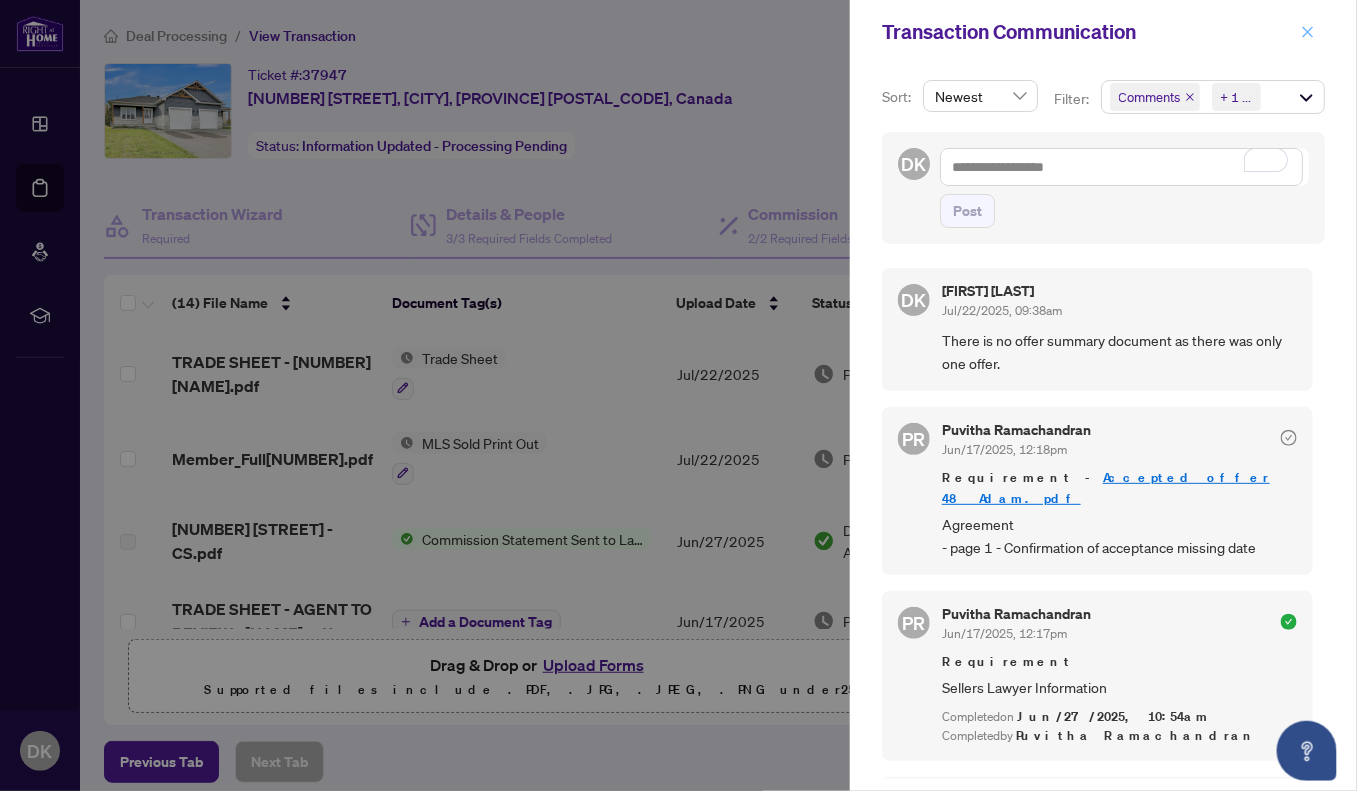 click 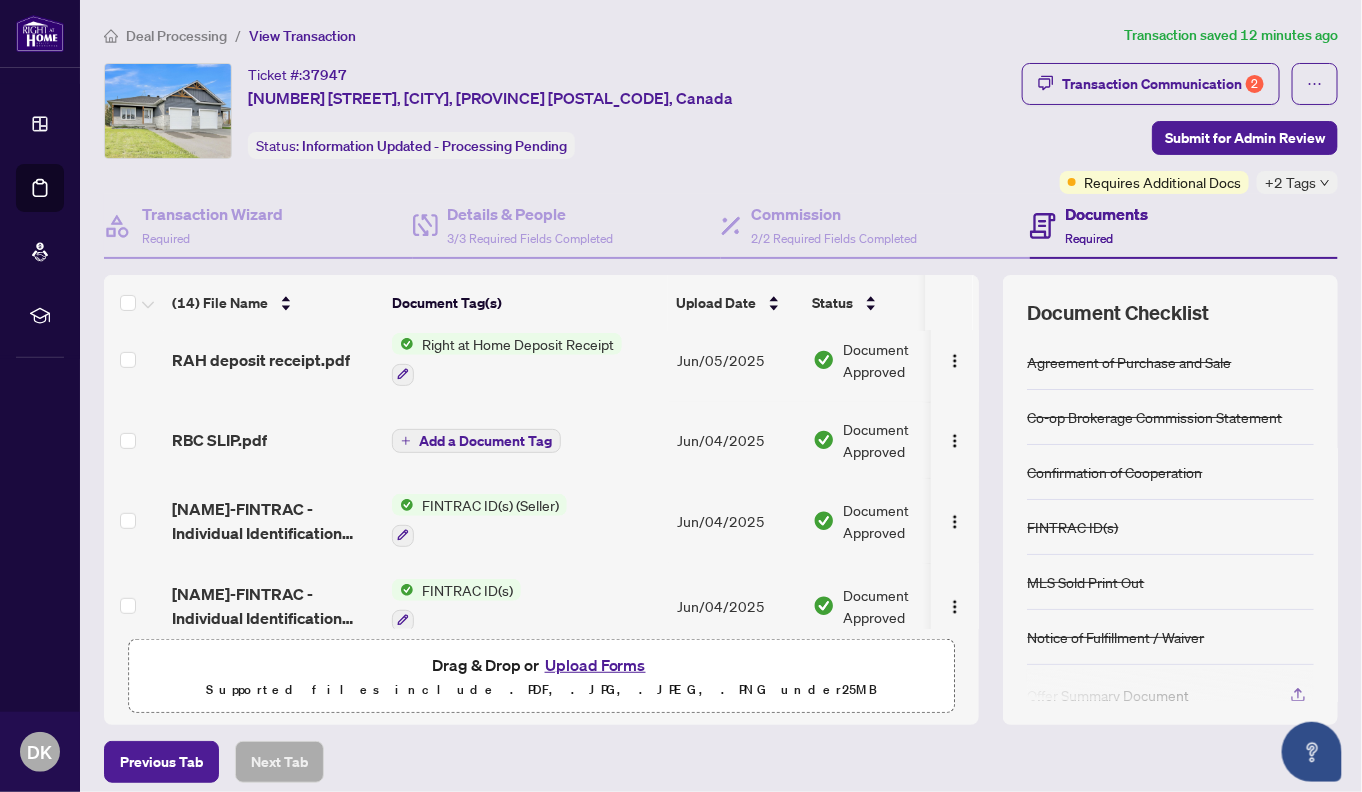 scroll, scrollTop: 799, scrollLeft: 0, axis: vertical 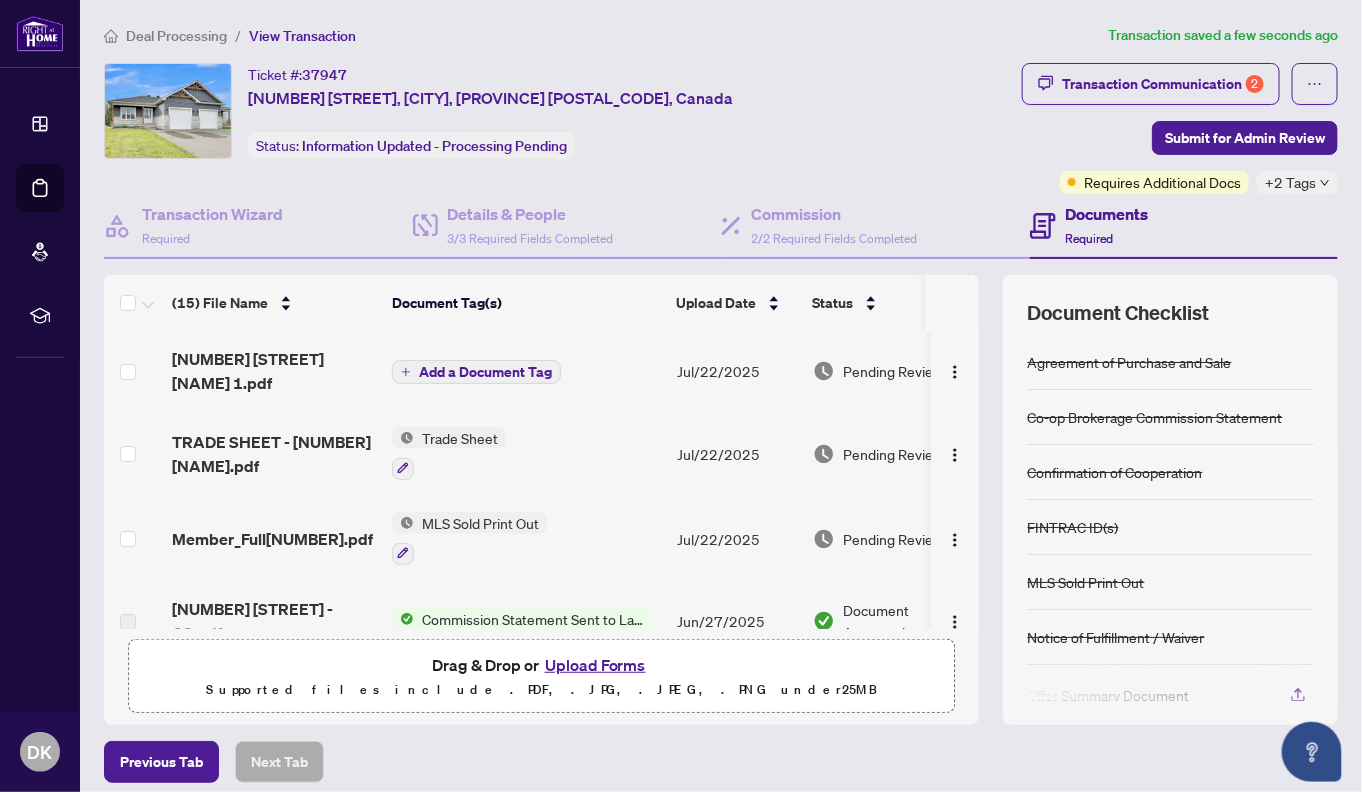 click on "Add a Document Tag" at bounding box center [485, 372] 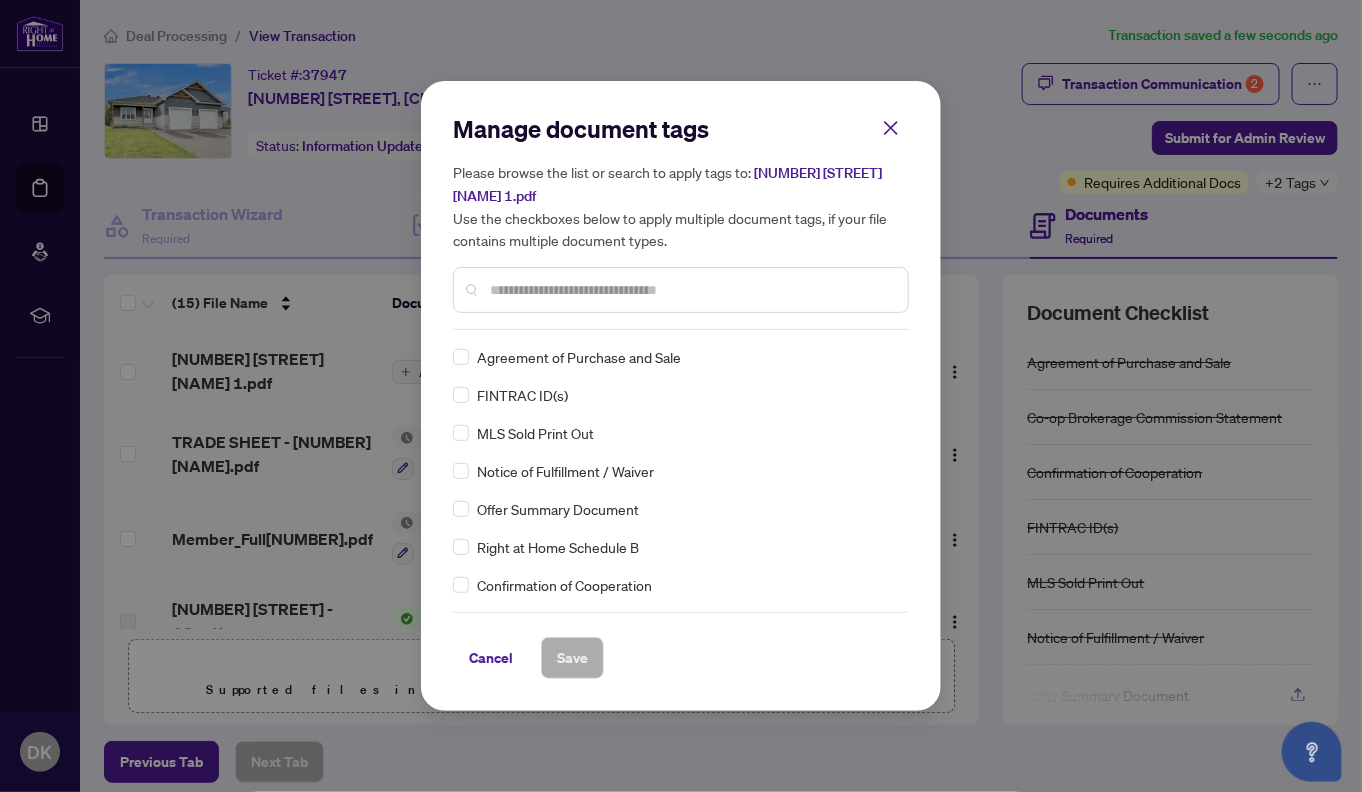 click on "Manage document tags Please browse the list or search to apply tags to:   [NUMBER]-Accepted offer [NUMBER] [NAME] 1.pdf   Use the checkboxes below to apply multiple document tags, if your file contains multiple document types." at bounding box center [681, 221] 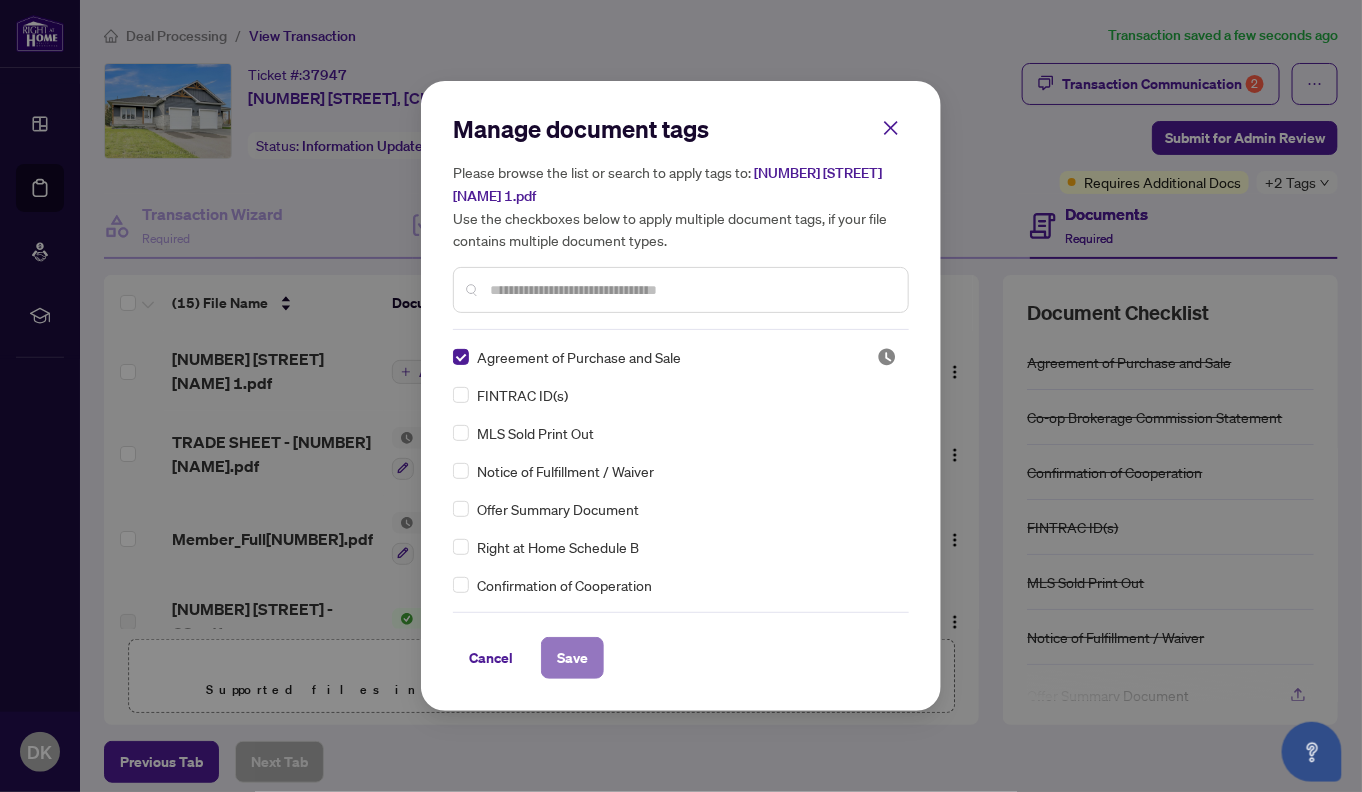 click on "Save" at bounding box center (572, 658) 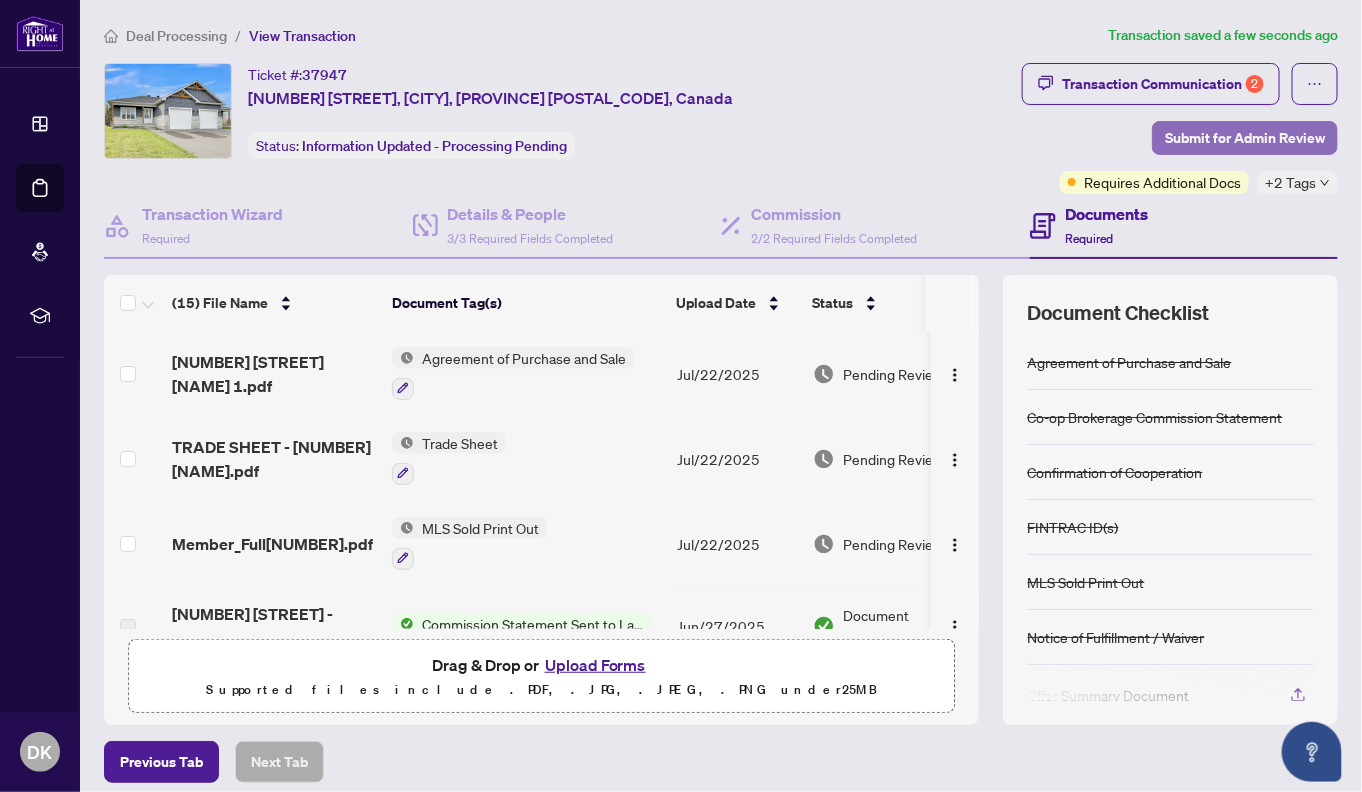 click on "Submit for Admin Review" at bounding box center [1245, 138] 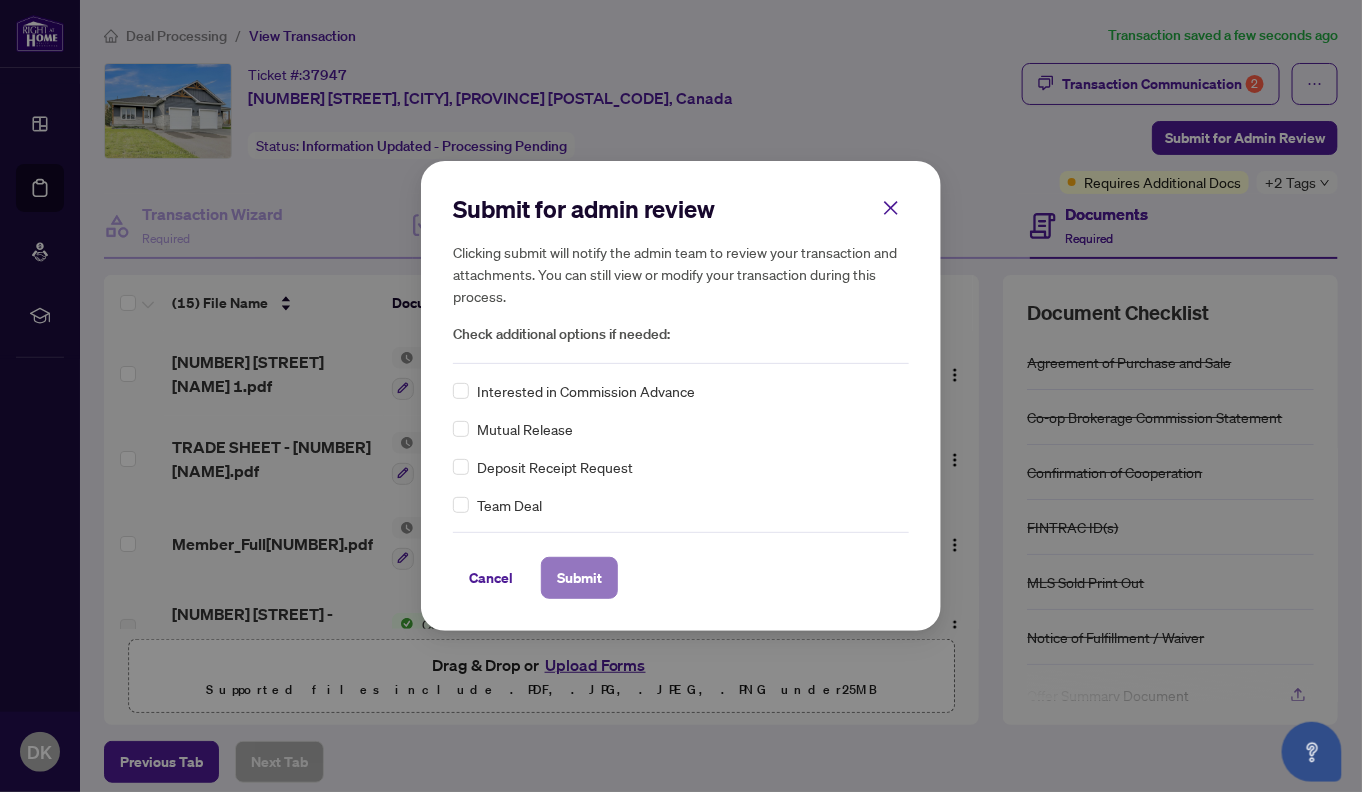 click on "Submit" at bounding box center [579, 578] 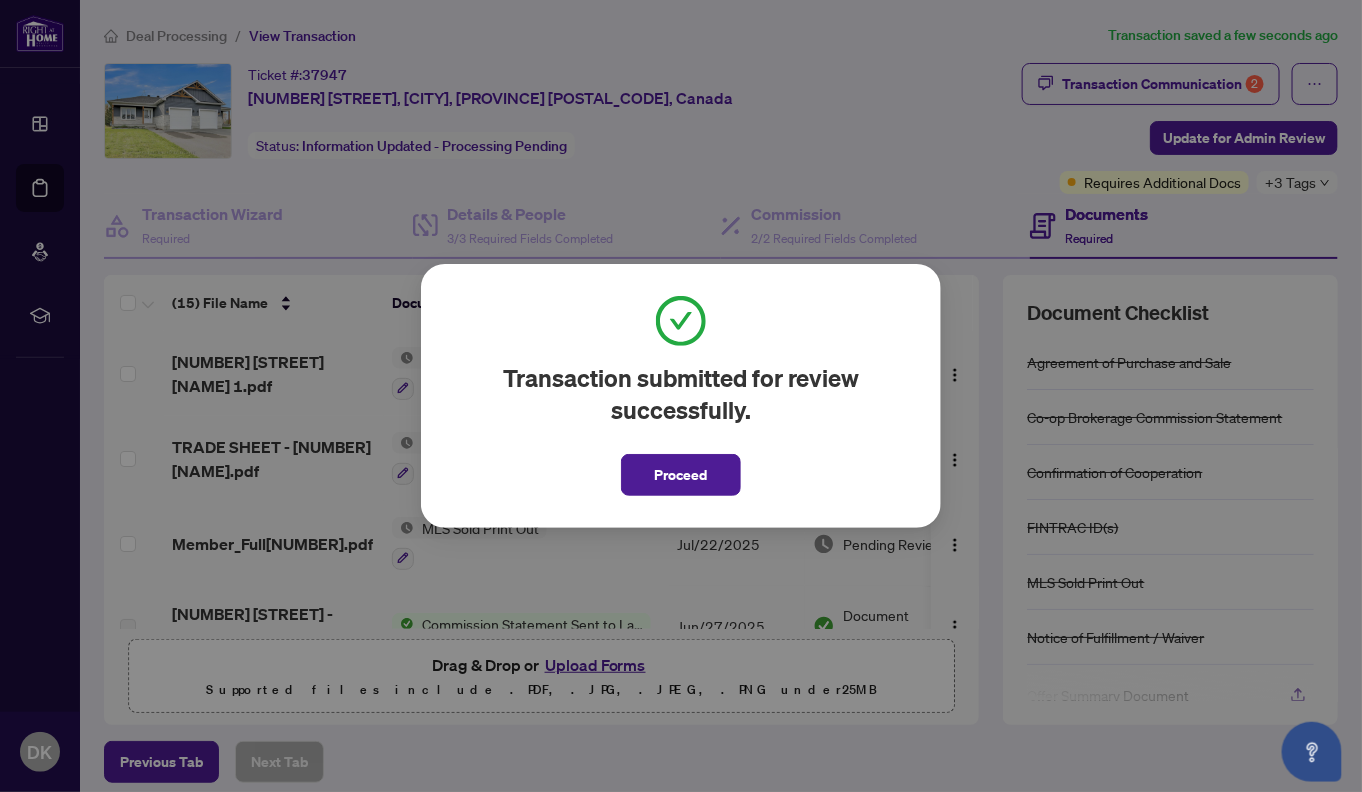 click on "Proceed" at bounding box center (681, 475) 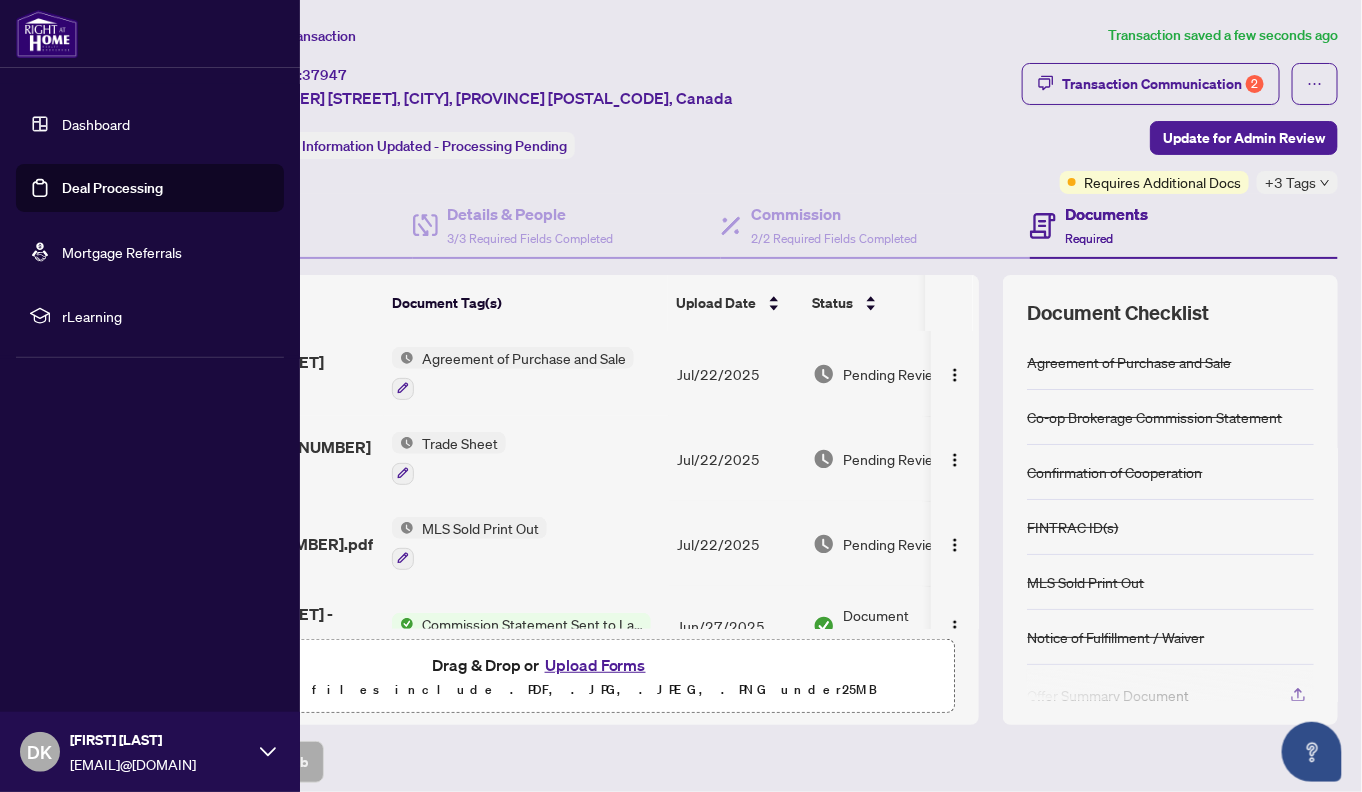 click on "Dashboard" at bounding box center [96, 124] 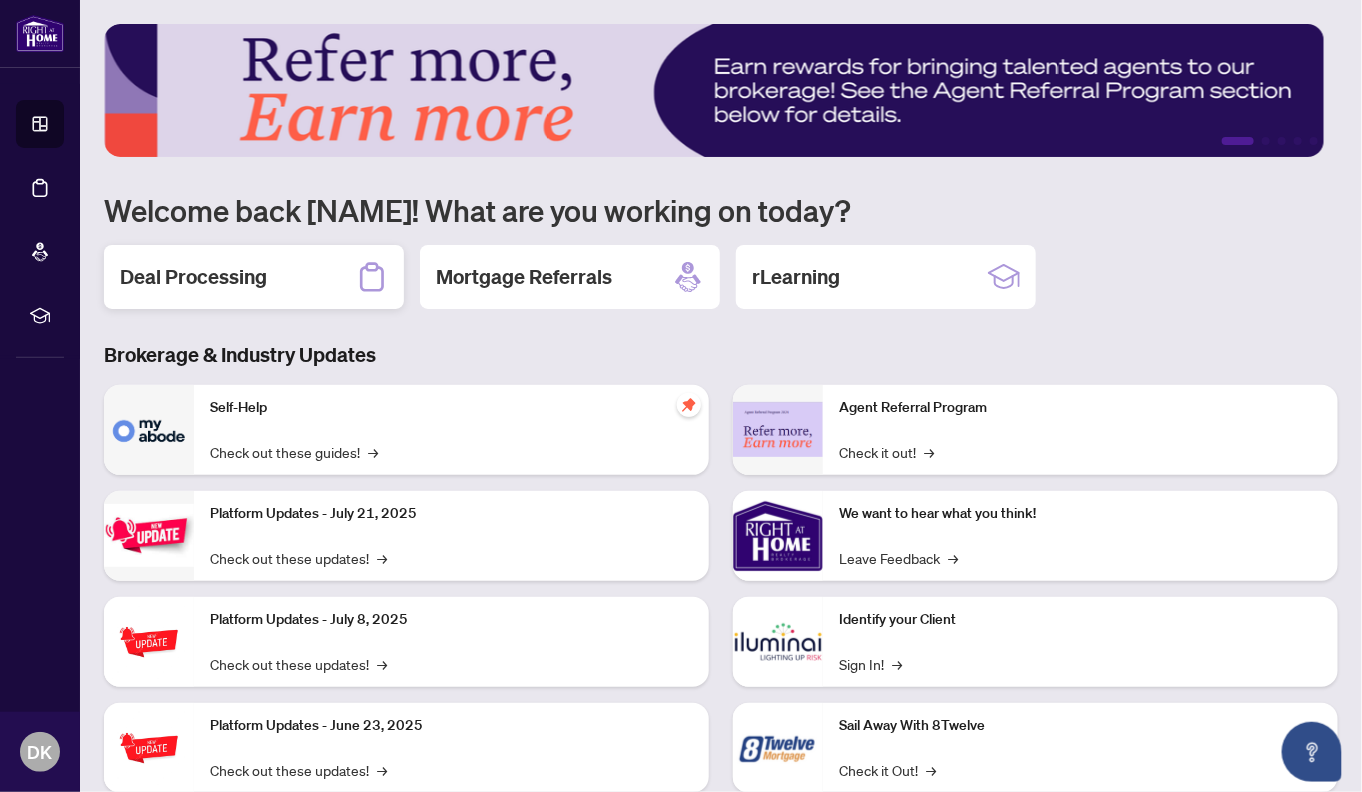 click on "Deal Processing" at bounding box center (193, 277) 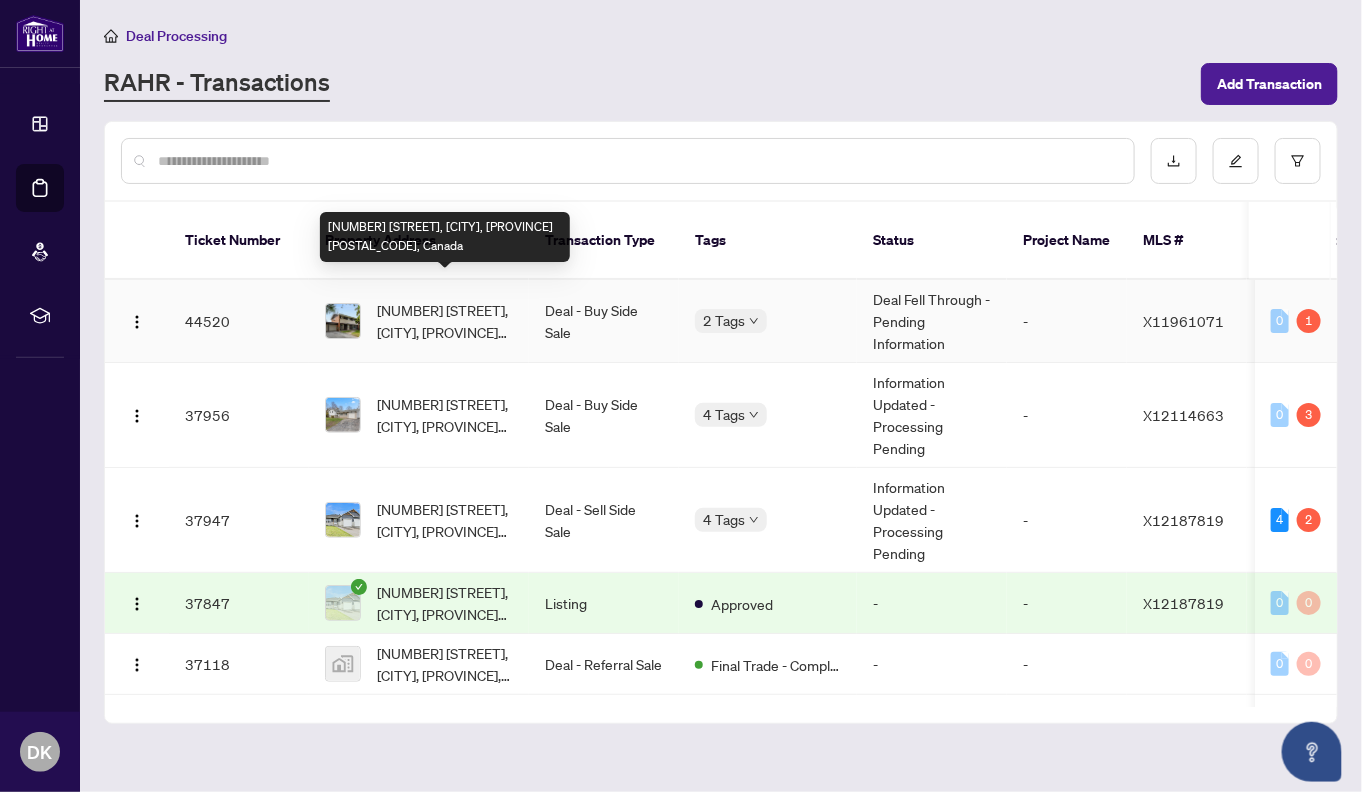 click on "[NUMBER] [STREET], [CITY], [PROVINCE] [POSTAL_CODE], Canada" at bounding box center (445, 321) 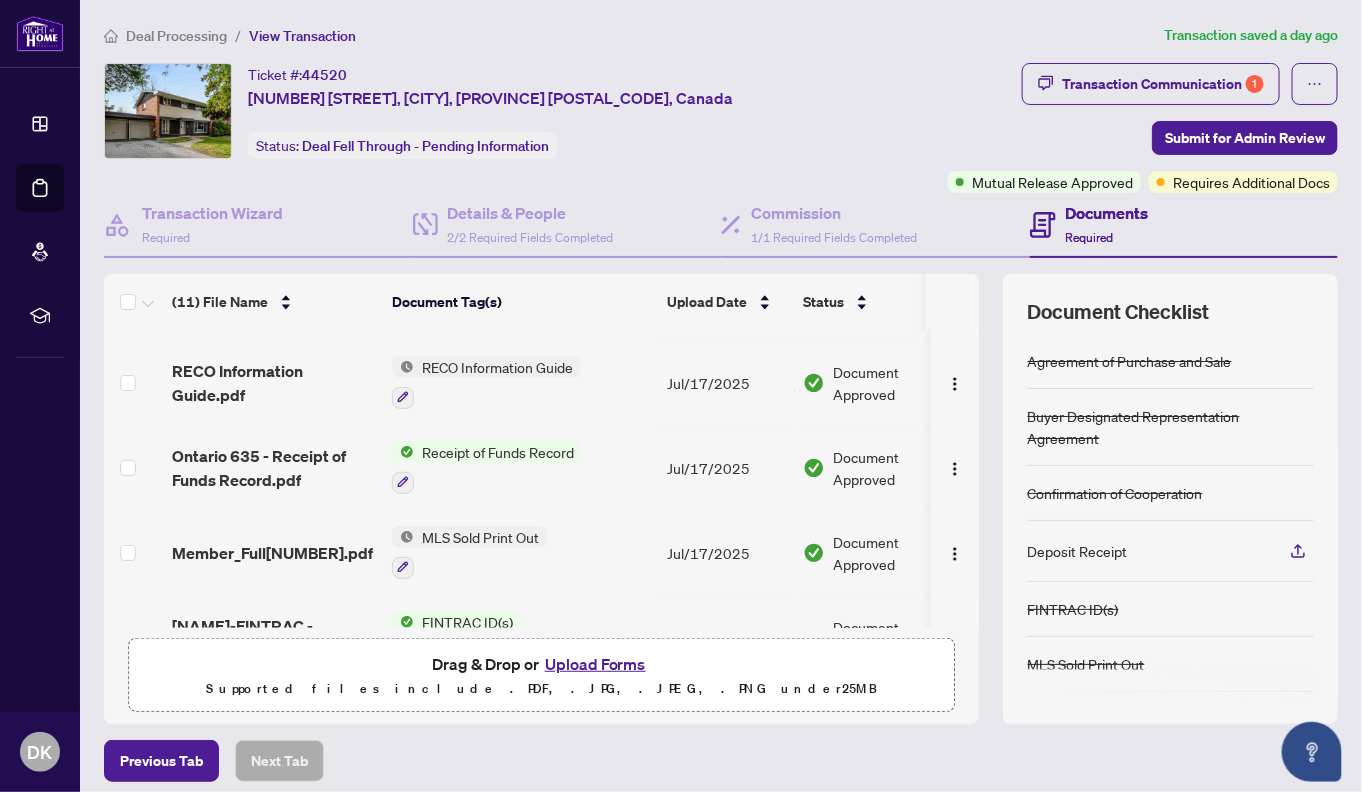 scroll, scrollTop: 0, scrollLeft: 0, axis: both 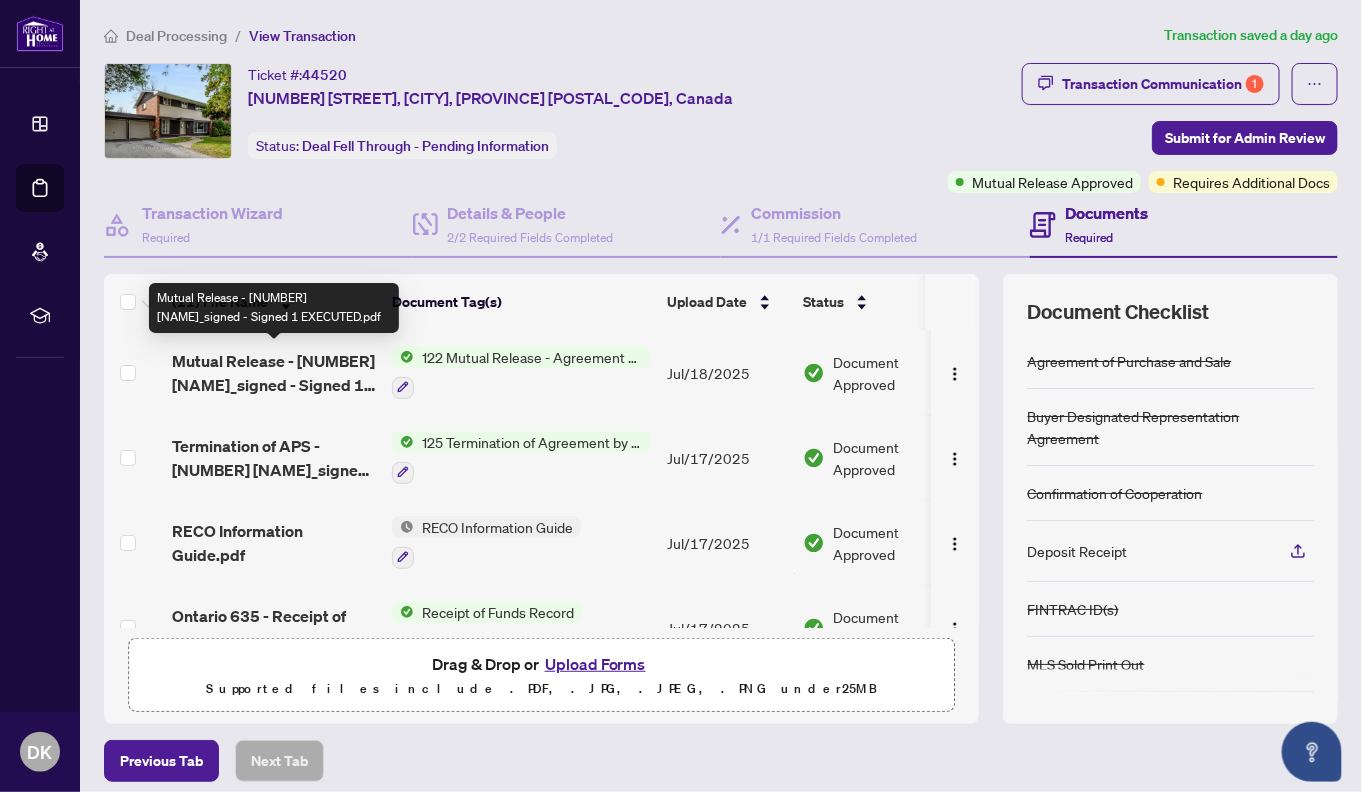 click on "Mutual Release - [NUMBER] [NAME]_signed - Signed 1 EXECUTED.pdf" at bounding box center (274, 373) 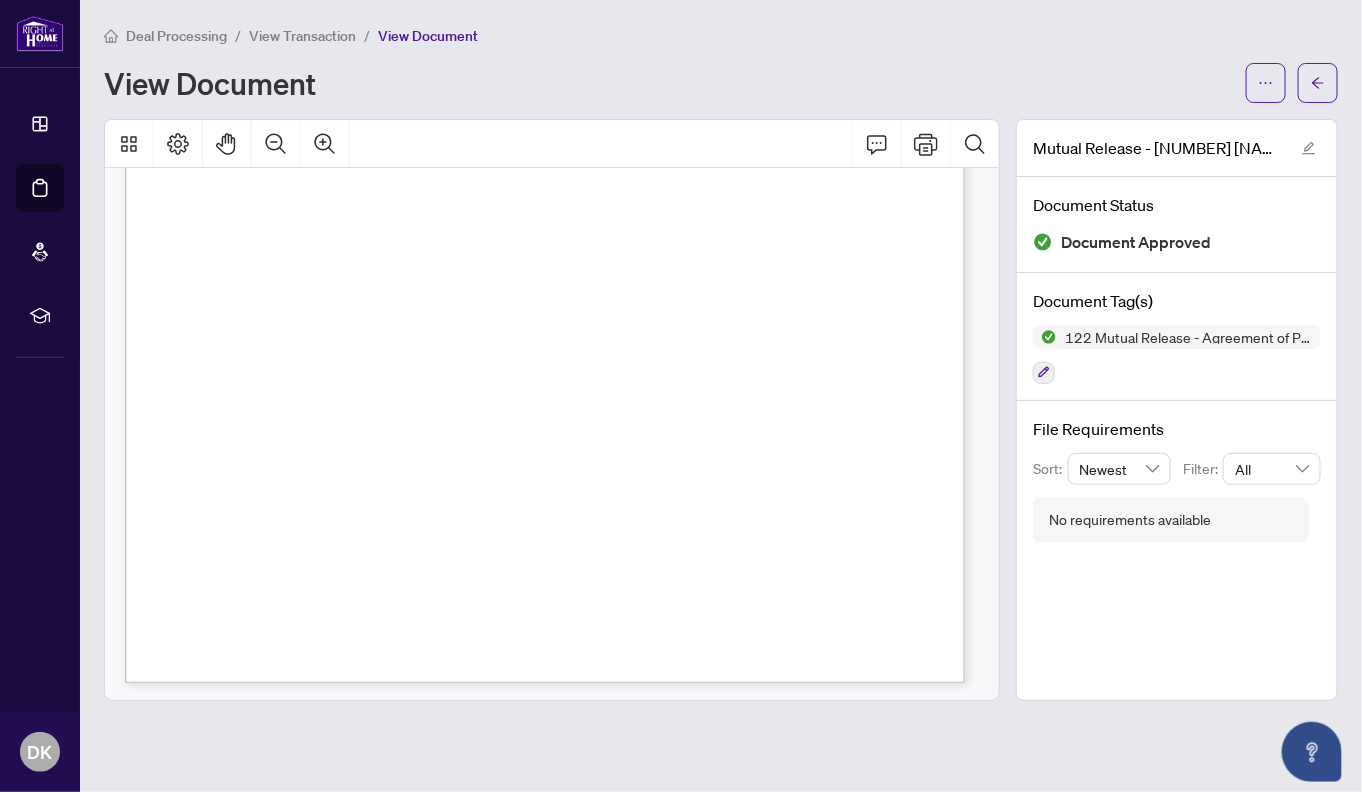 scroll, scrollTop: 594, scrollLeft: 0, axis: vertical 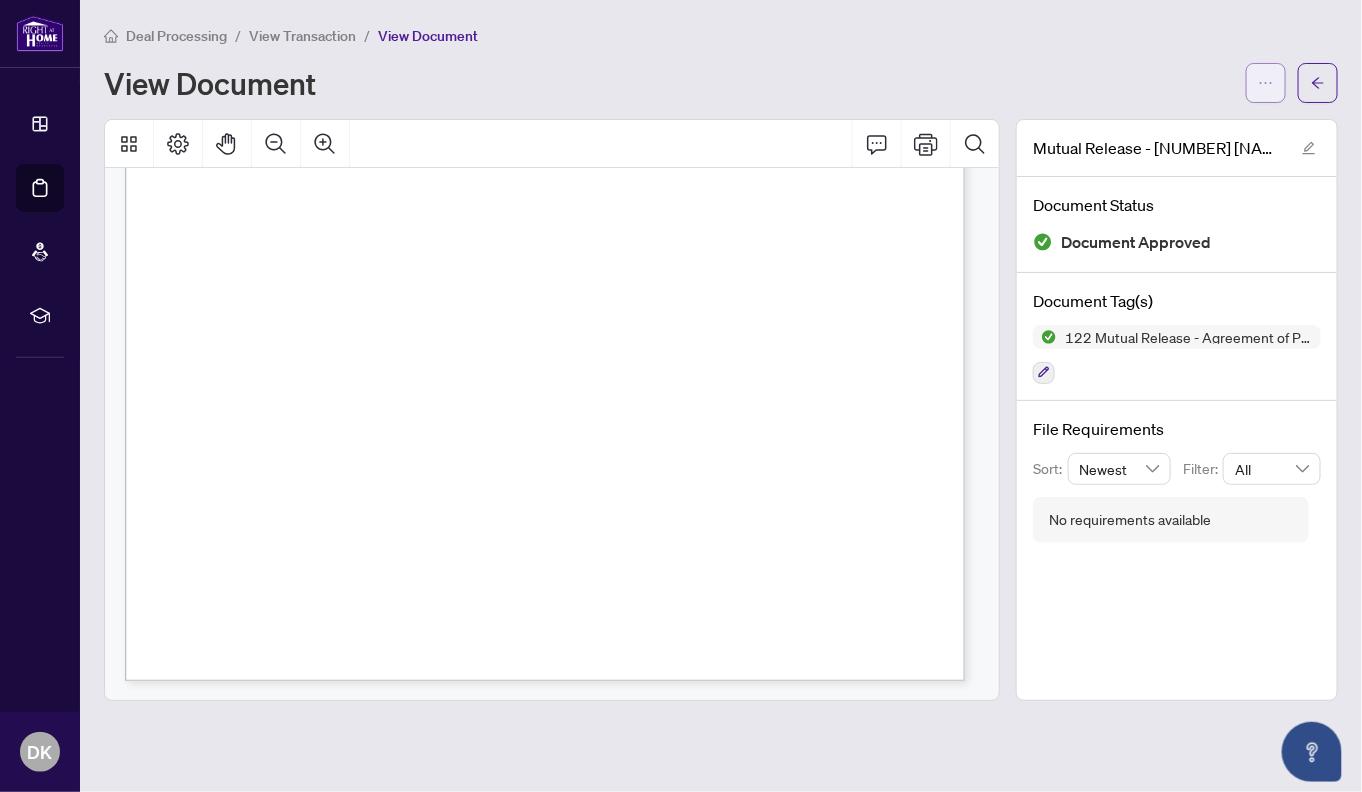 click 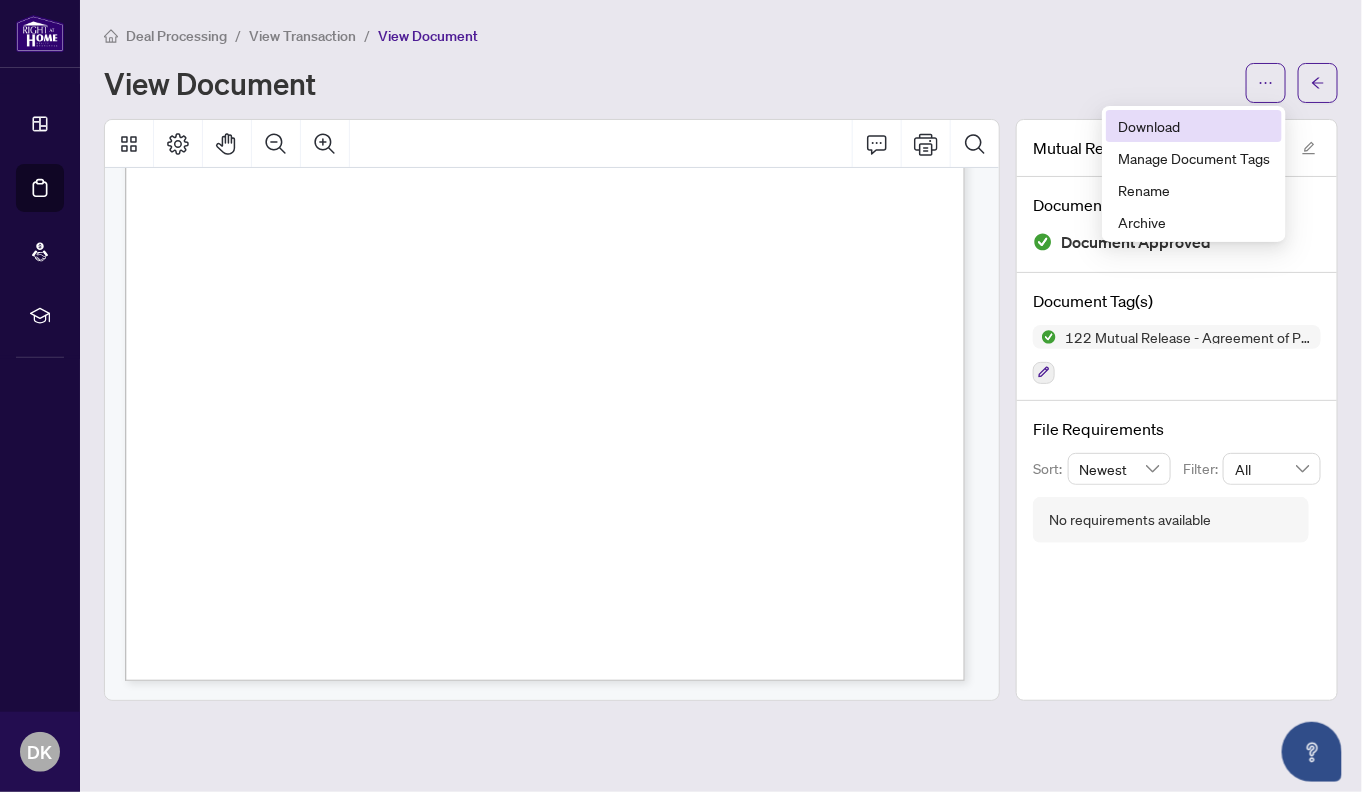 click on "Download" at bounding box center [1194, 126] 